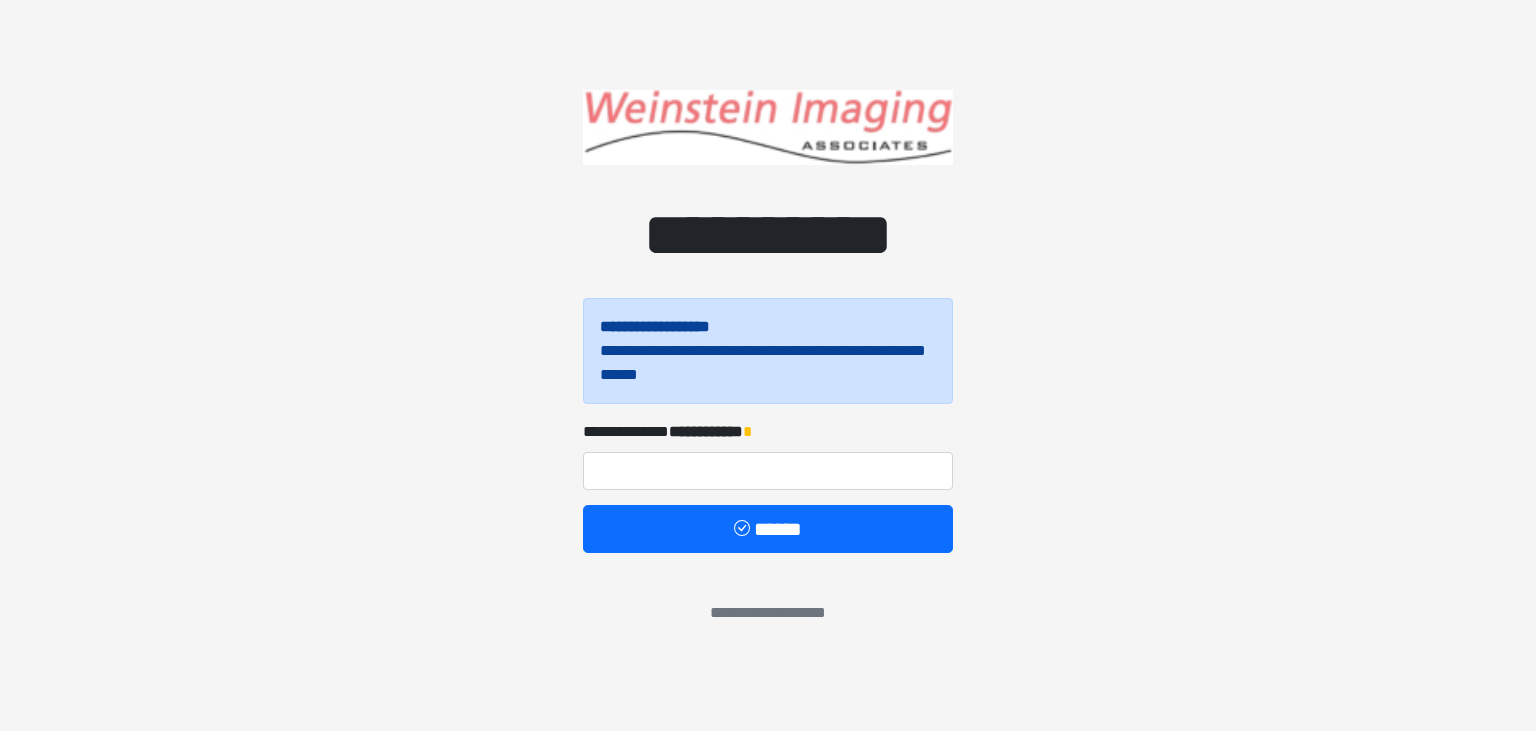 scroll, scrollTop: 0, scrollLeft: 0, axis: both 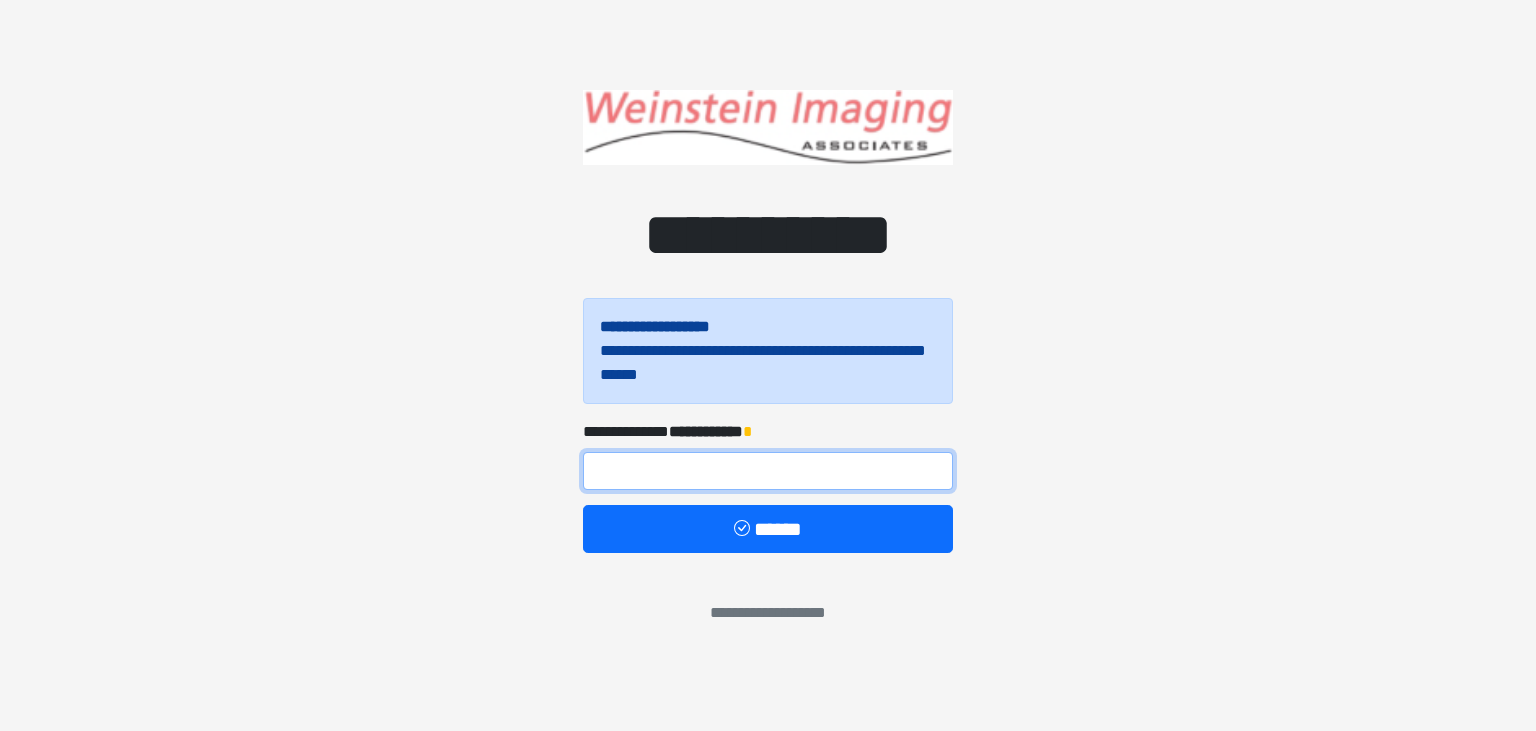 click at bounding box center [768, 471] 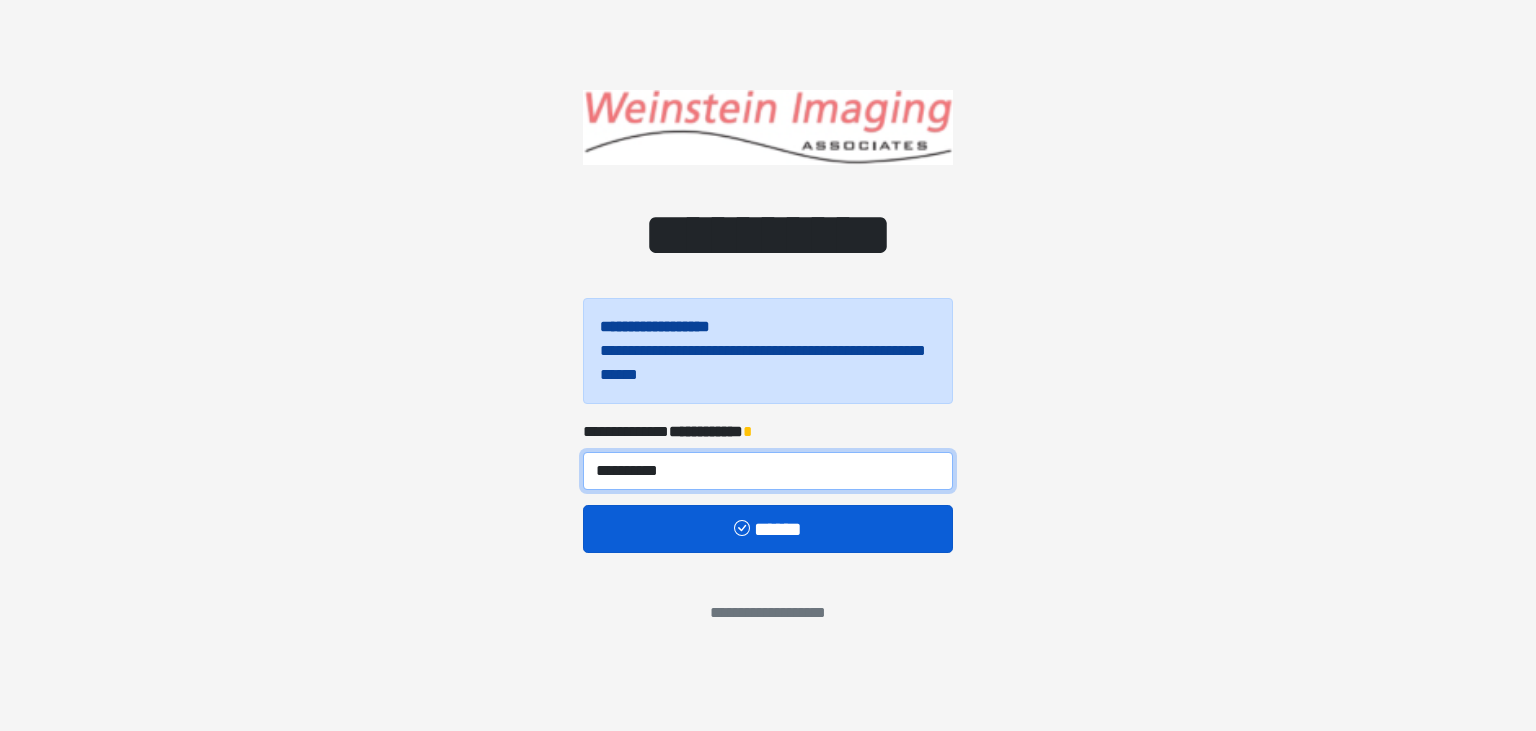 type on "**********" 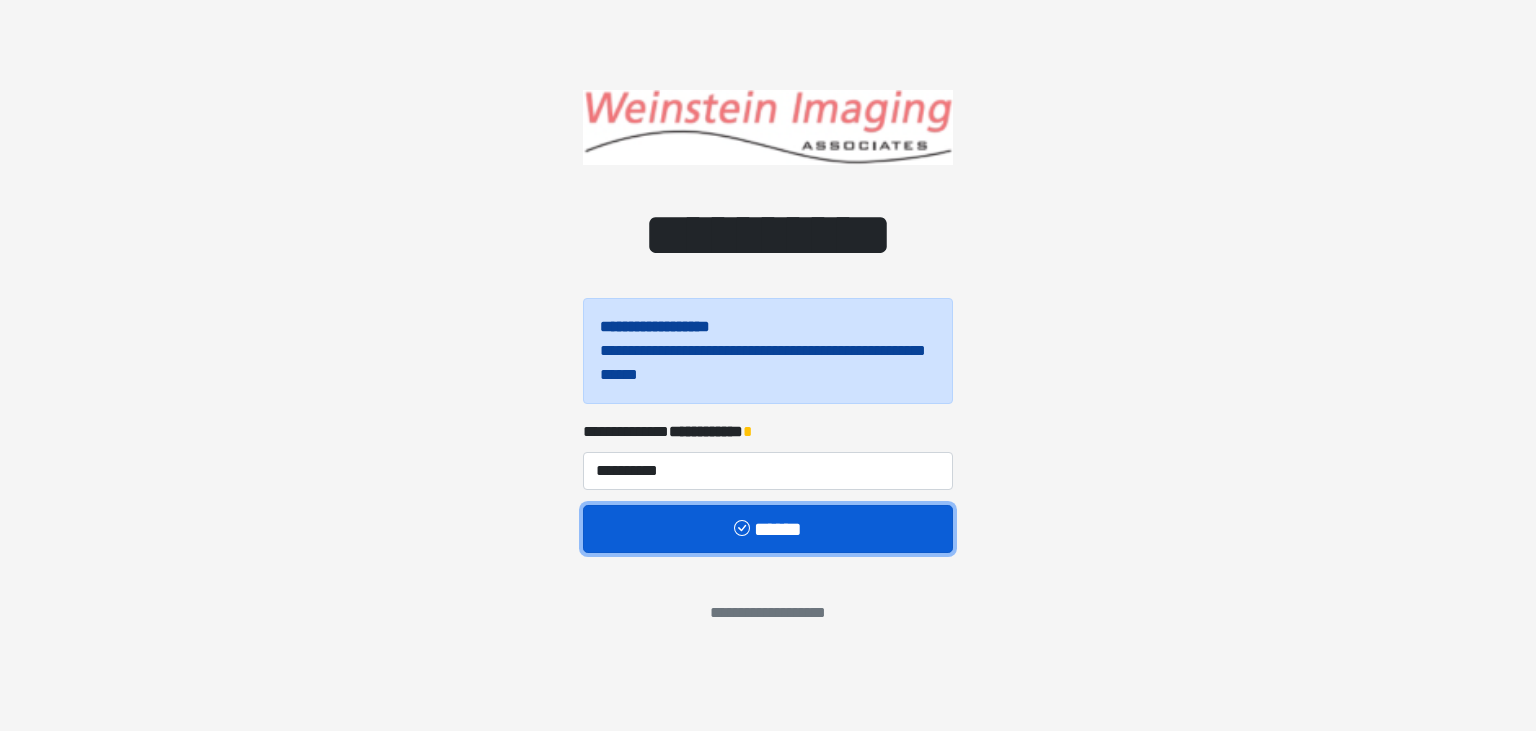 click on "******" at bounding box center (768, 529) 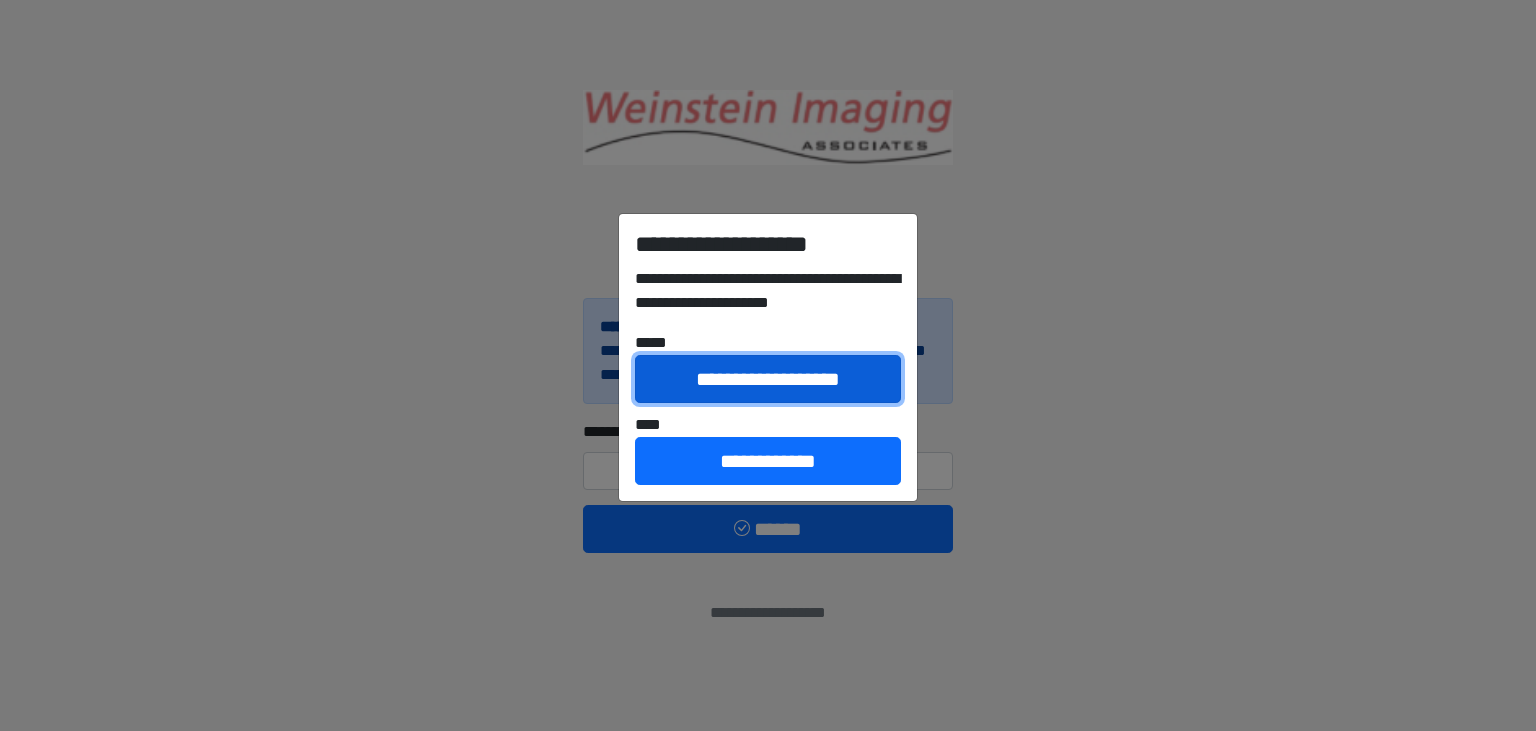 click on "**********" at bounding box center [768, 379] 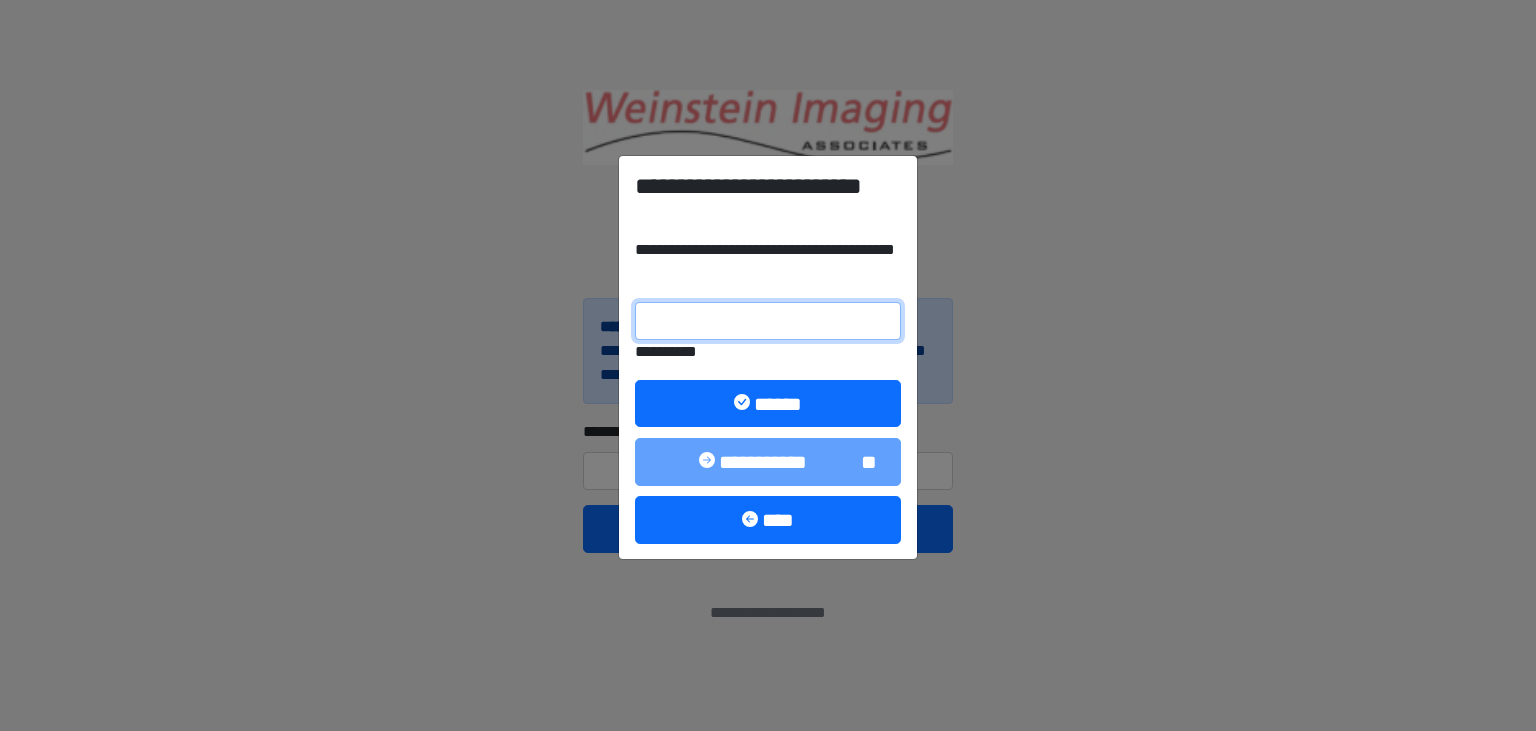 click on "**********" at bounding box center (768, 321) 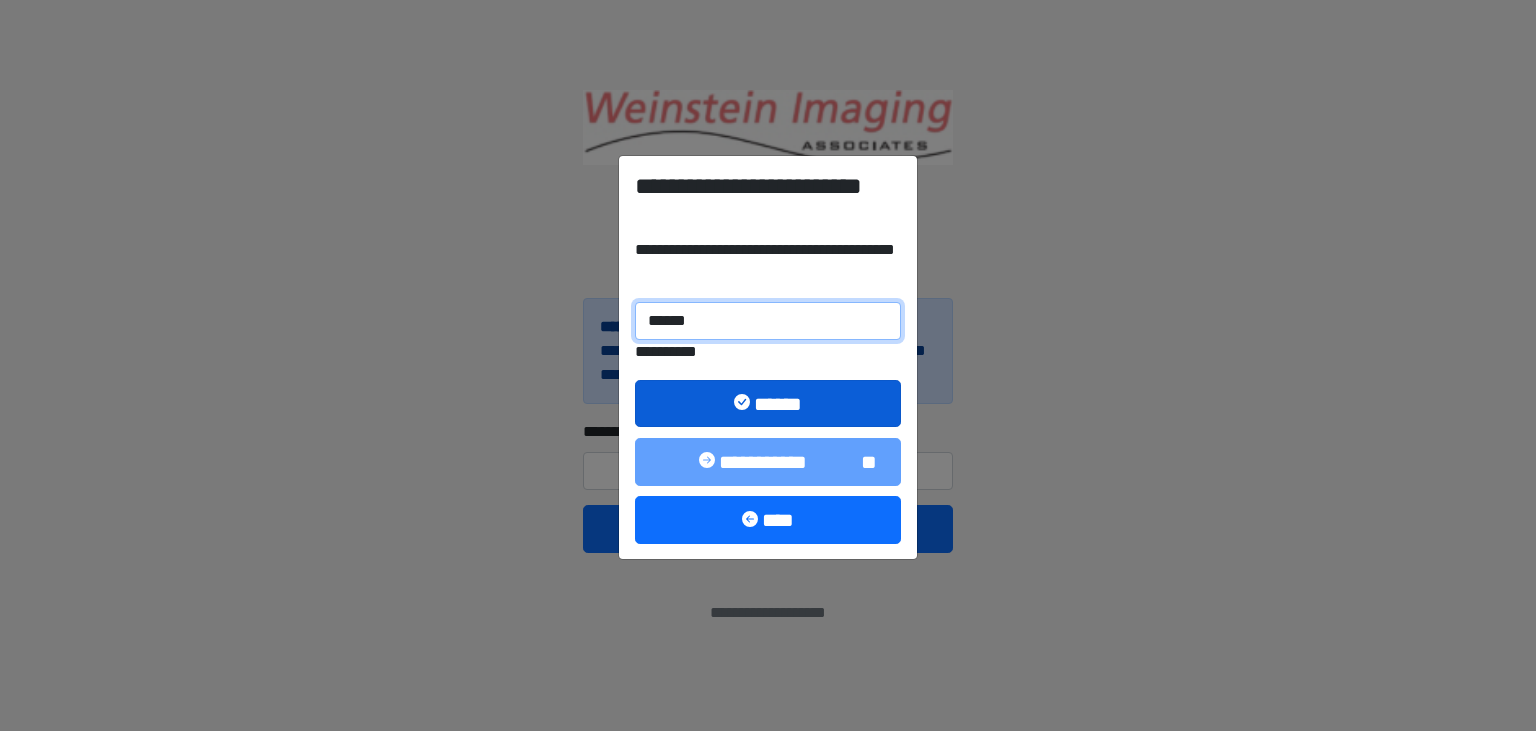 type on "******" 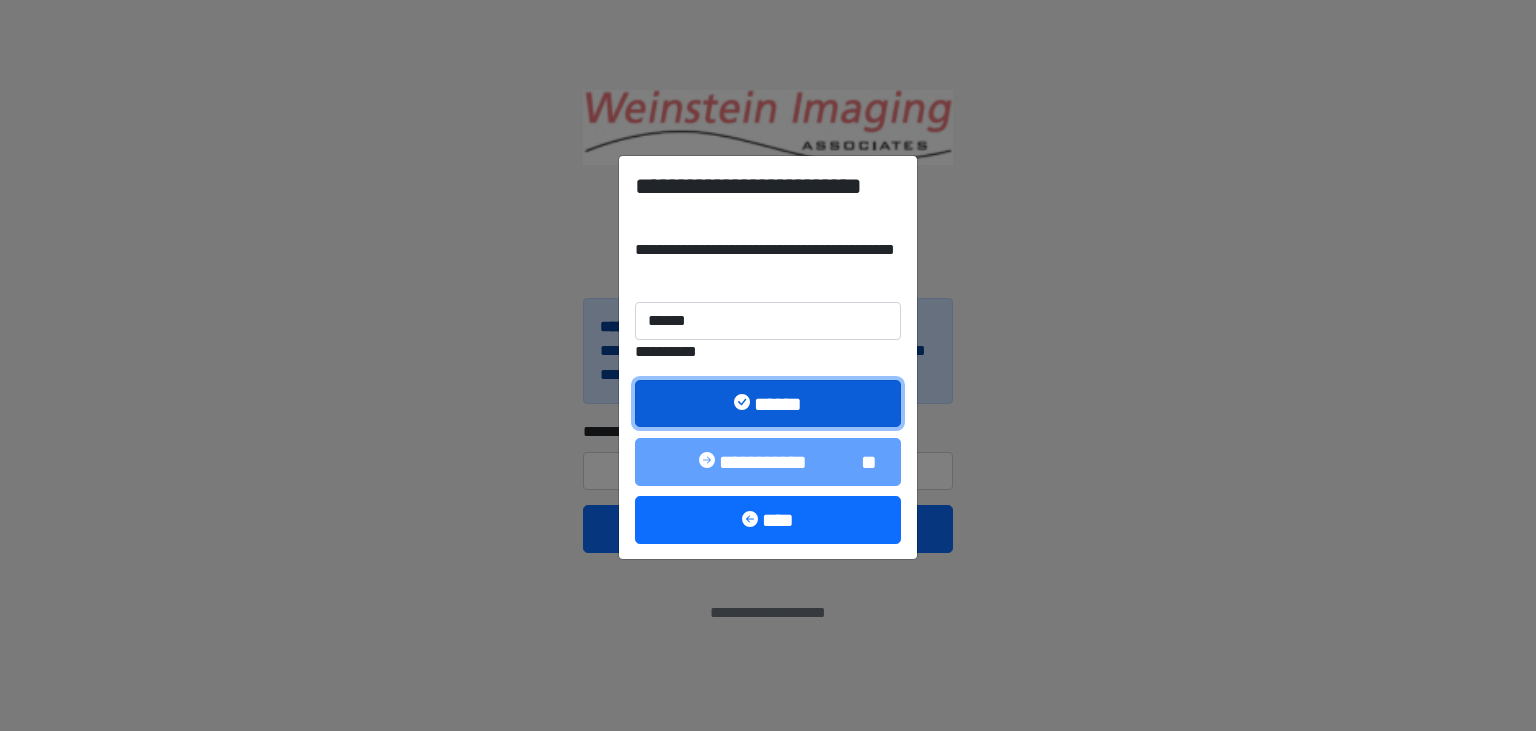 click on "******" at bounding box center [768, 404] 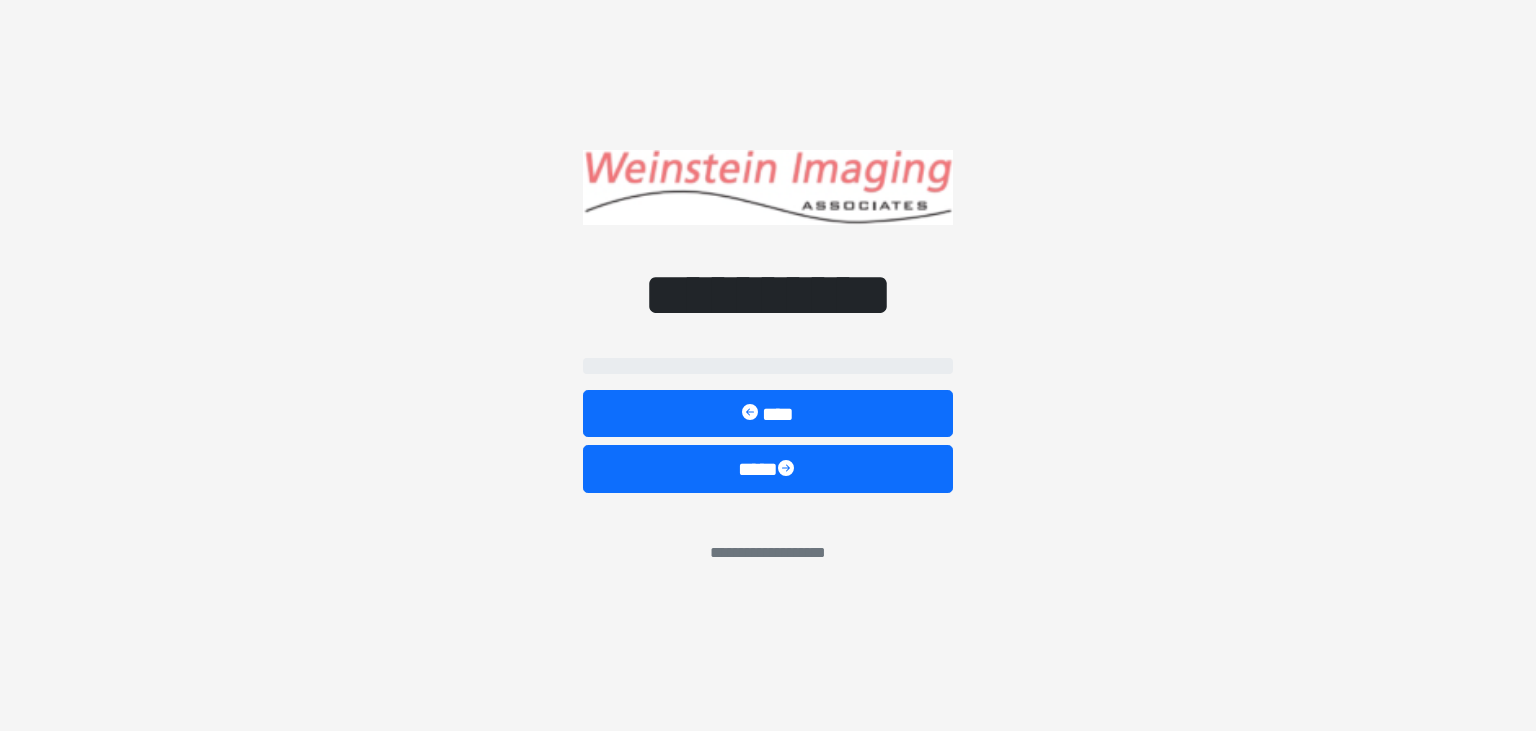select on "*****" 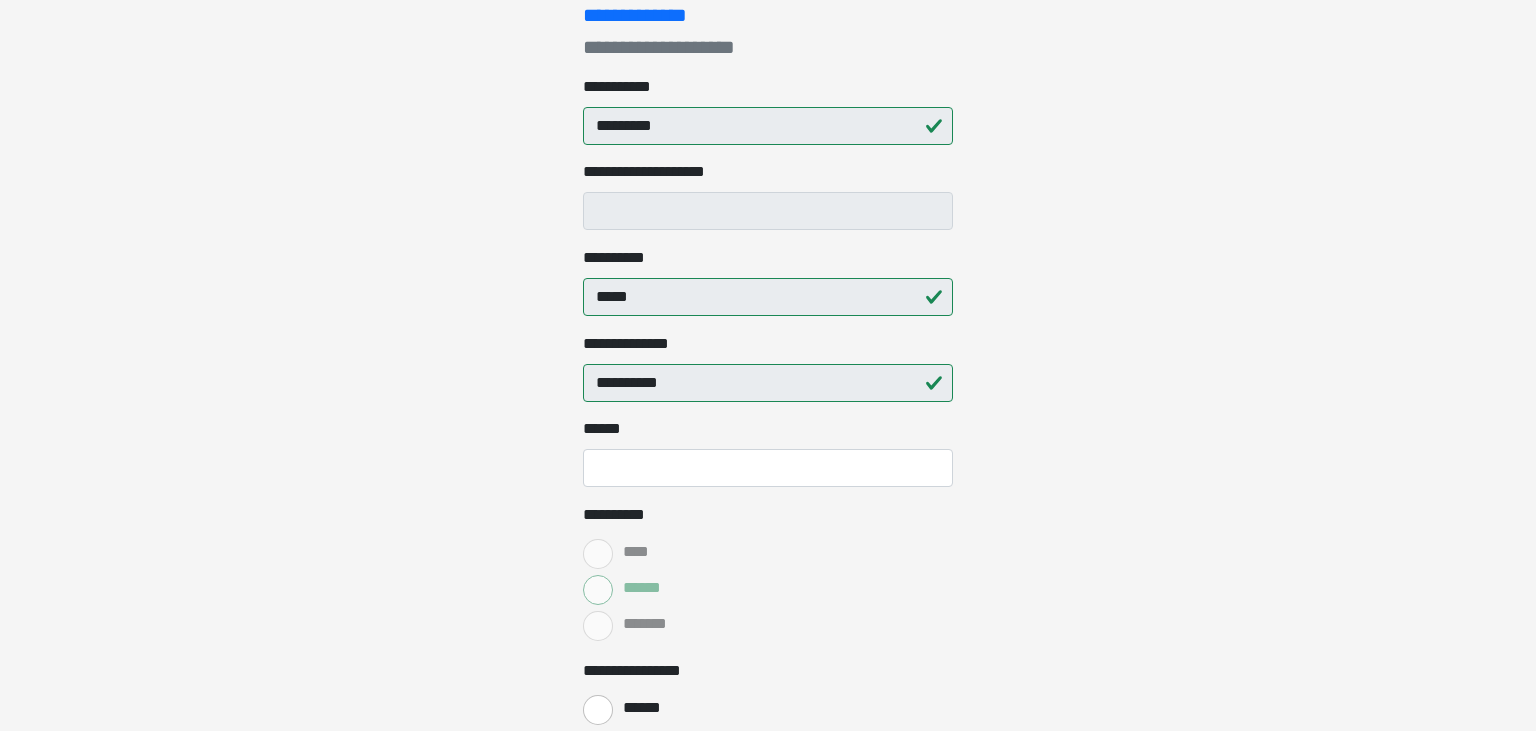 scroll, scrollTop: 302, scrollLeft: 0, axis: vertical 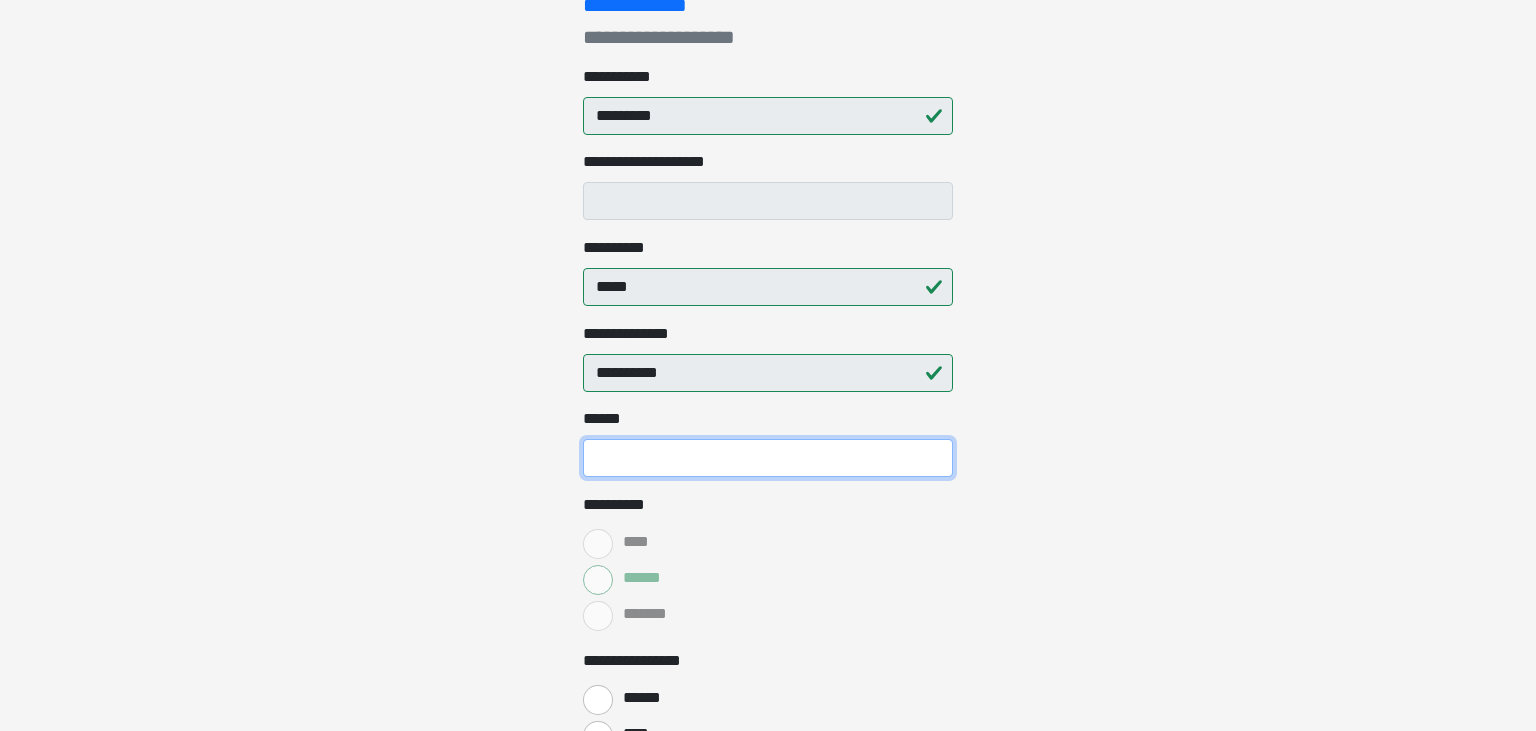 click on "**** *" at bounding box center [768, 458] 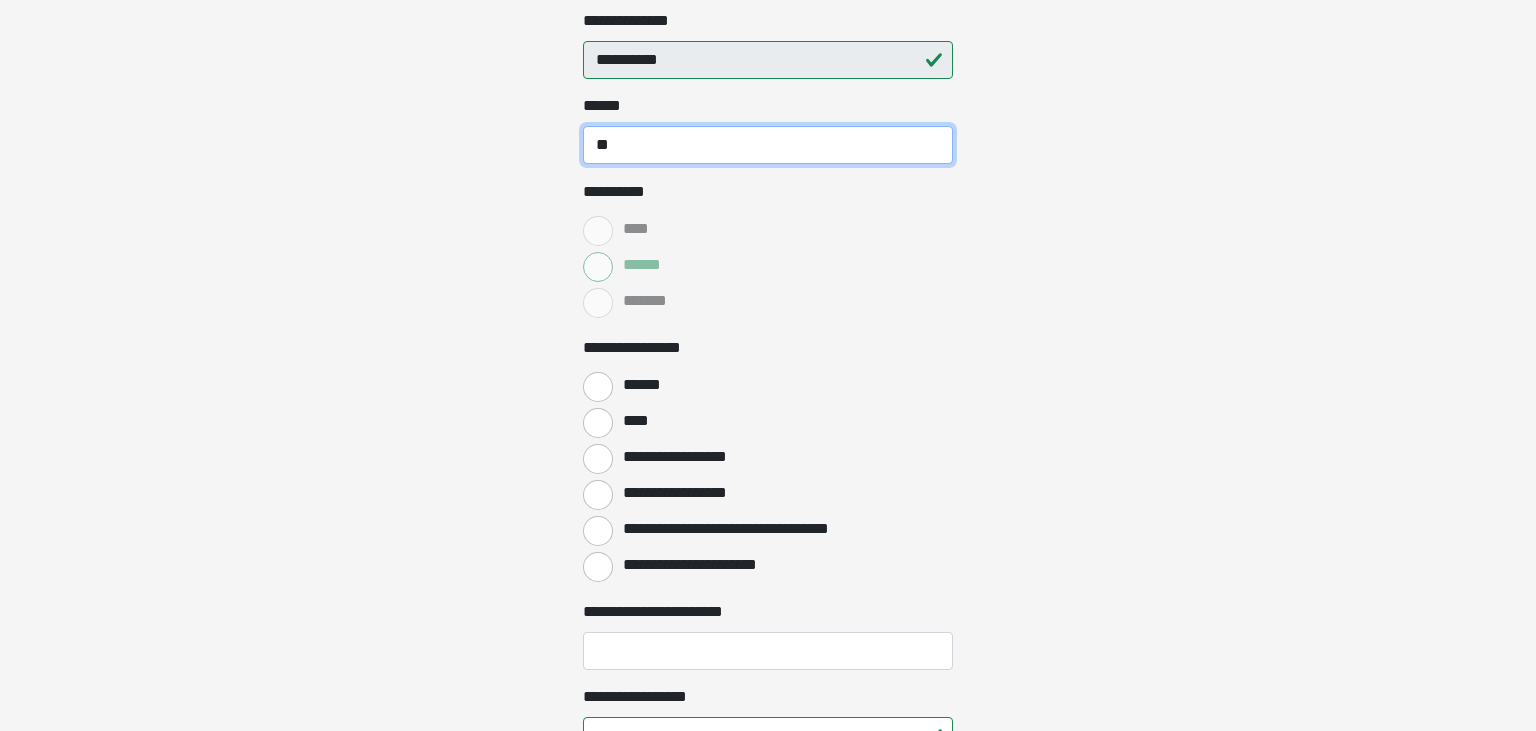 scroll, scrollTop: 620, scrollLeft: 0, axis: vertical 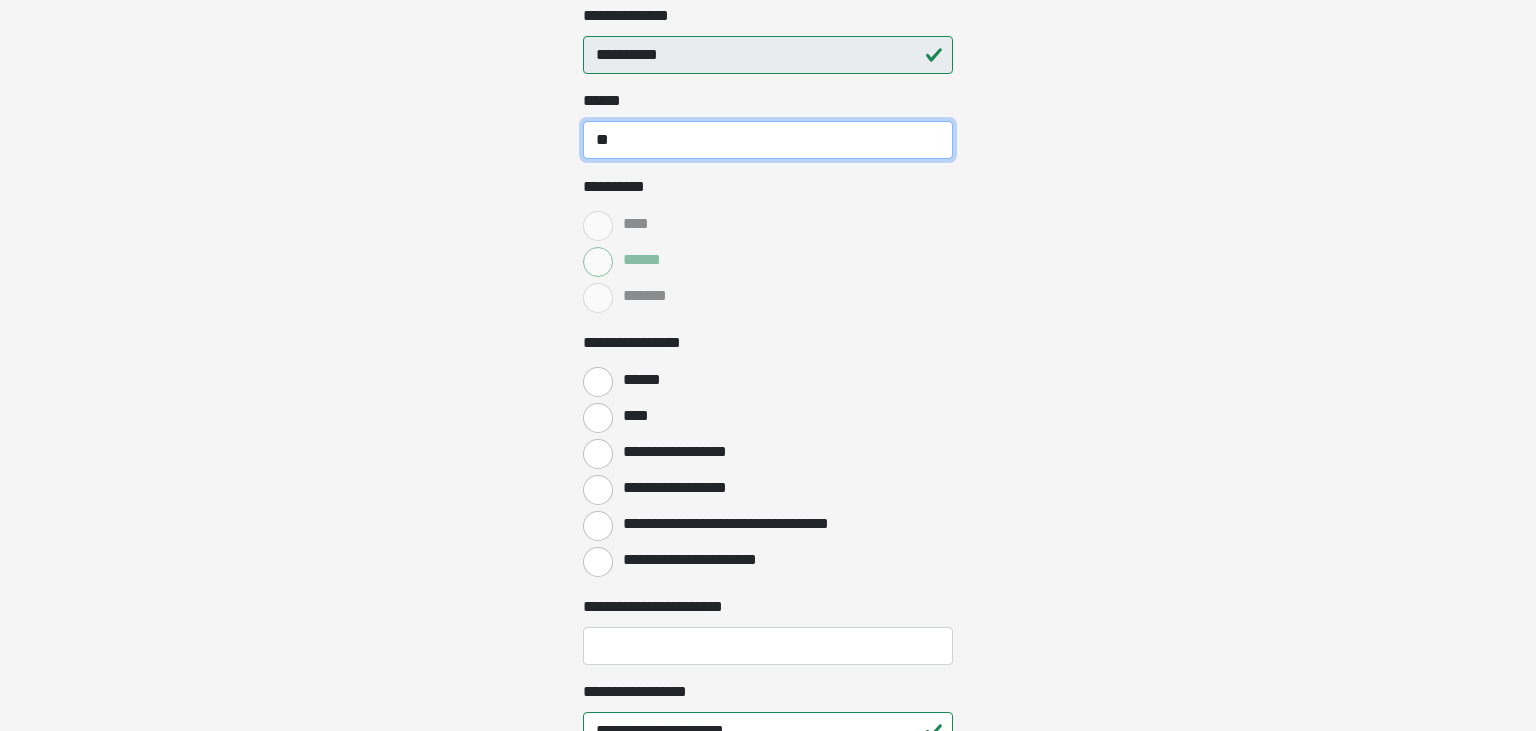 type on "**" 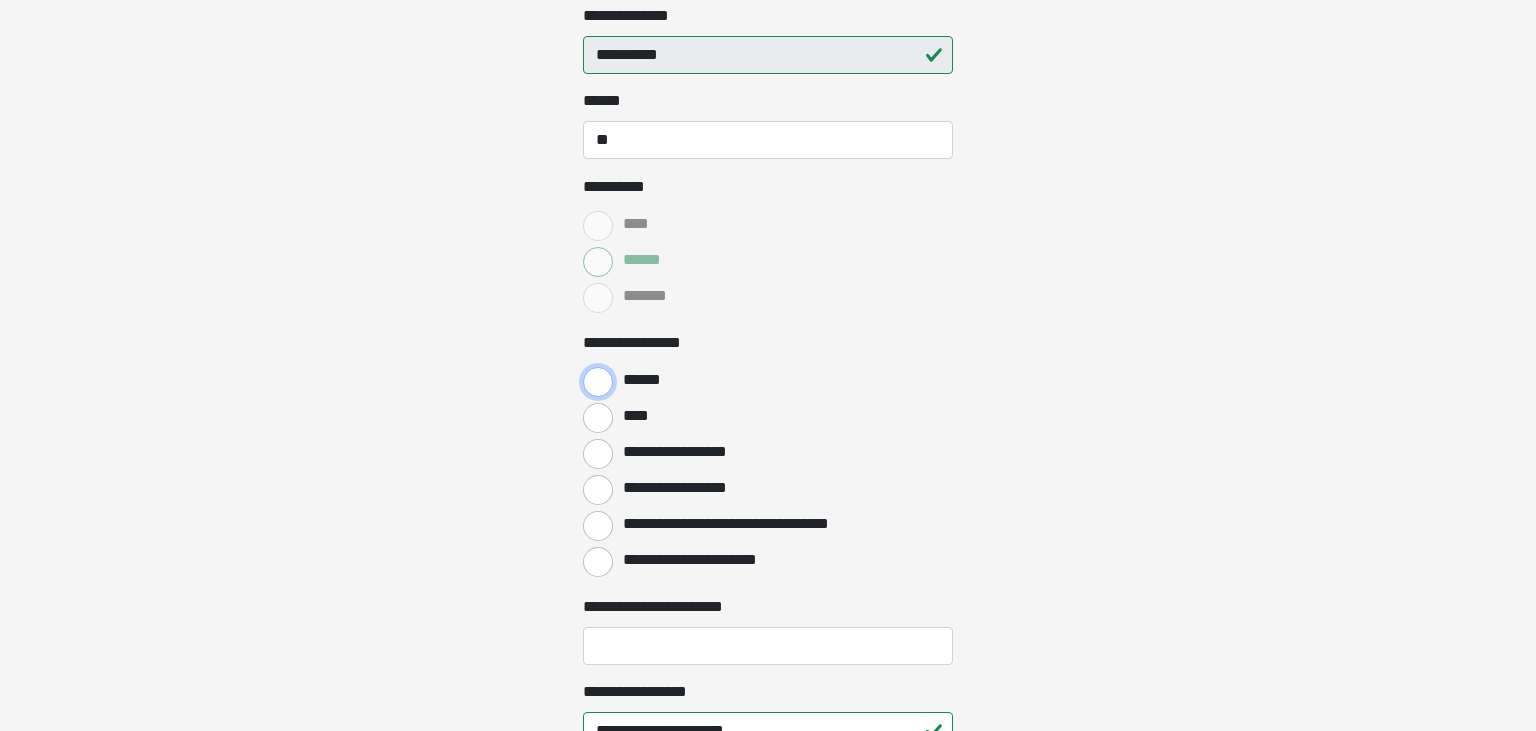 click on "******" at bounding box center (598, 382) 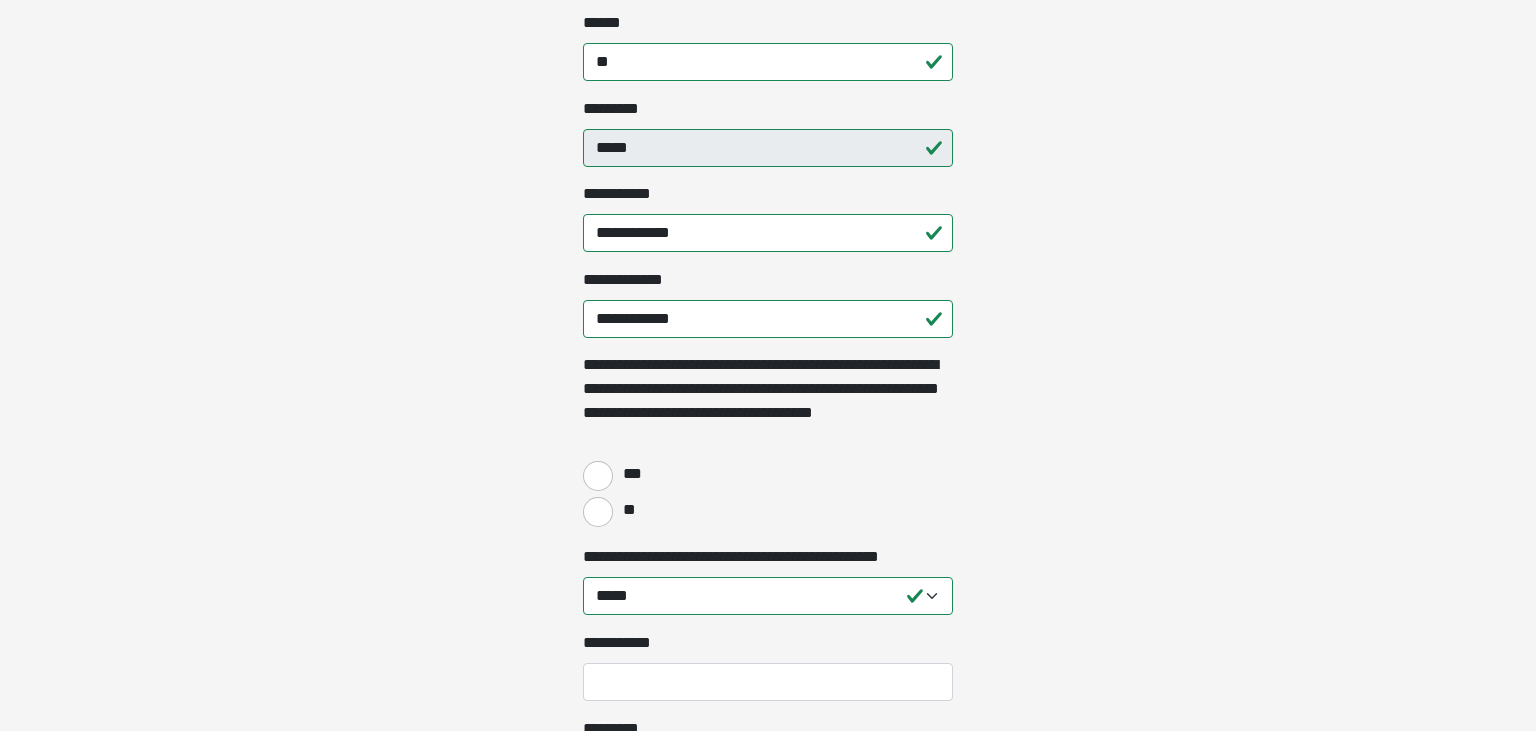scroll, scrollTop: 1571, scrollLeft: 0, axis: vertical 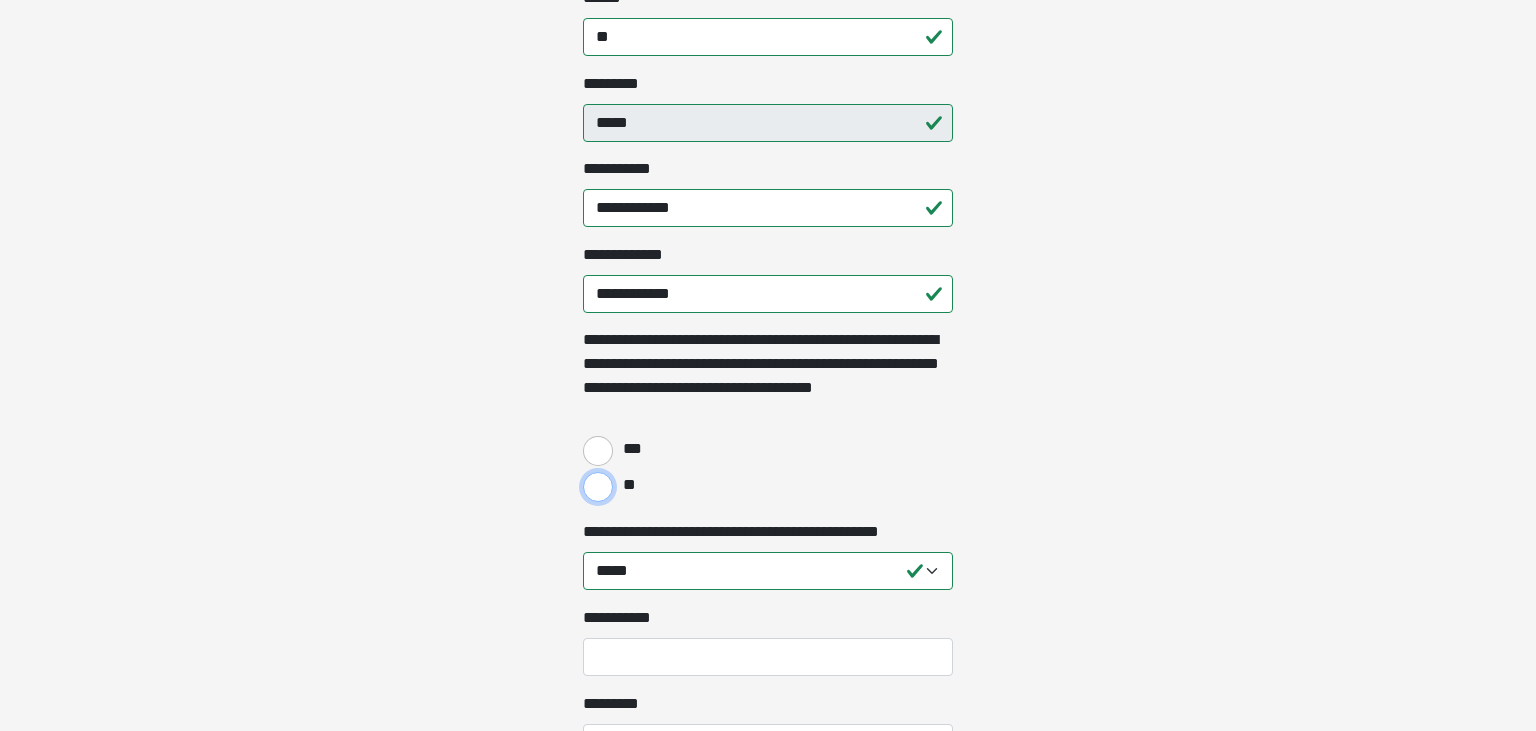 click on "**" at bounding box center (598, 487) 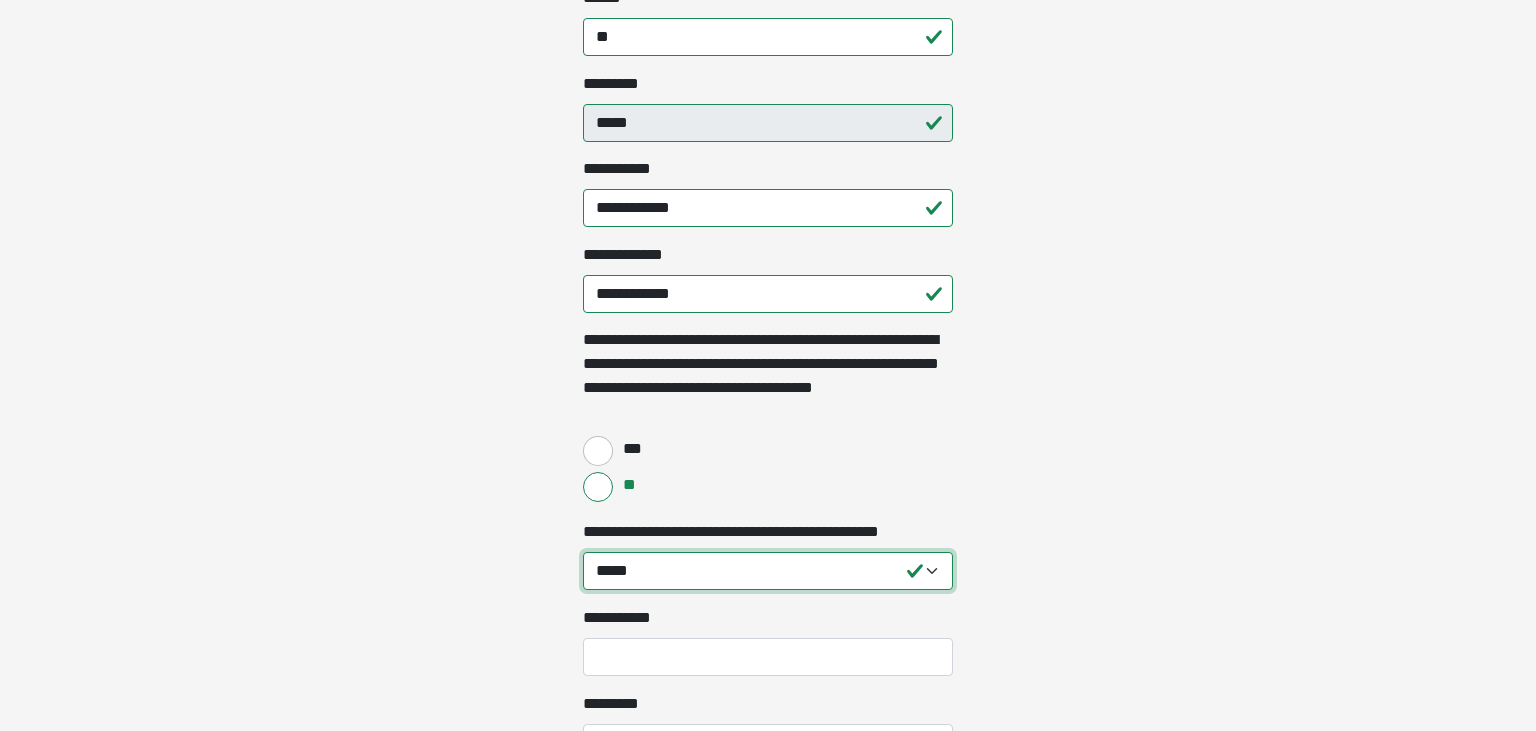 select on "**********" 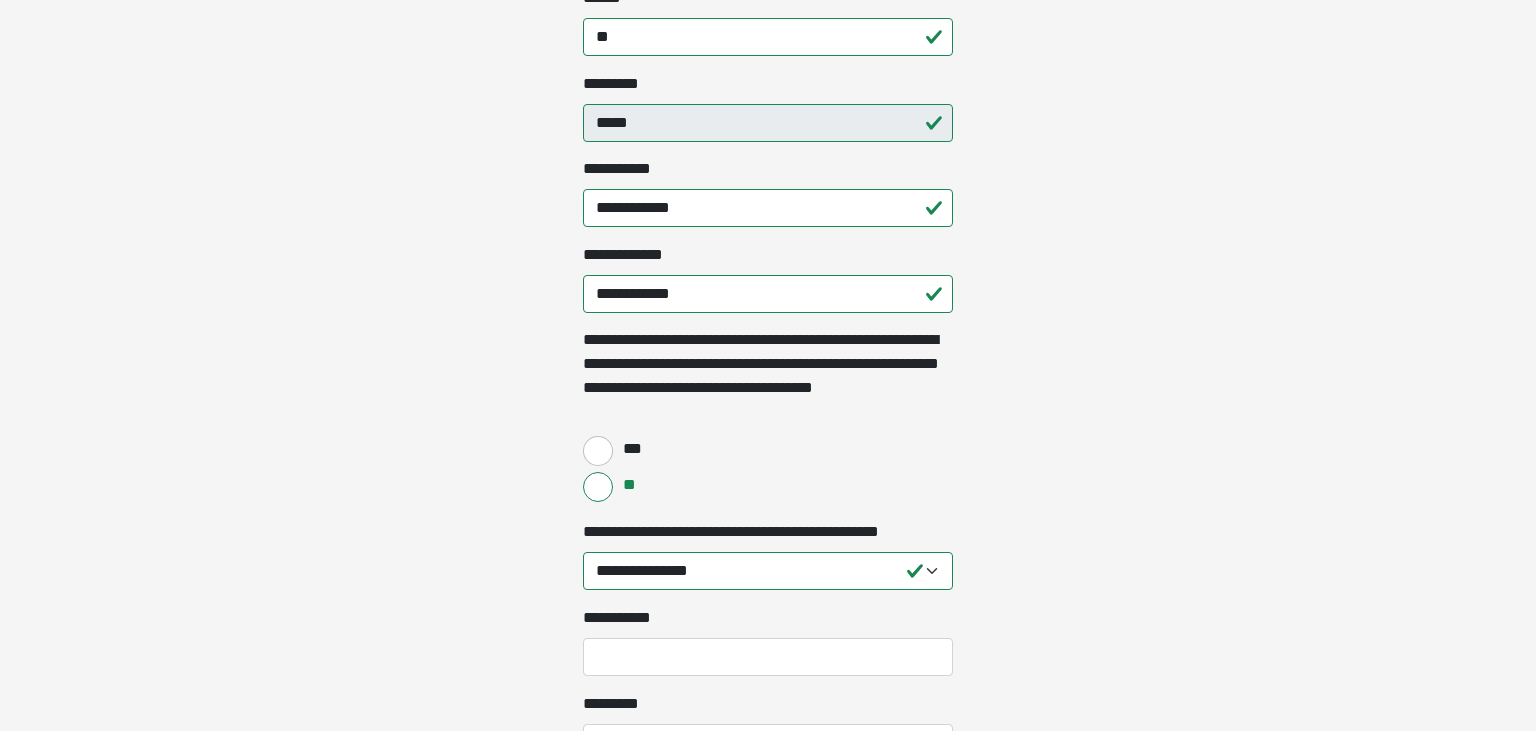 click on "**********" at bounding box center [768, -1206] 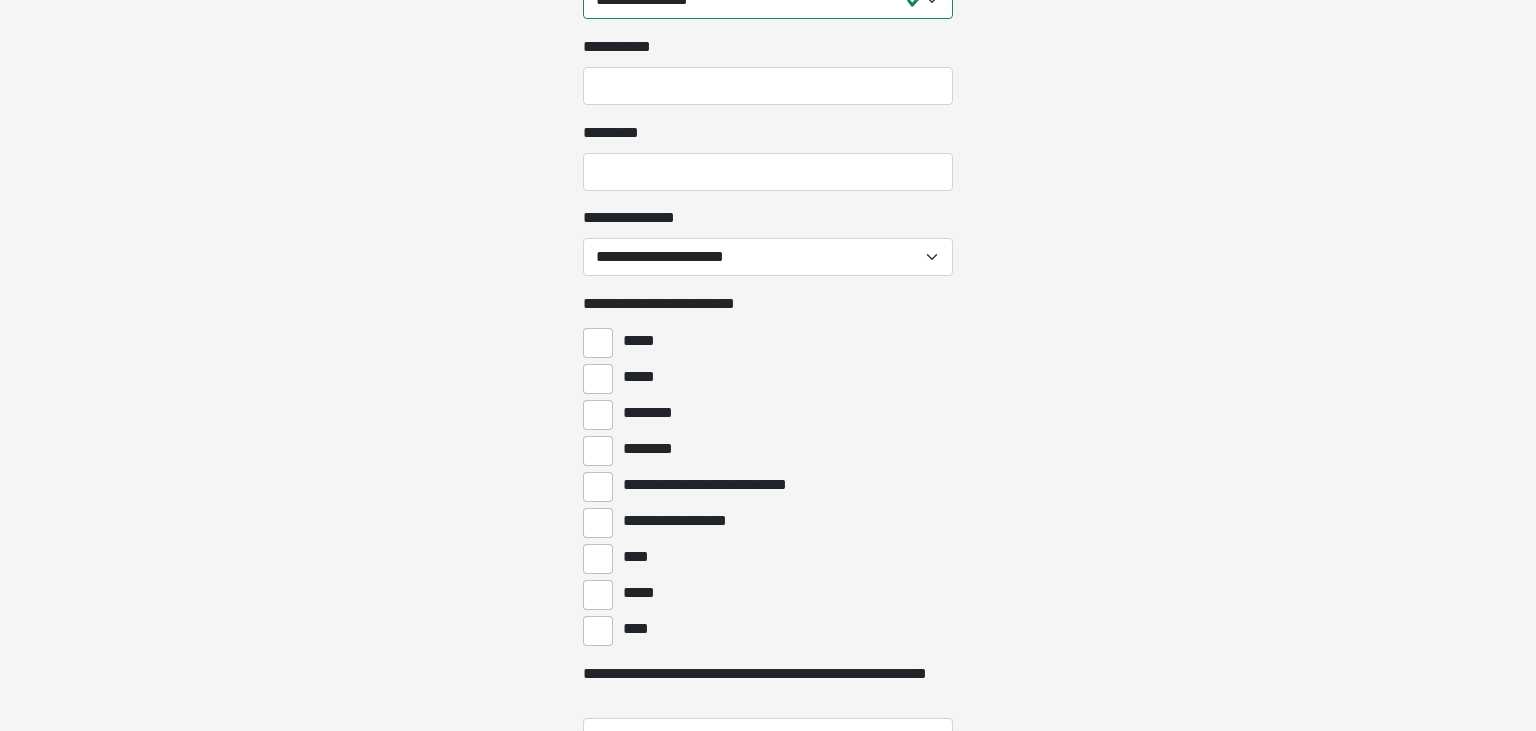 scroll, scrollTop: 2136, scrollLeft: 0, axis: vertical 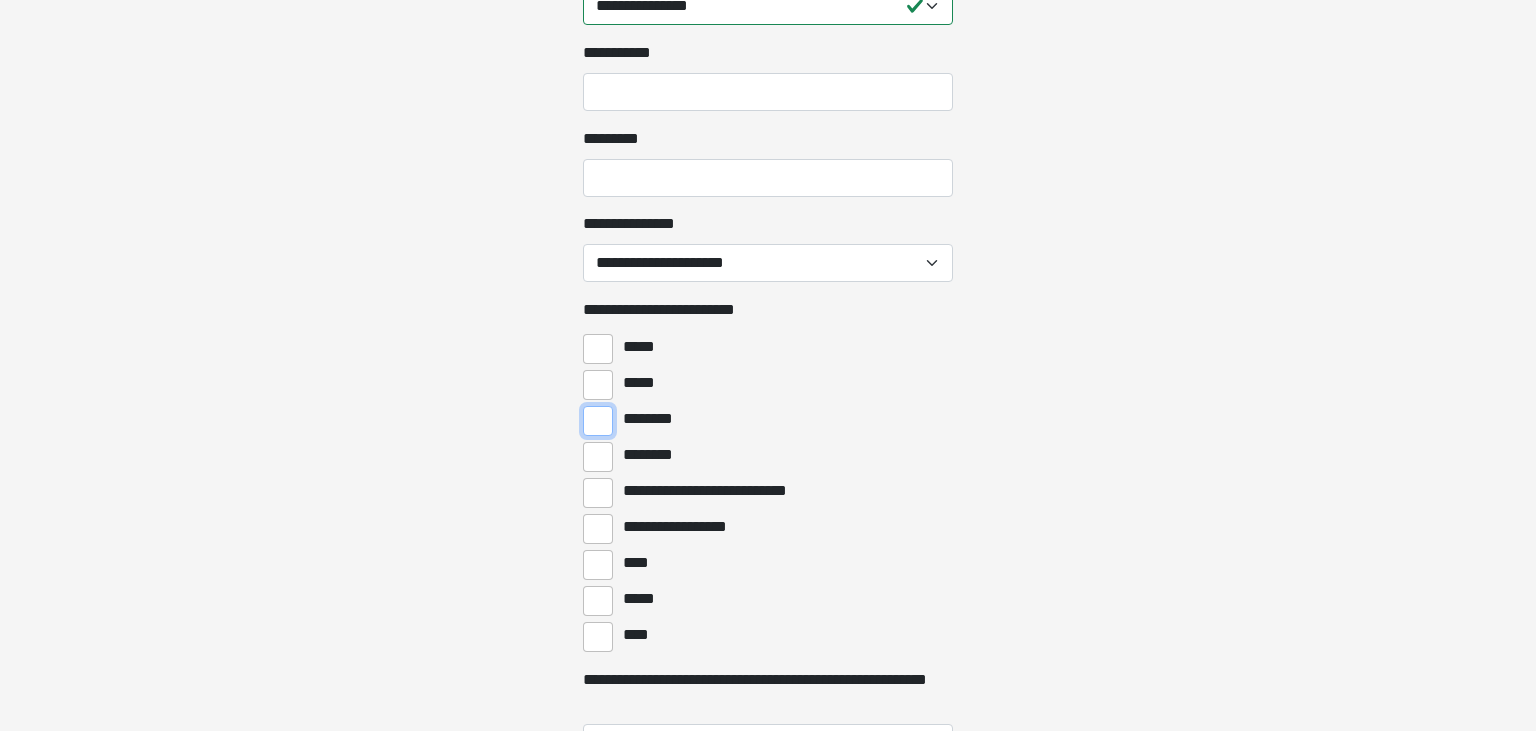 click on "********" at bounding box center (598, 421) 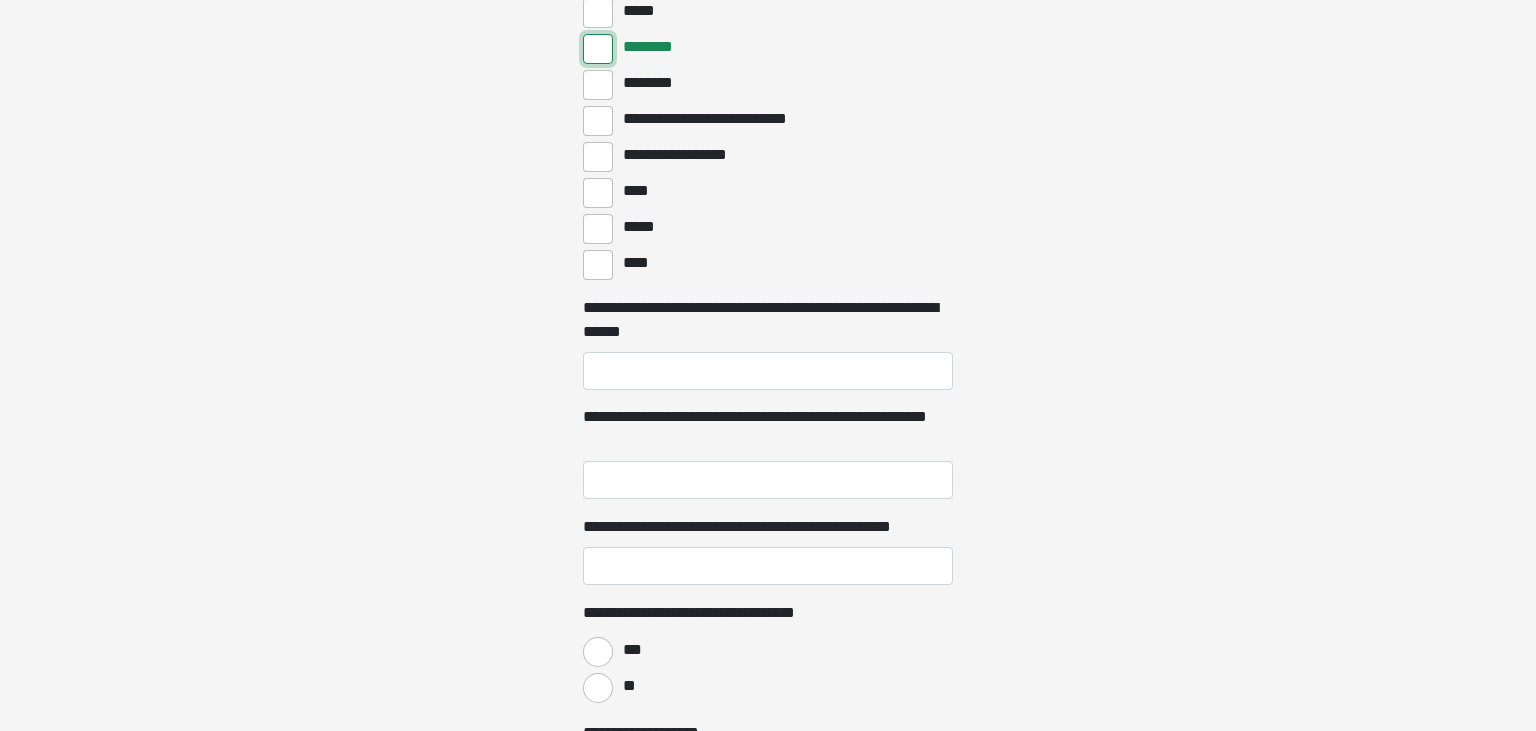 scroll, scrollTop: 2518, scrollLeft: 0, axis: vertical 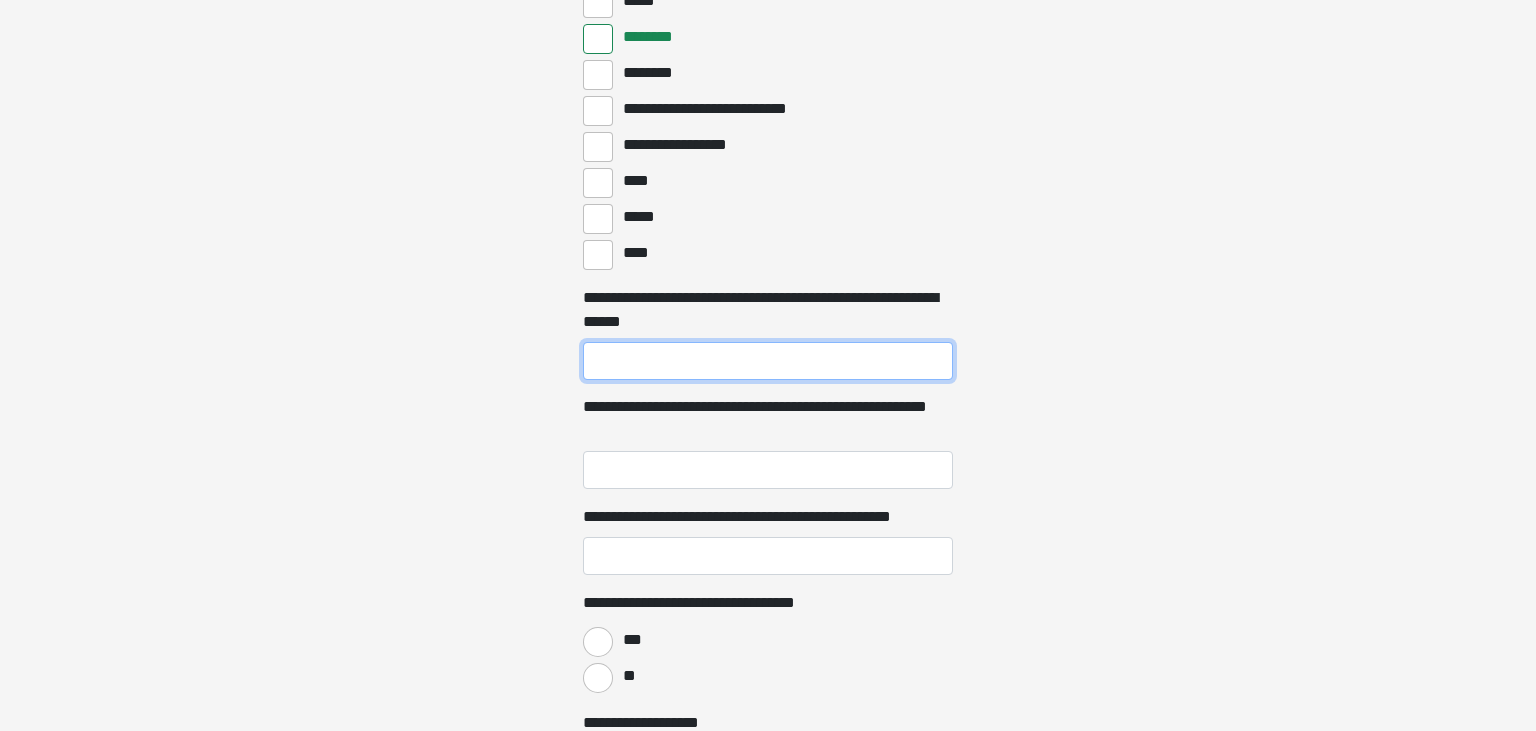 click on "**********" at bounding box center (768, 361) 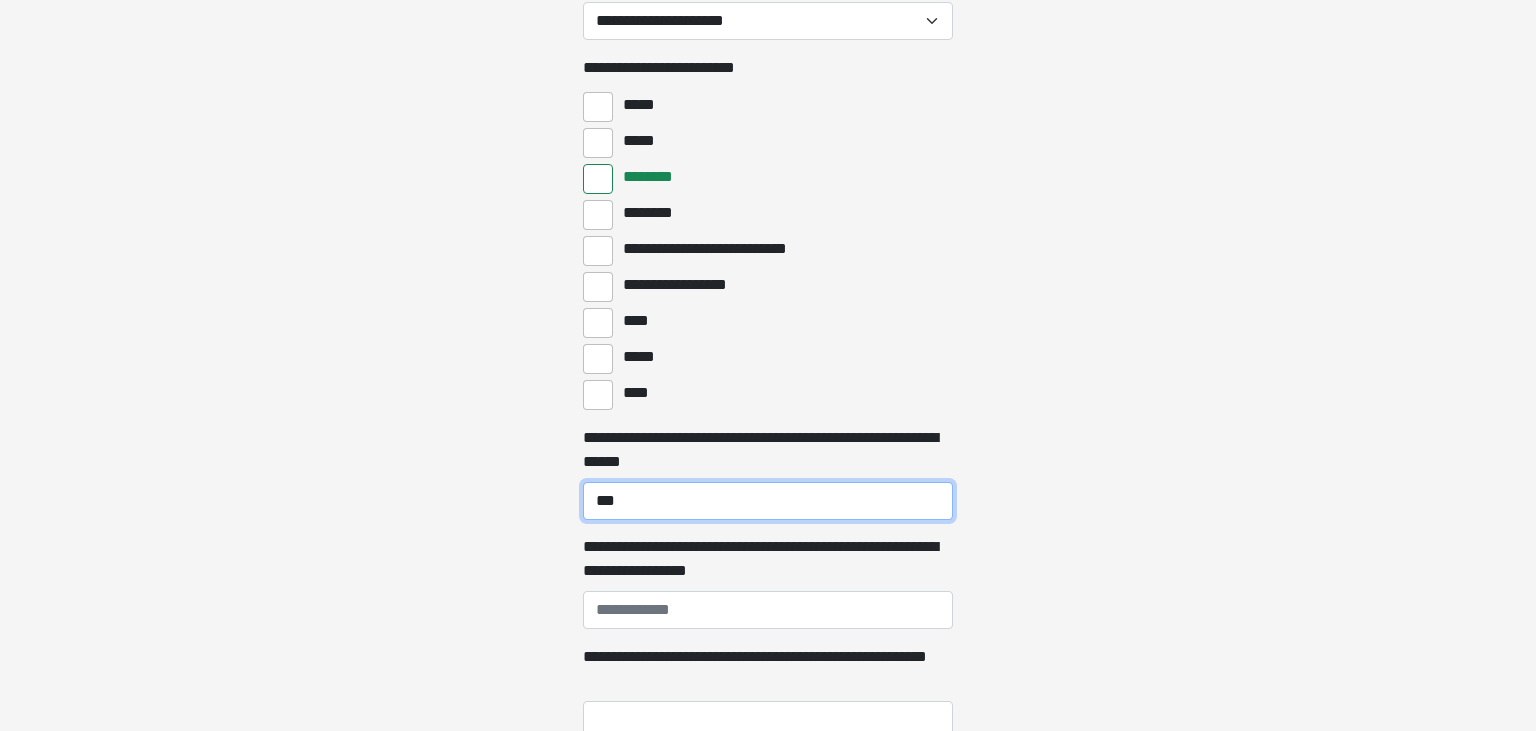 scroll, scrollTop: 2316, scrollLeft: 0, axis: vertical 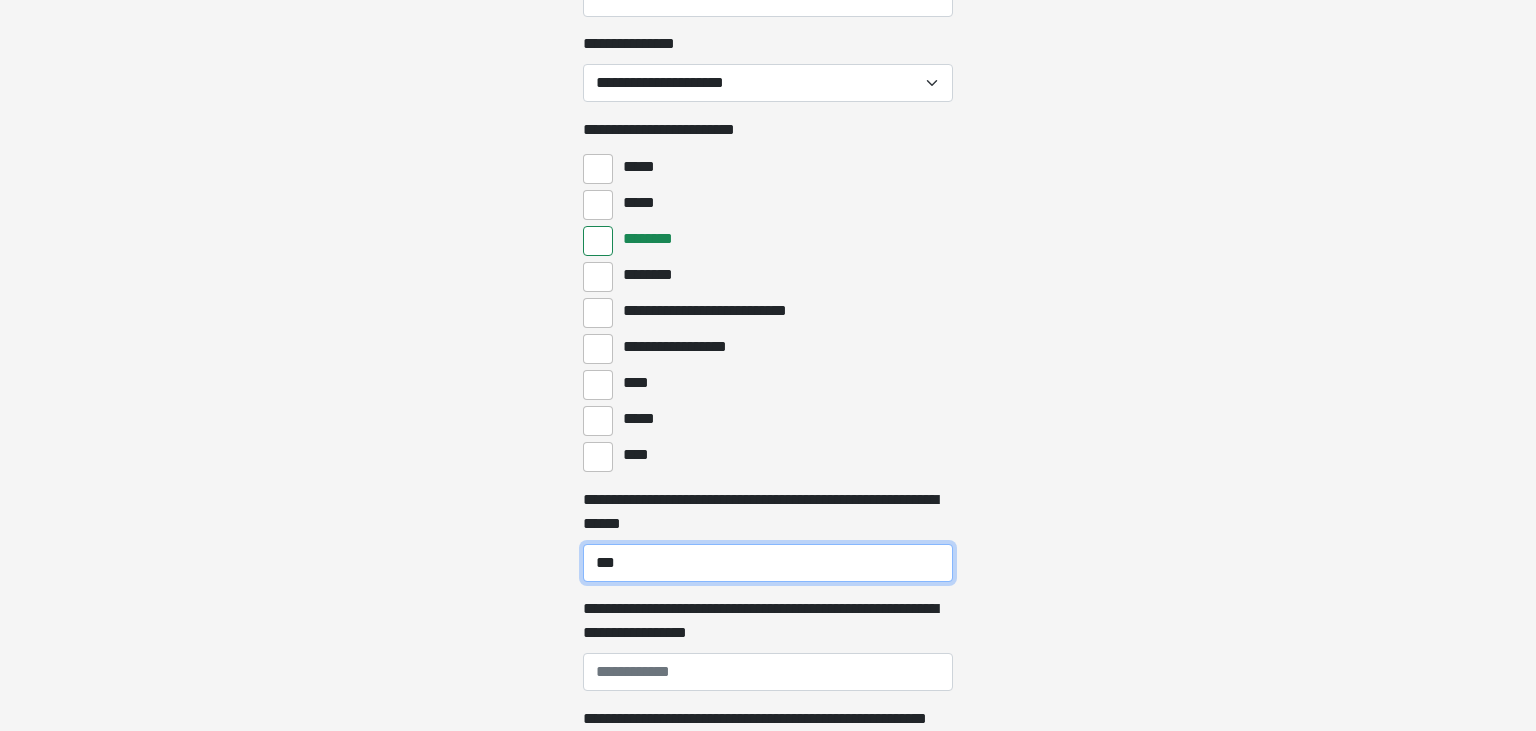 type on "***" 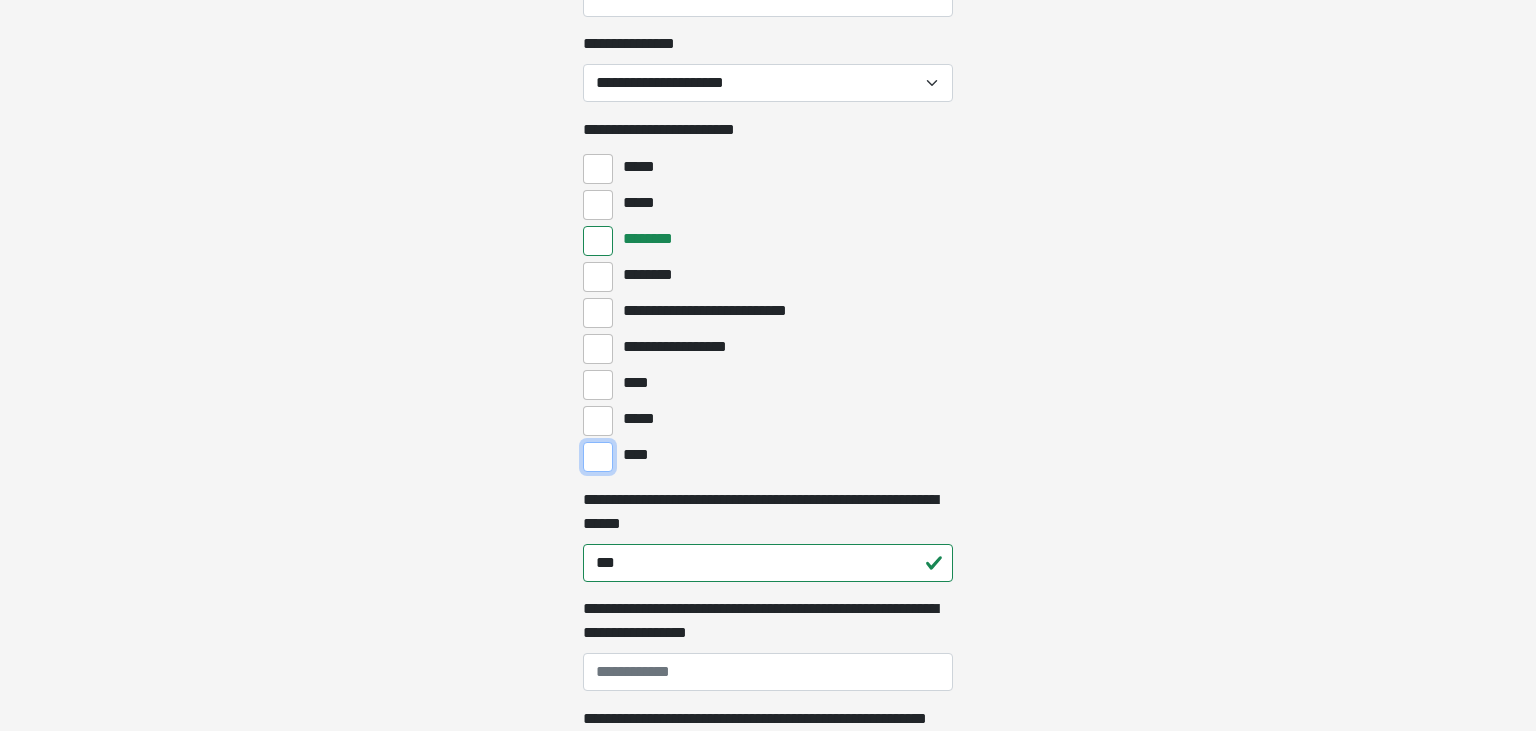 click on "****" at bounding box center (598, 457) 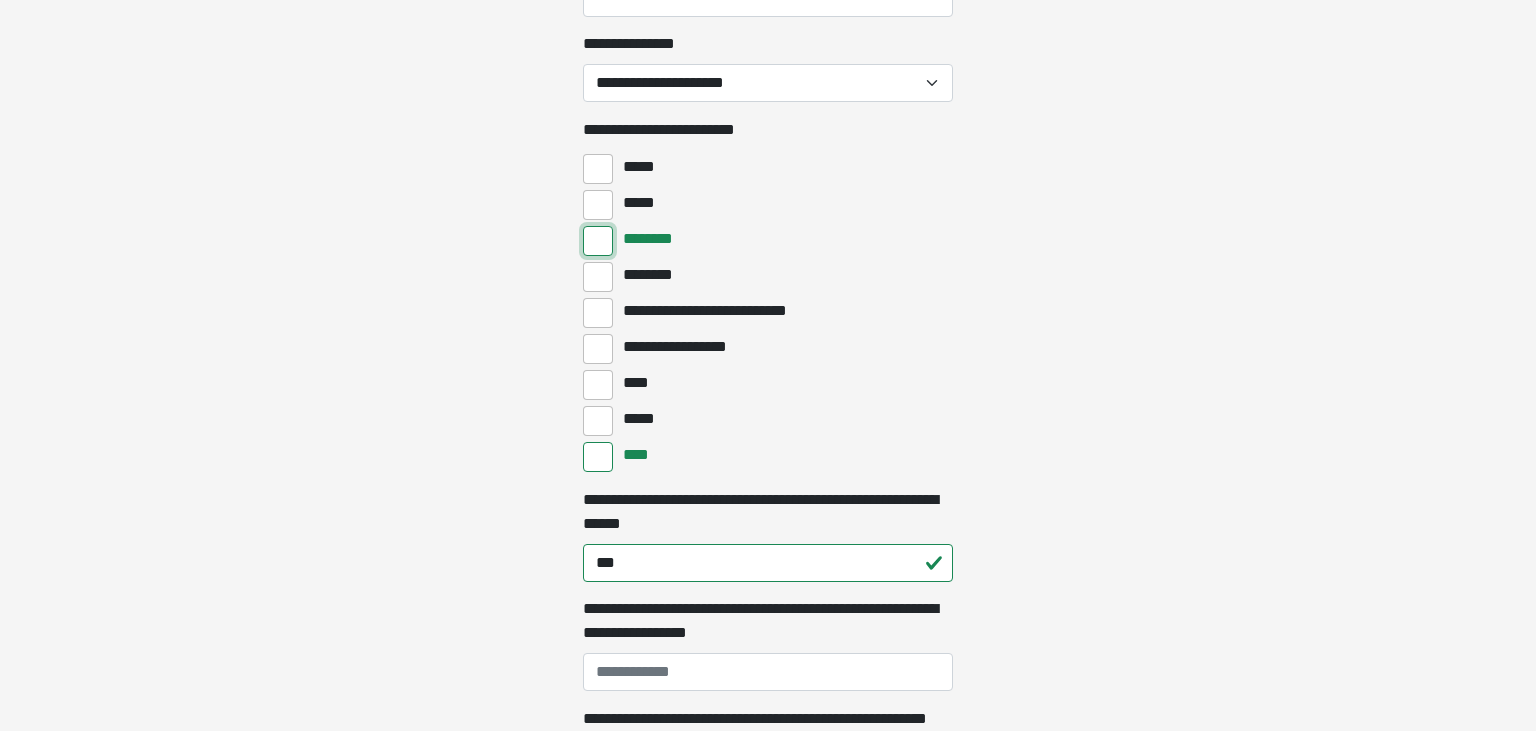 click on "********" at bounding box center (598, 241) 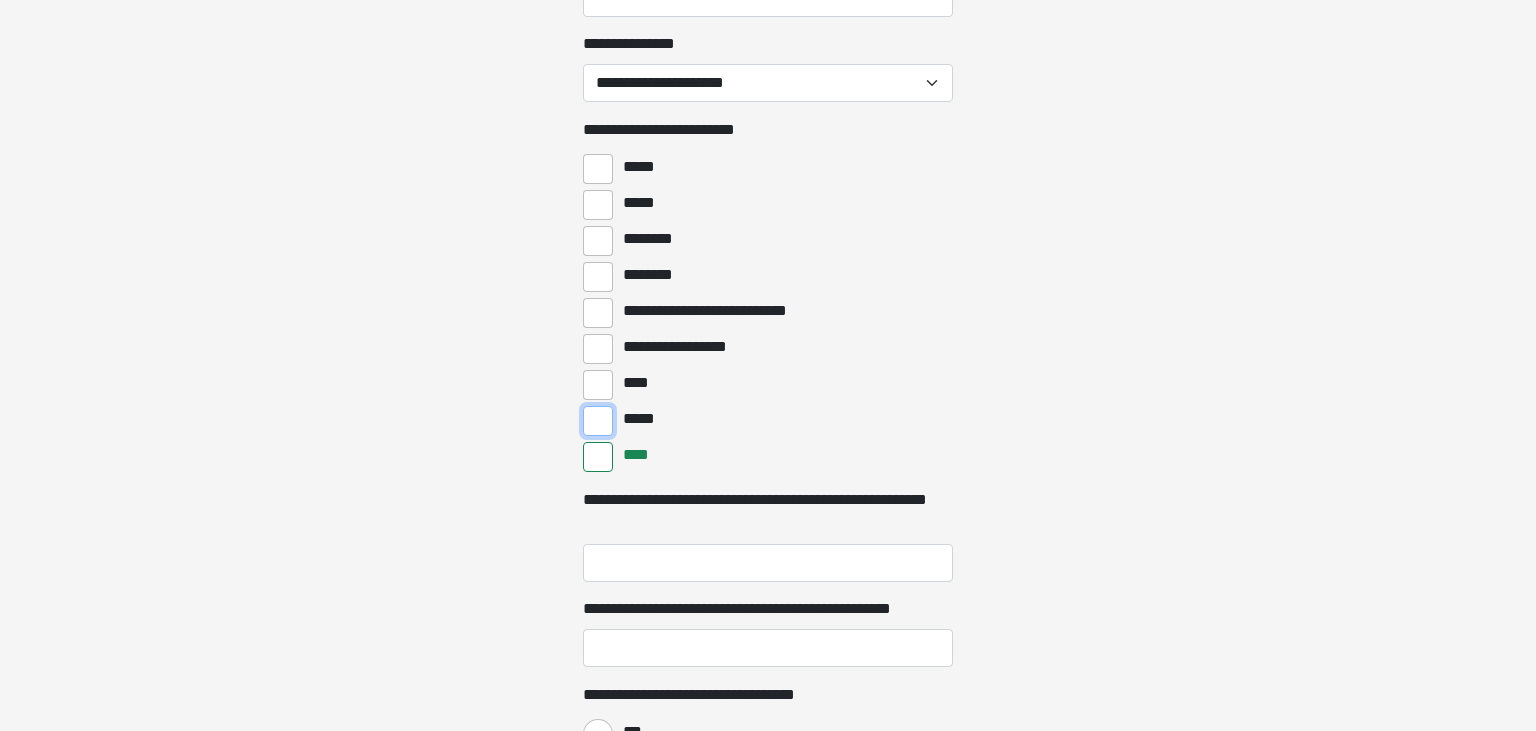 click on "*****" at bounding box center [598, 421] 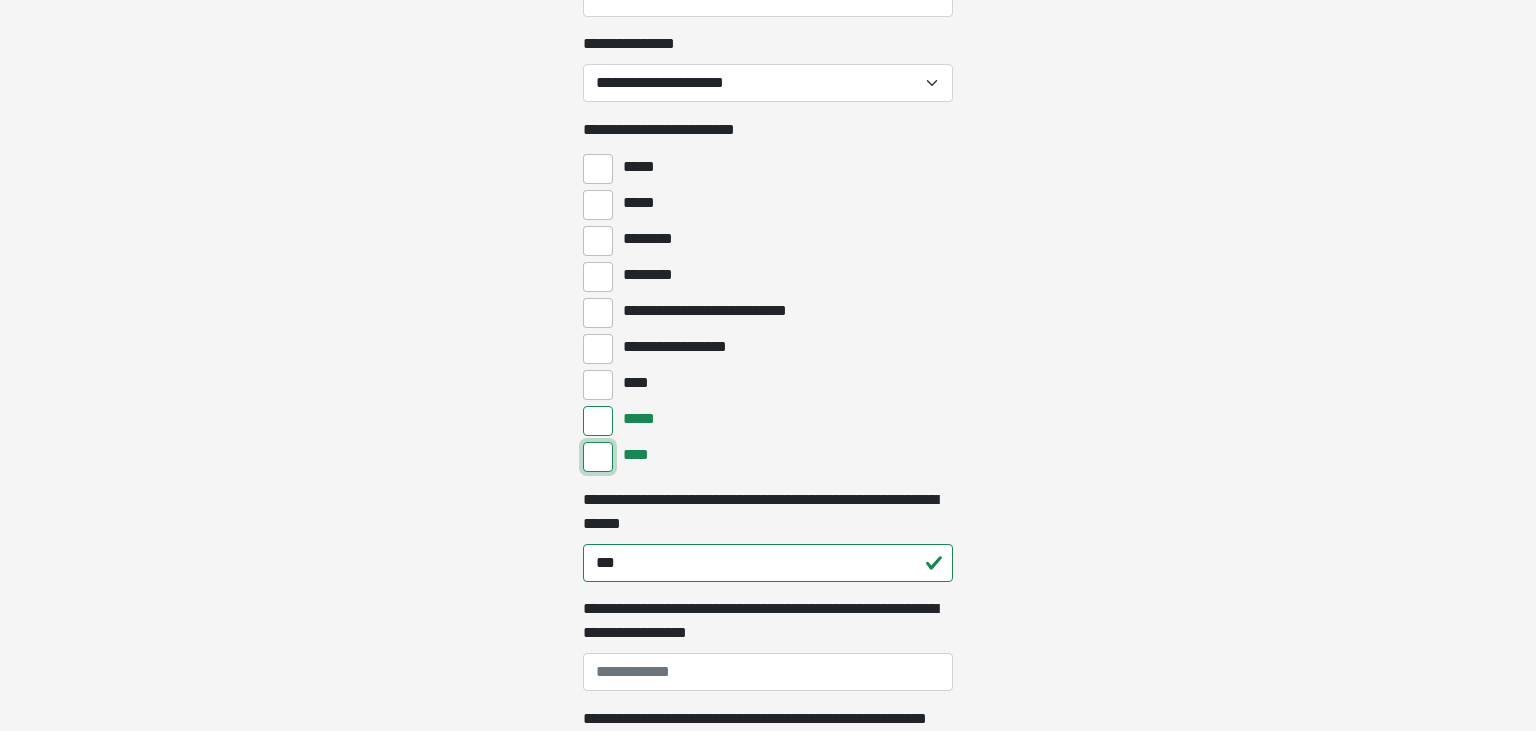 click on "****" at bounding box center [598, 457] 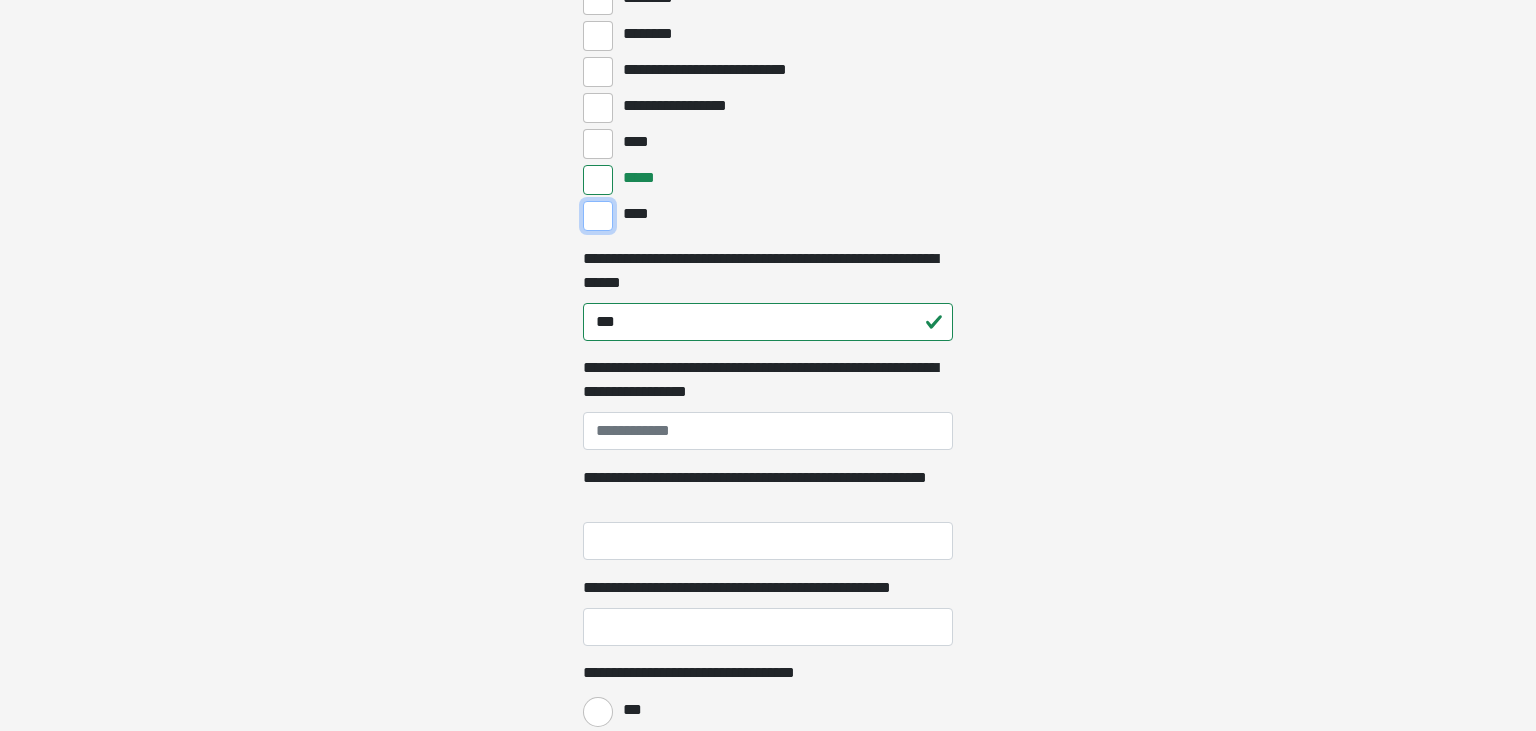 scroll, scrollTop: 2660, scrollLeft: 0, axis: vertical 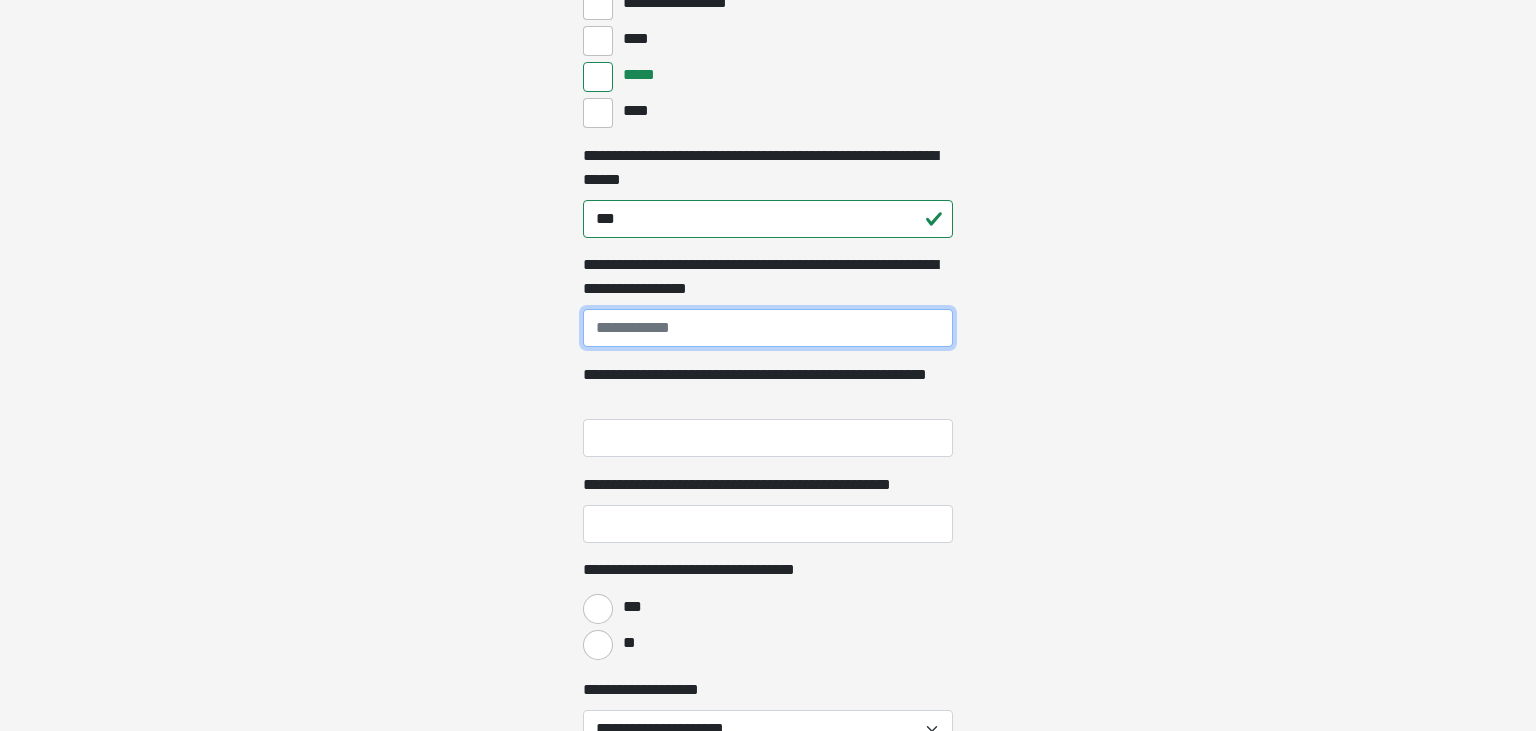 click on "**********" at bounding box center (768, 328) 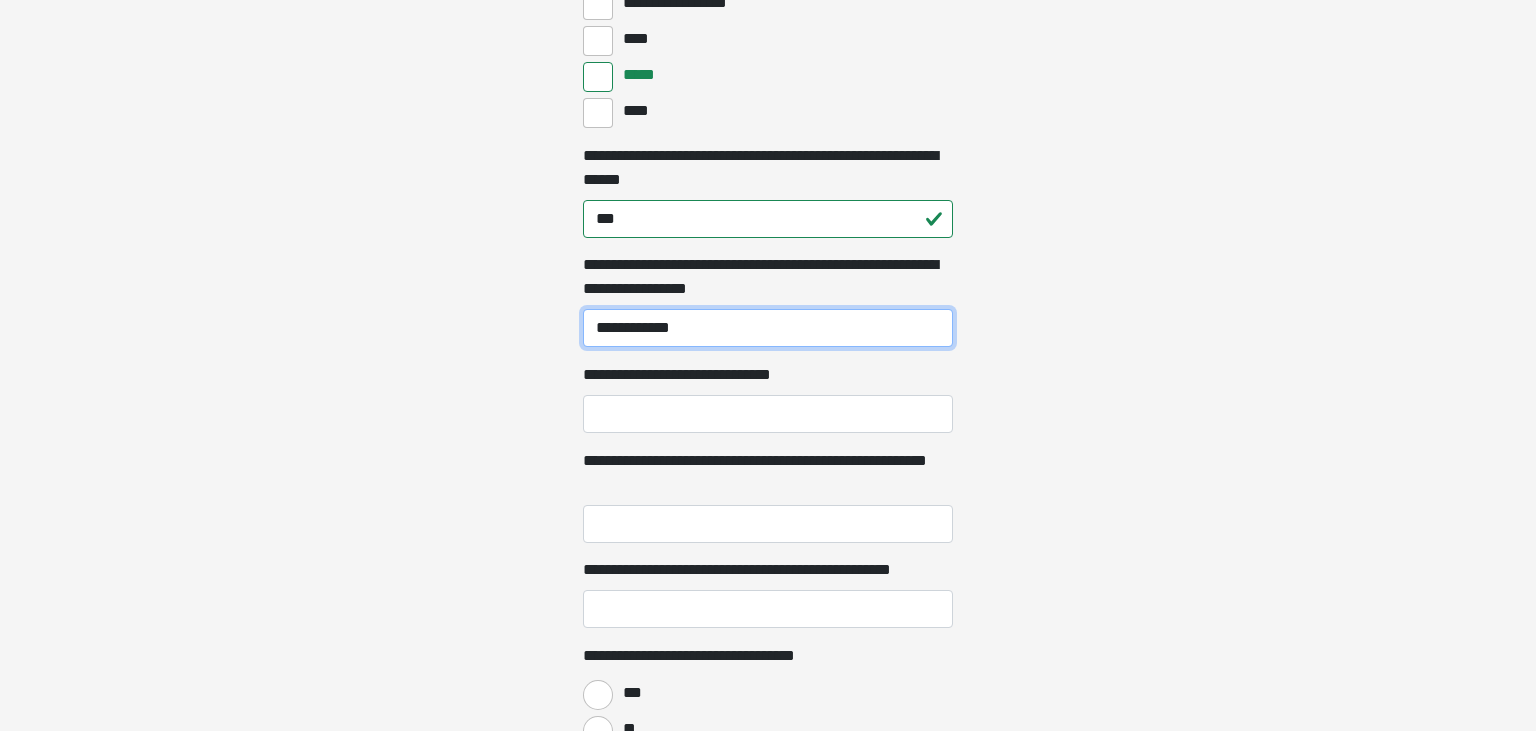 type on "**********" 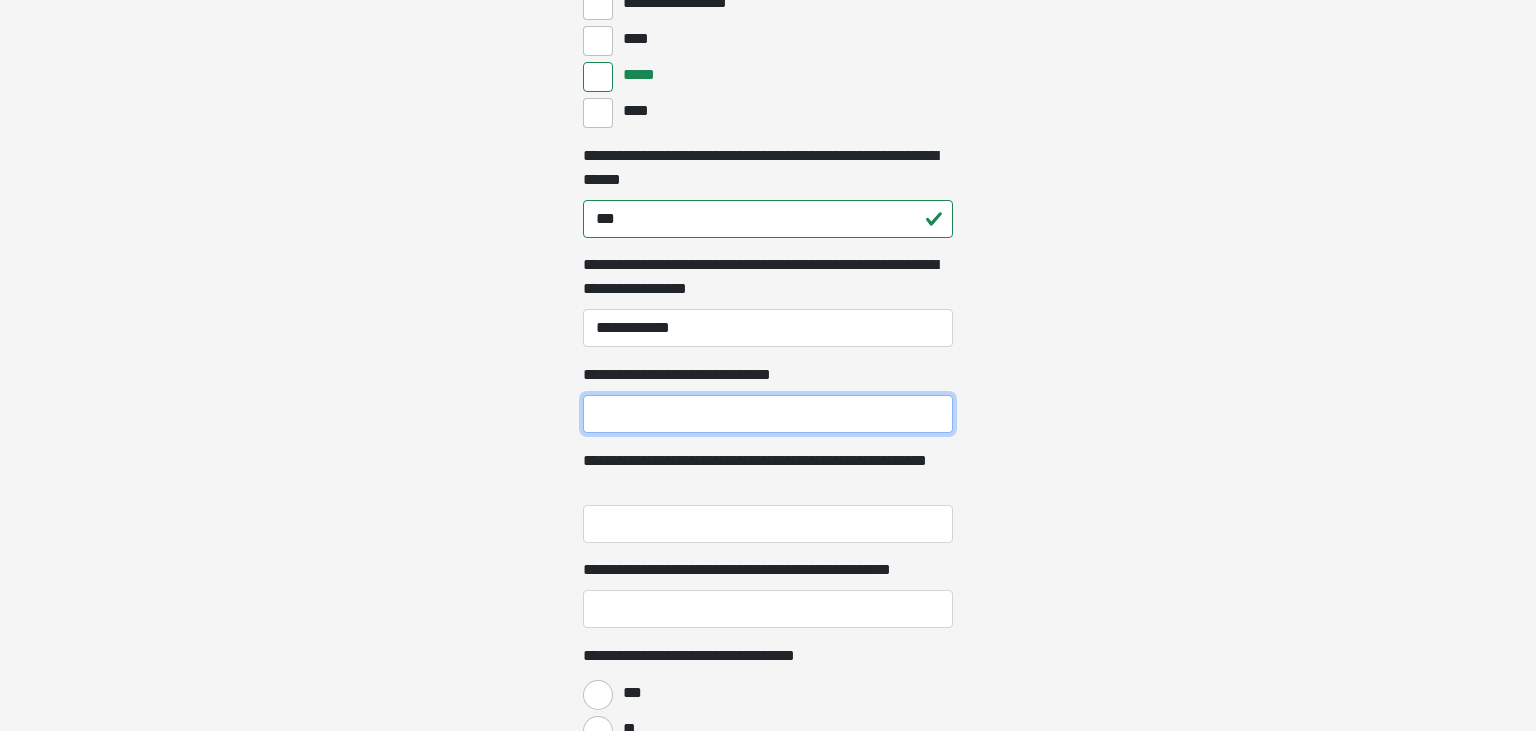 click on "**********" at bounding box center (768, 414) 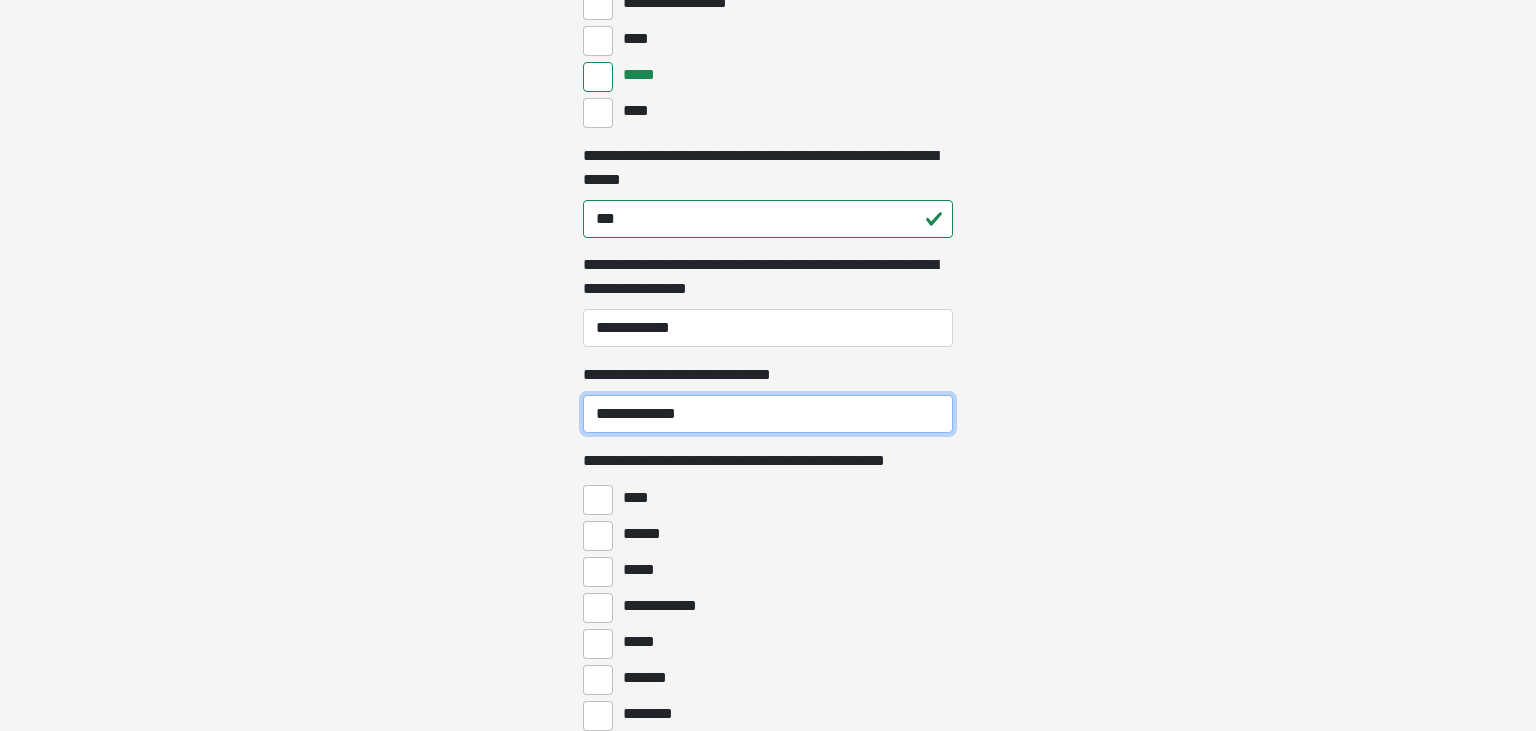 type on "**********" 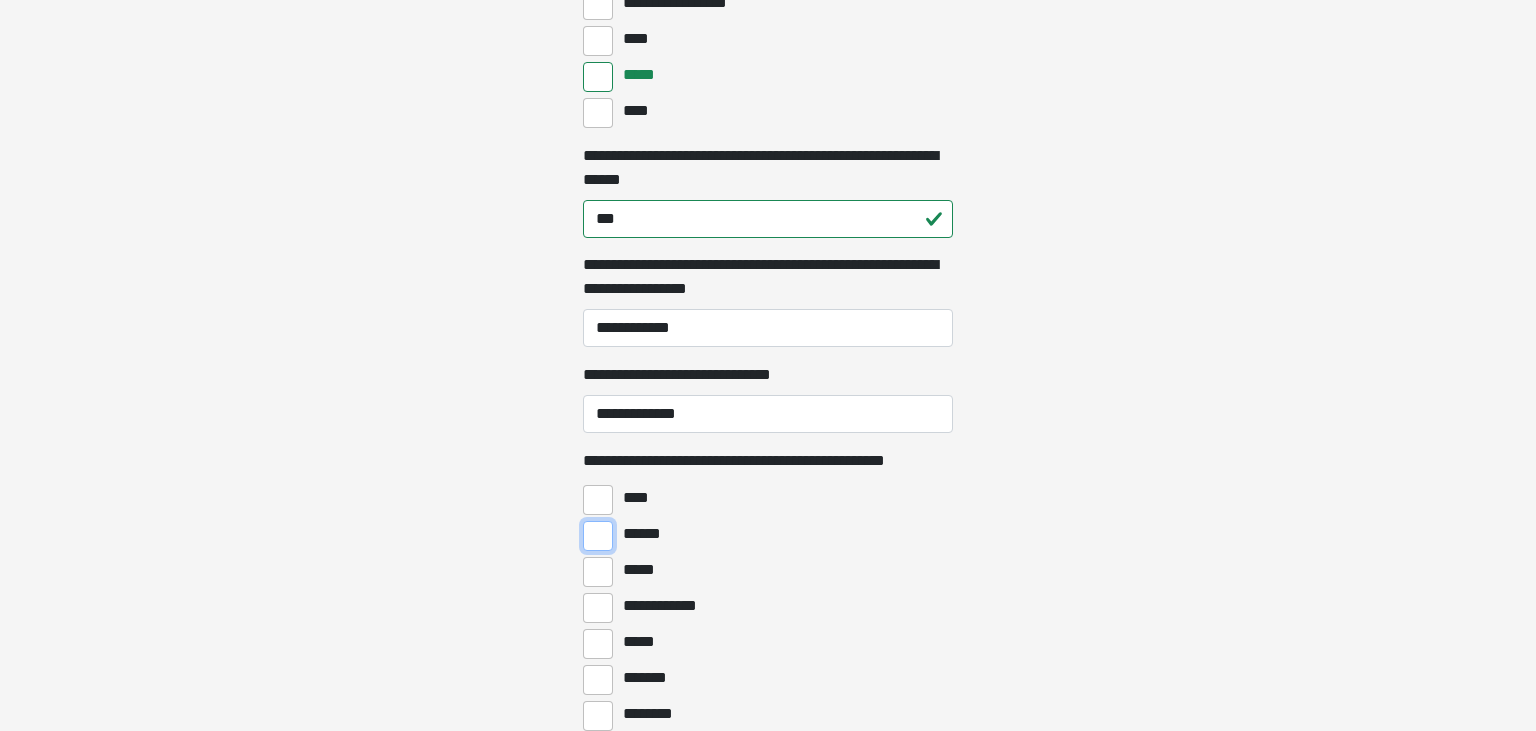 click on "******" at bounding box center [598, 536] 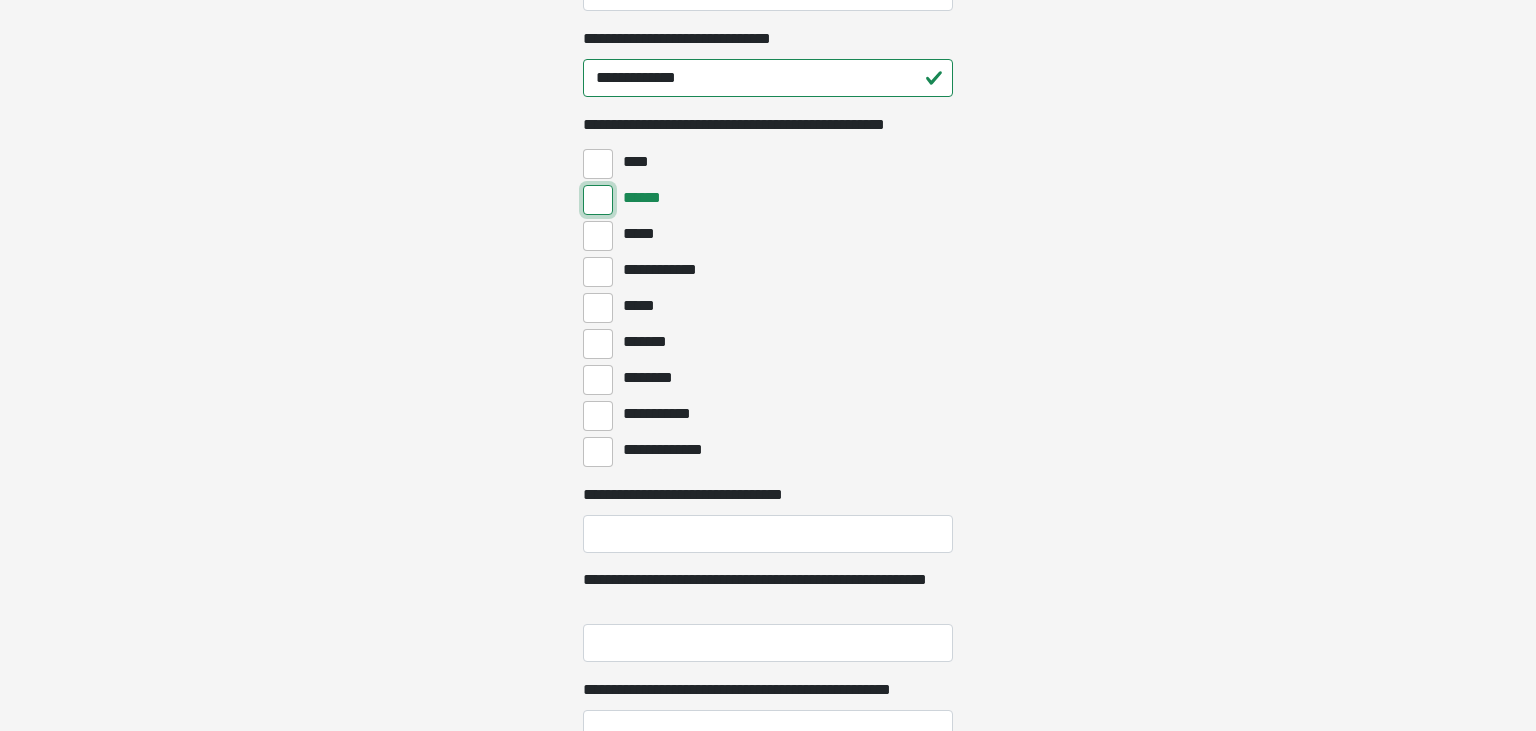 scroll, scrollTop: 3007, scrollLeft: 0, axis: vertical 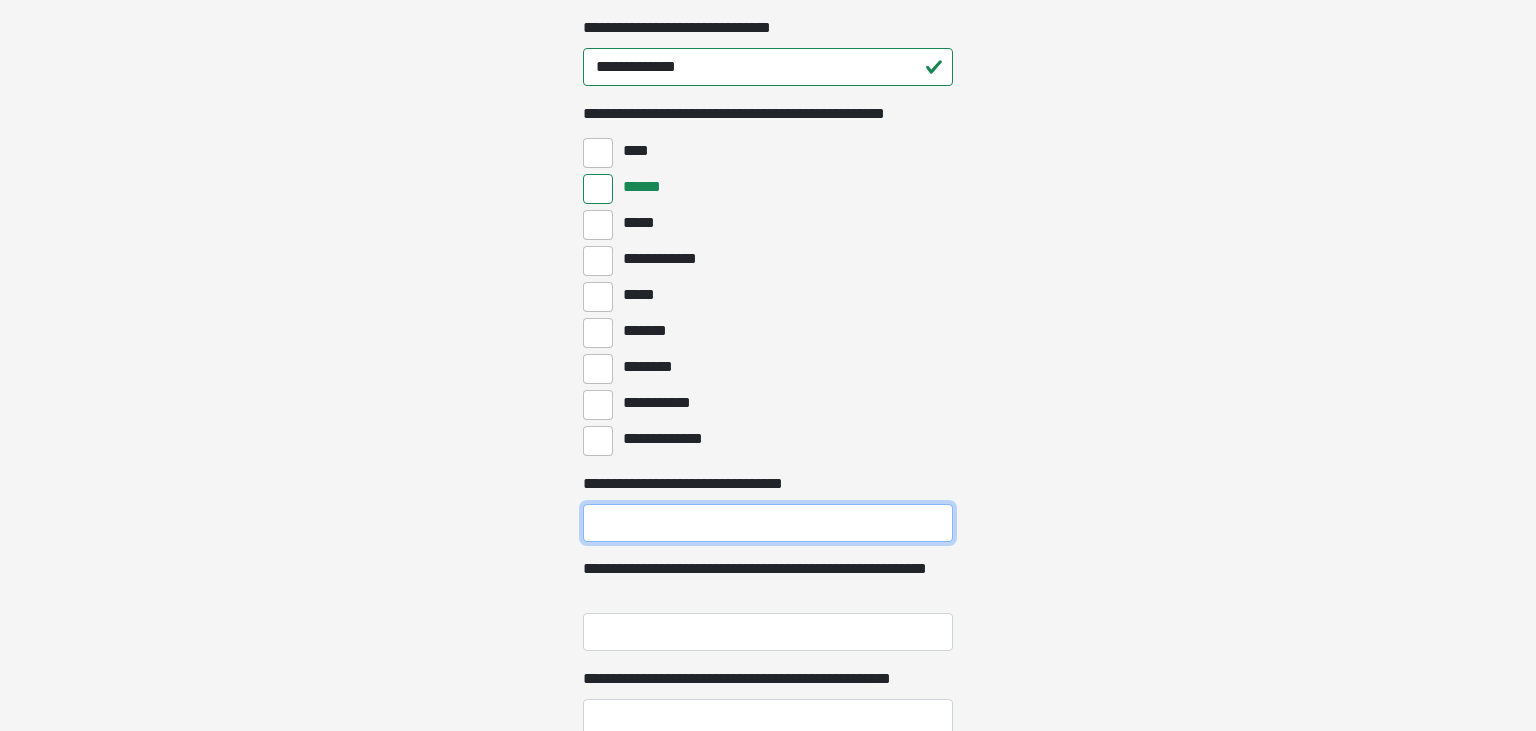 click on "**********" at bounding box center [768, 523] 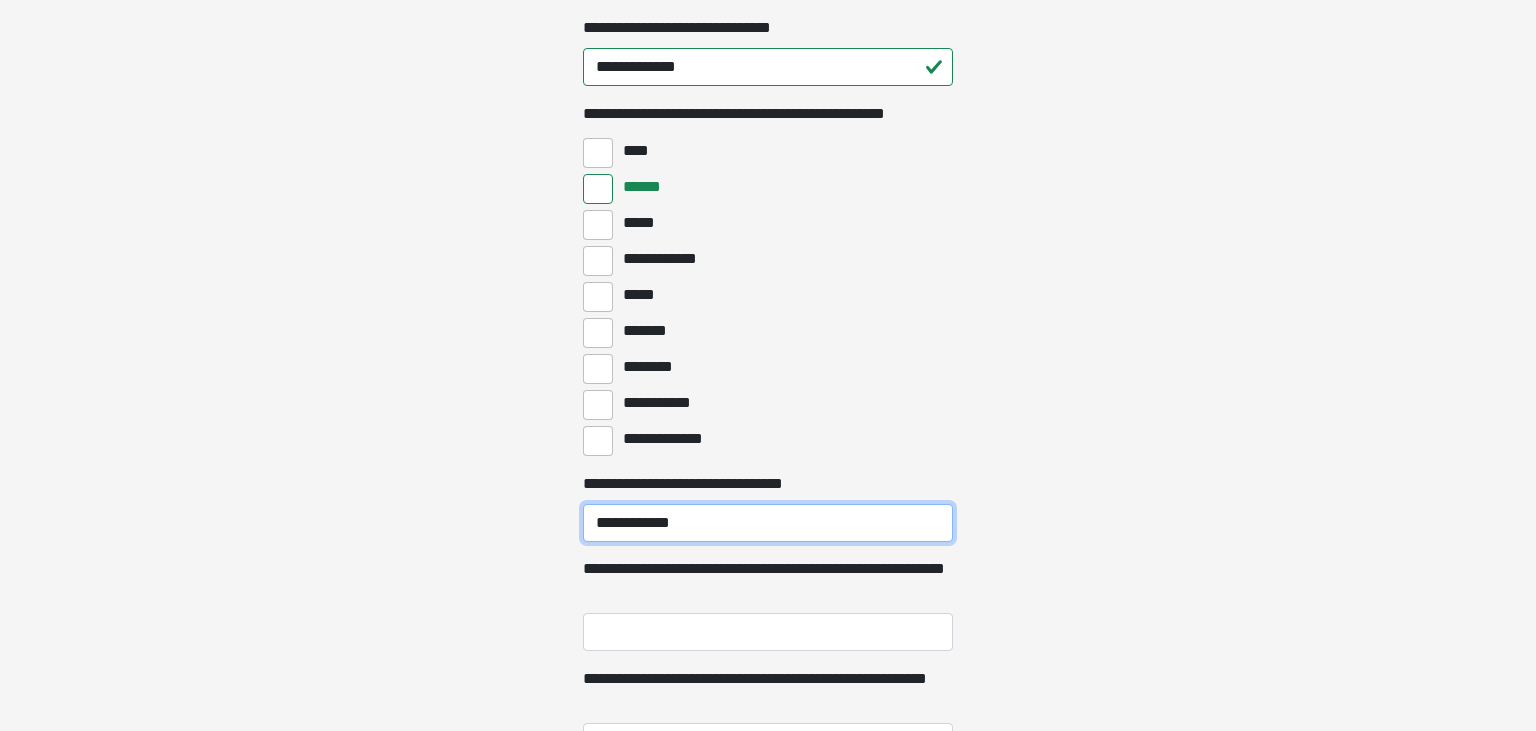 type on "**********" 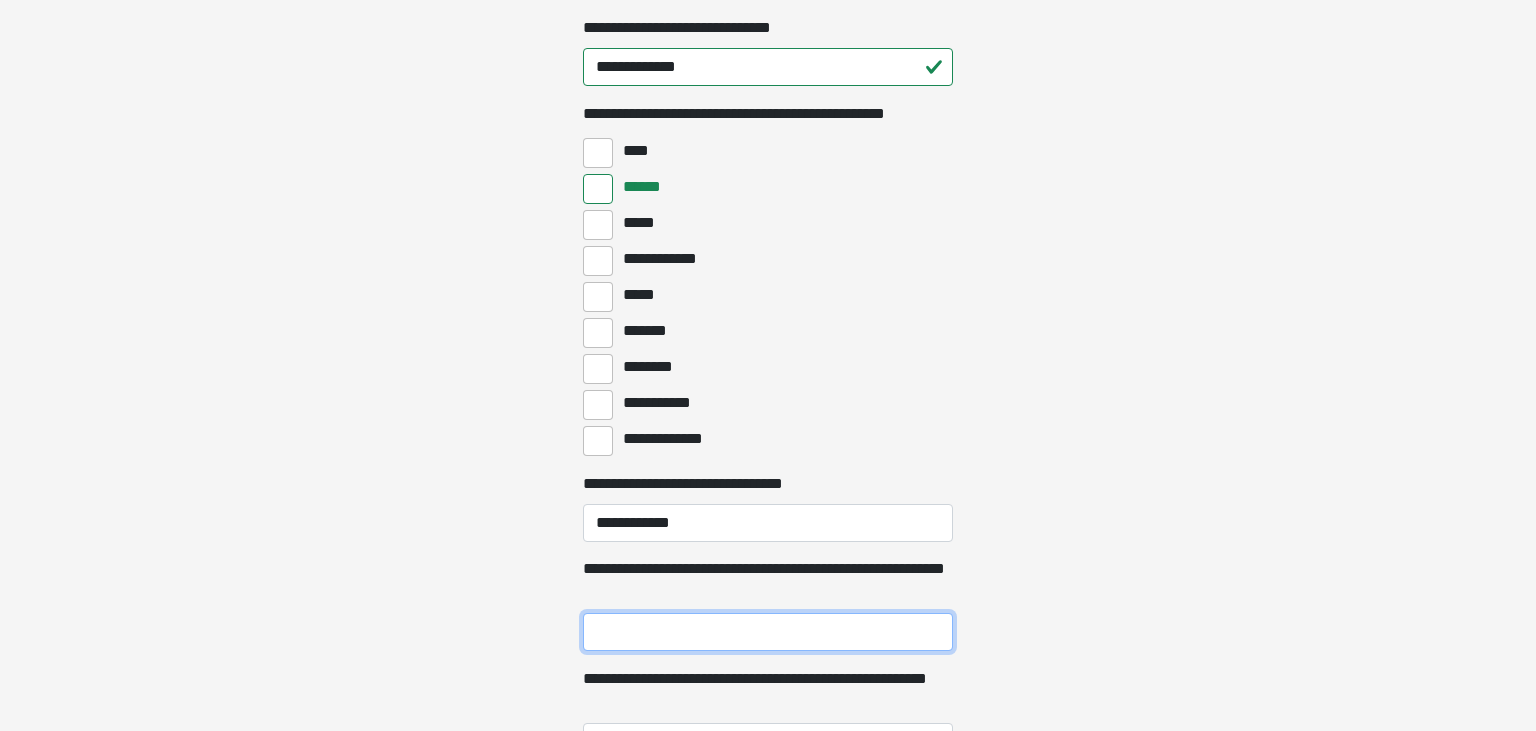 click on "**********" at bounding box center (768, 632) 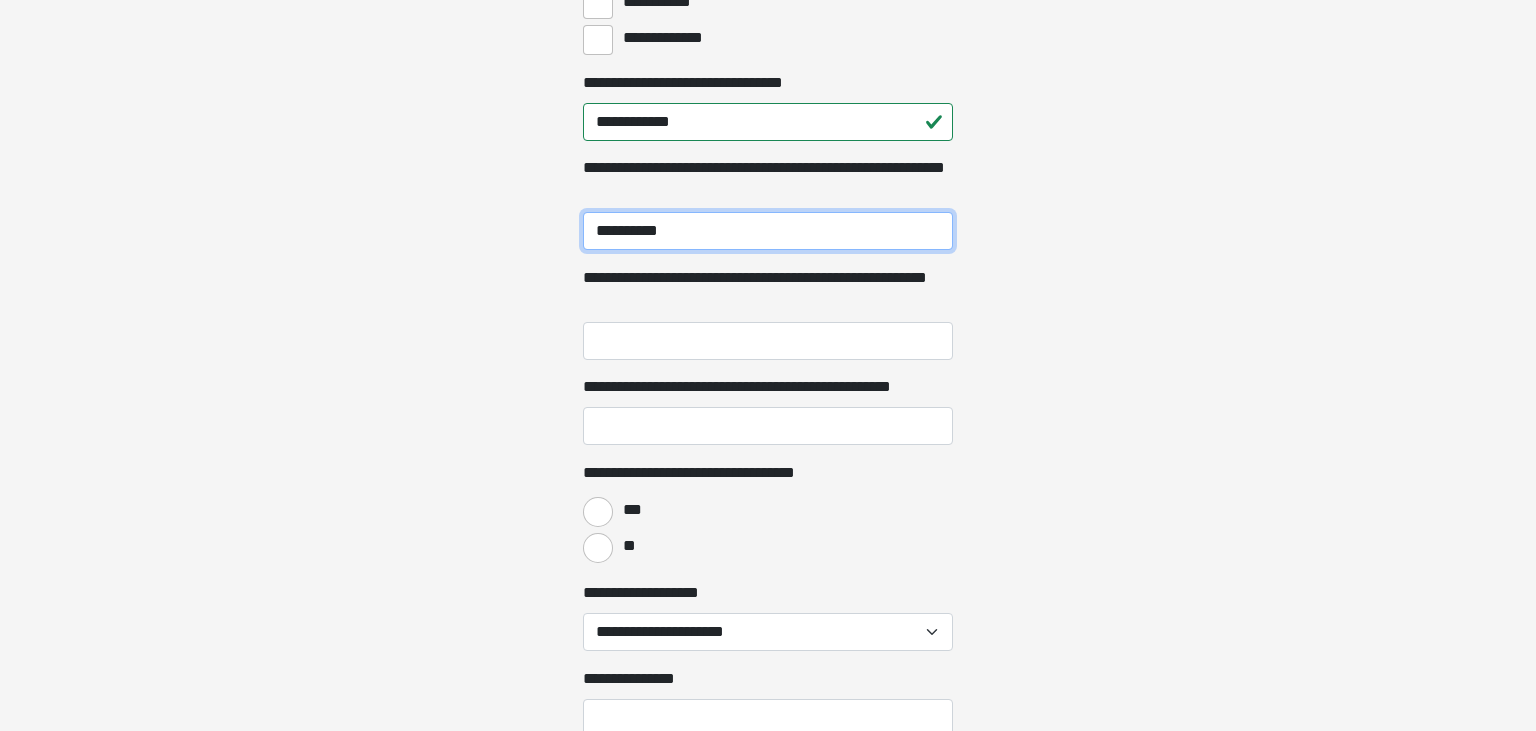 scroll, scrollTop: 3426, scrollLeft: 0, axis: vertical 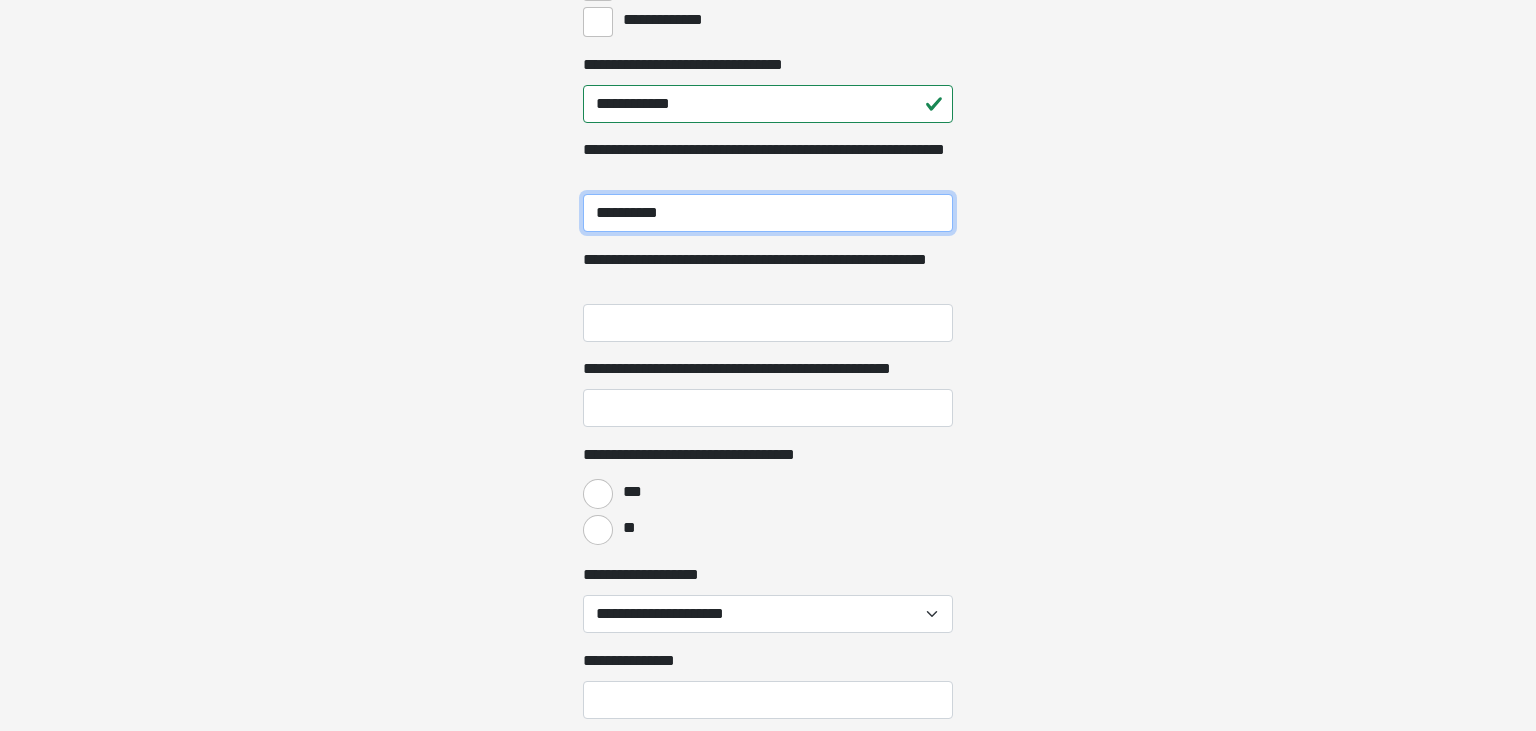 type on "**********" 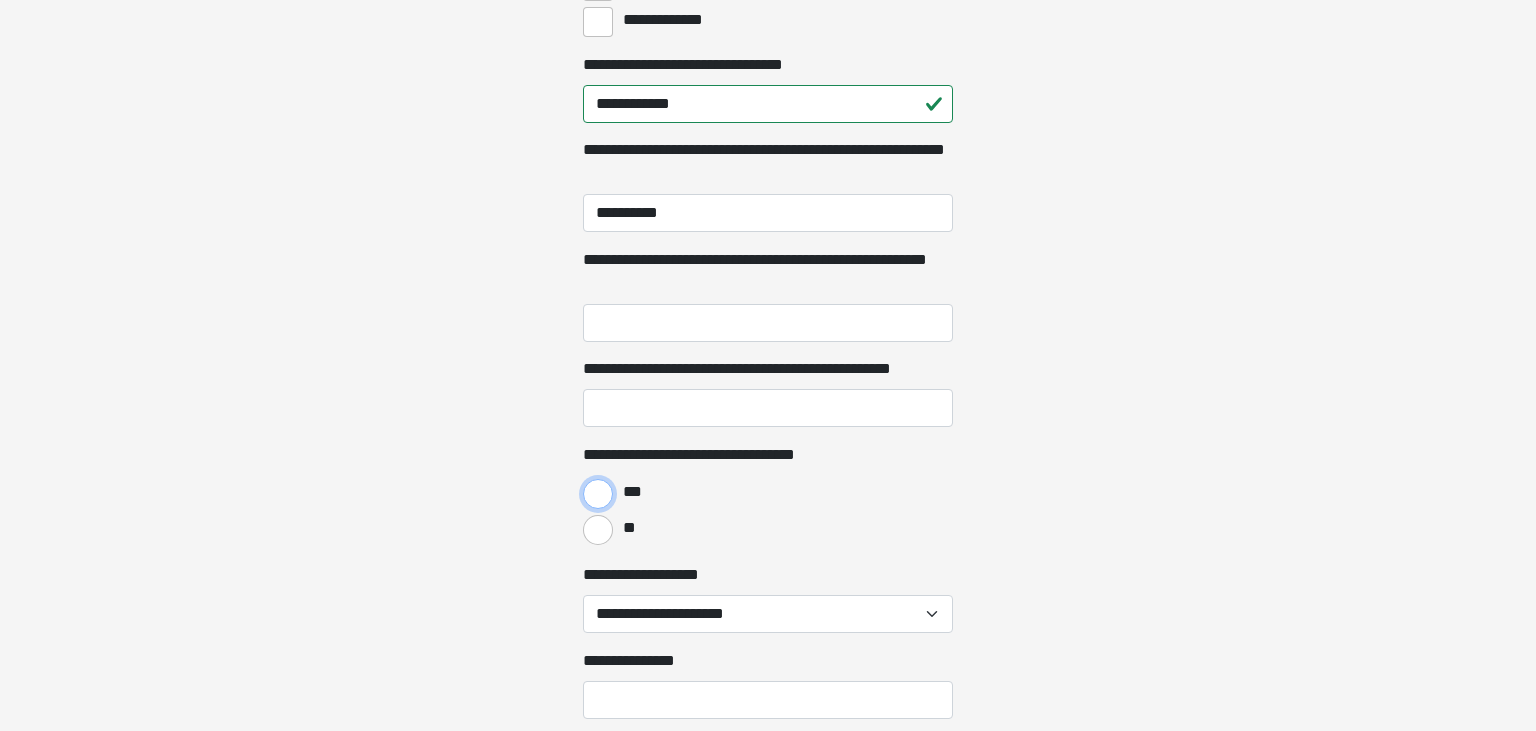 click on "***" at bounding box center [598, 494] 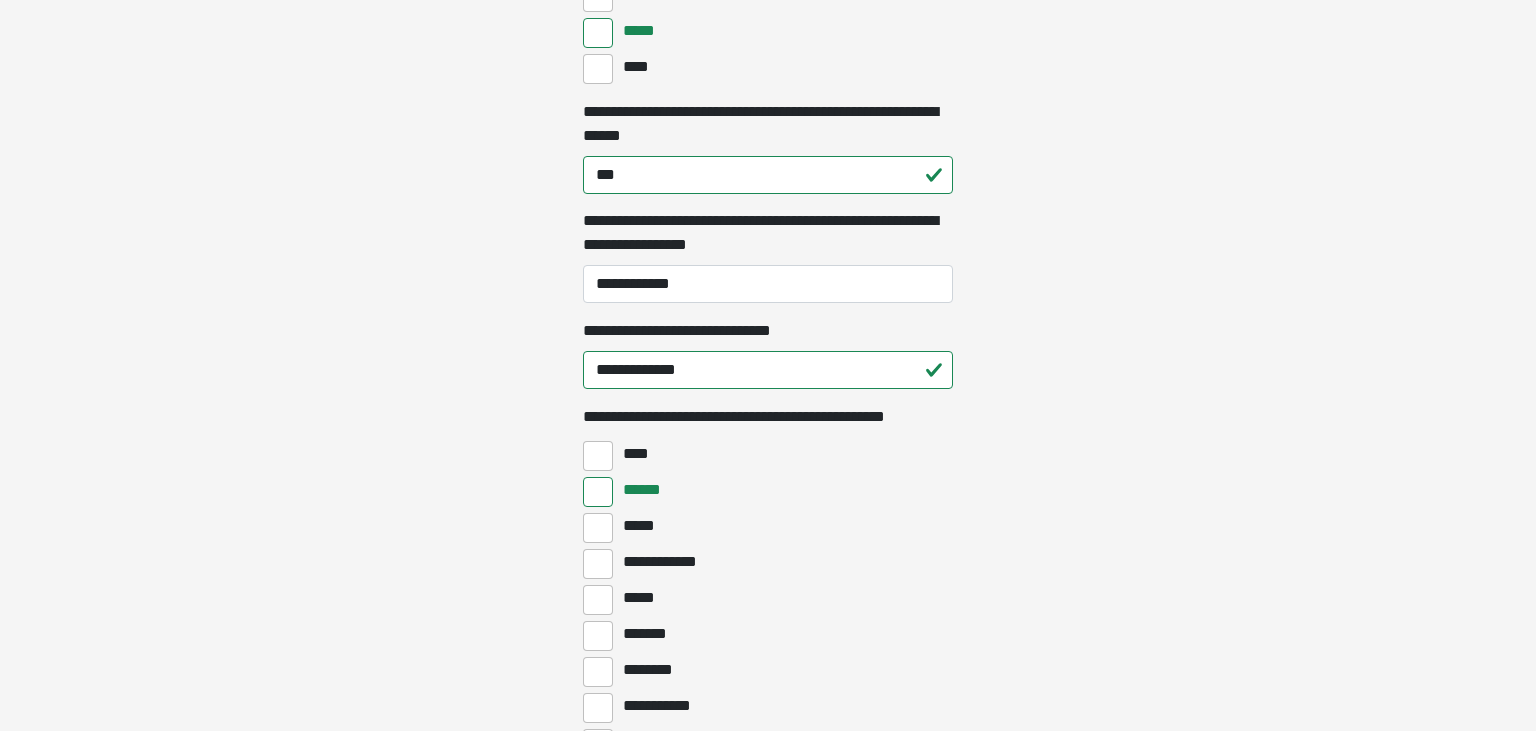 scroll, scrollTop: 2716, scrollLeft: 0, axis: vertical 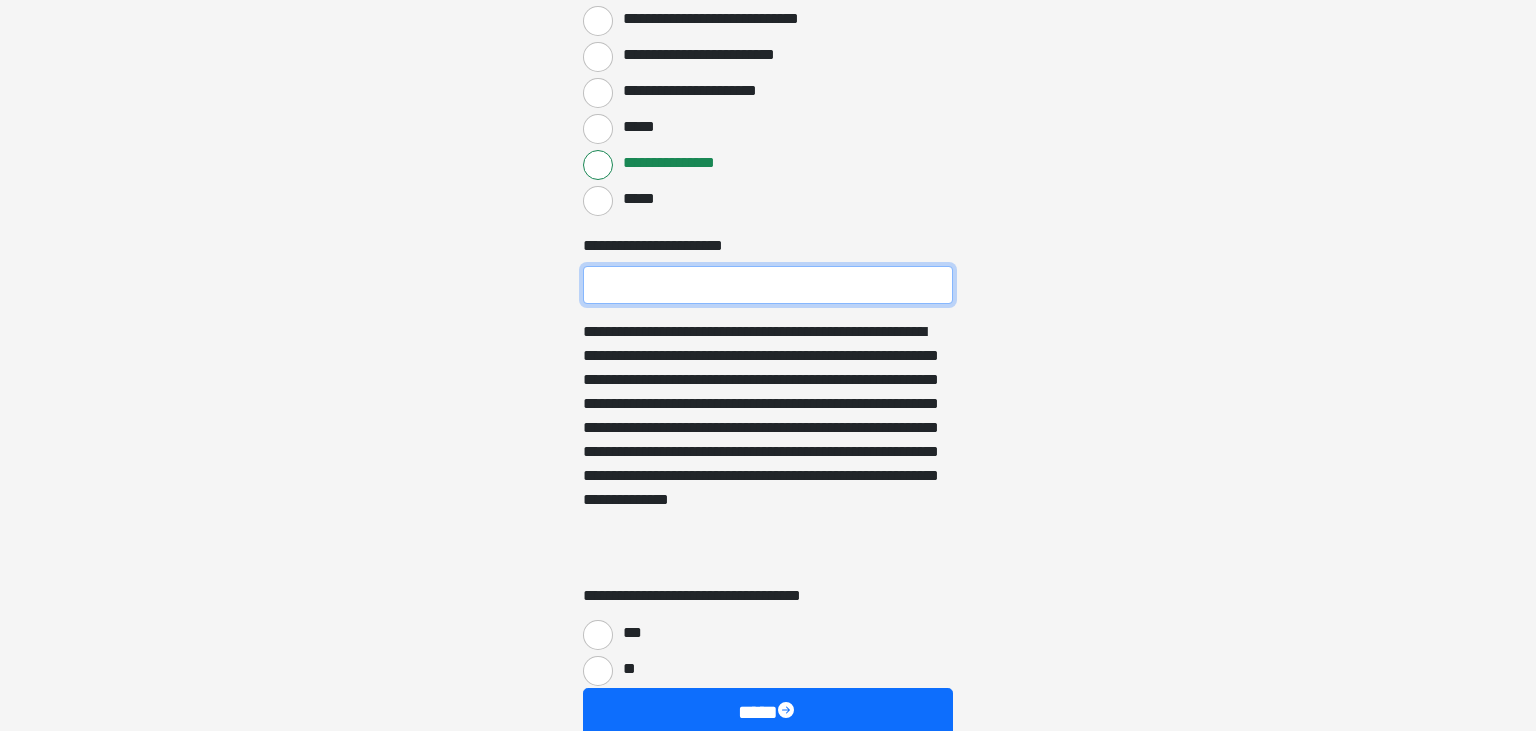 click on "**********" at bounding box center [768, 285] 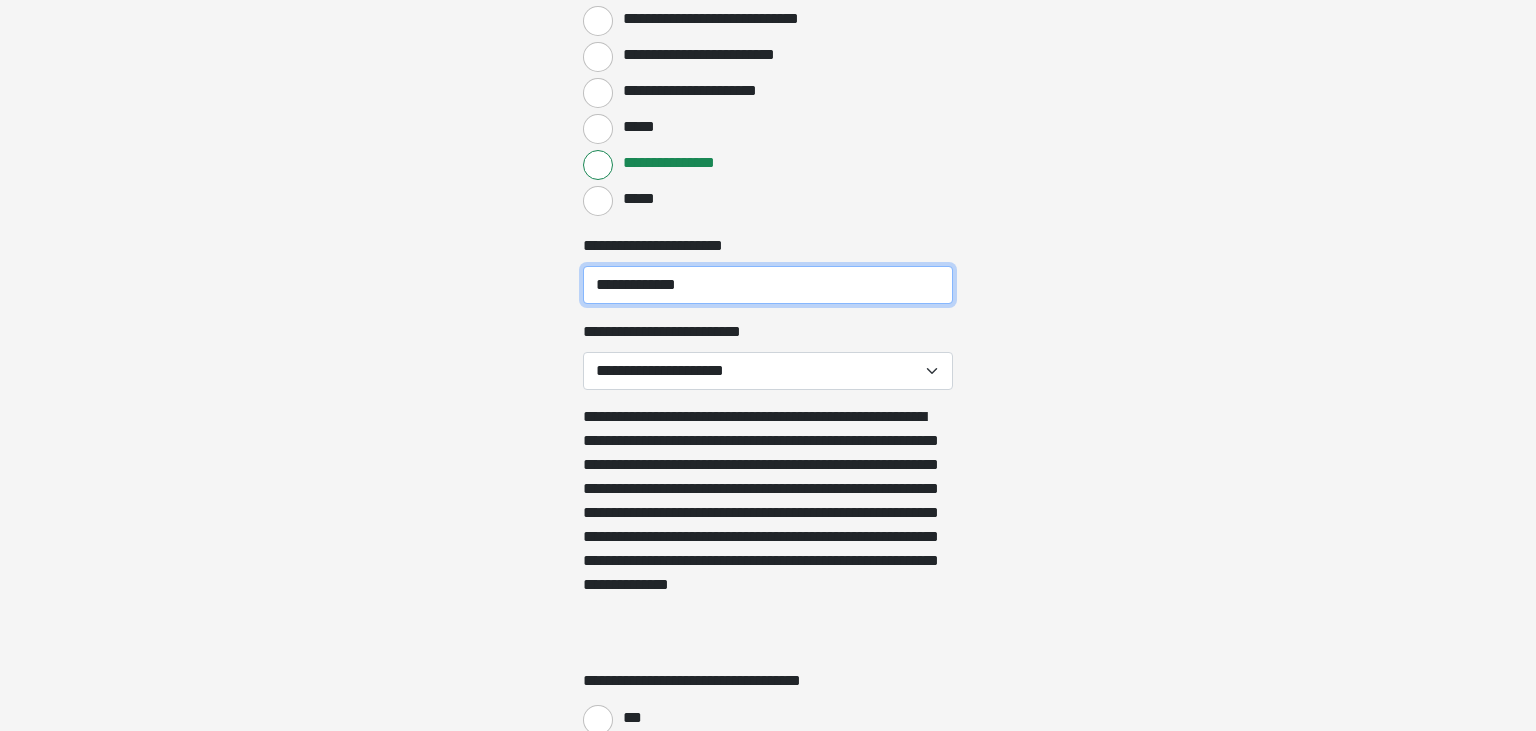 type on "**********" 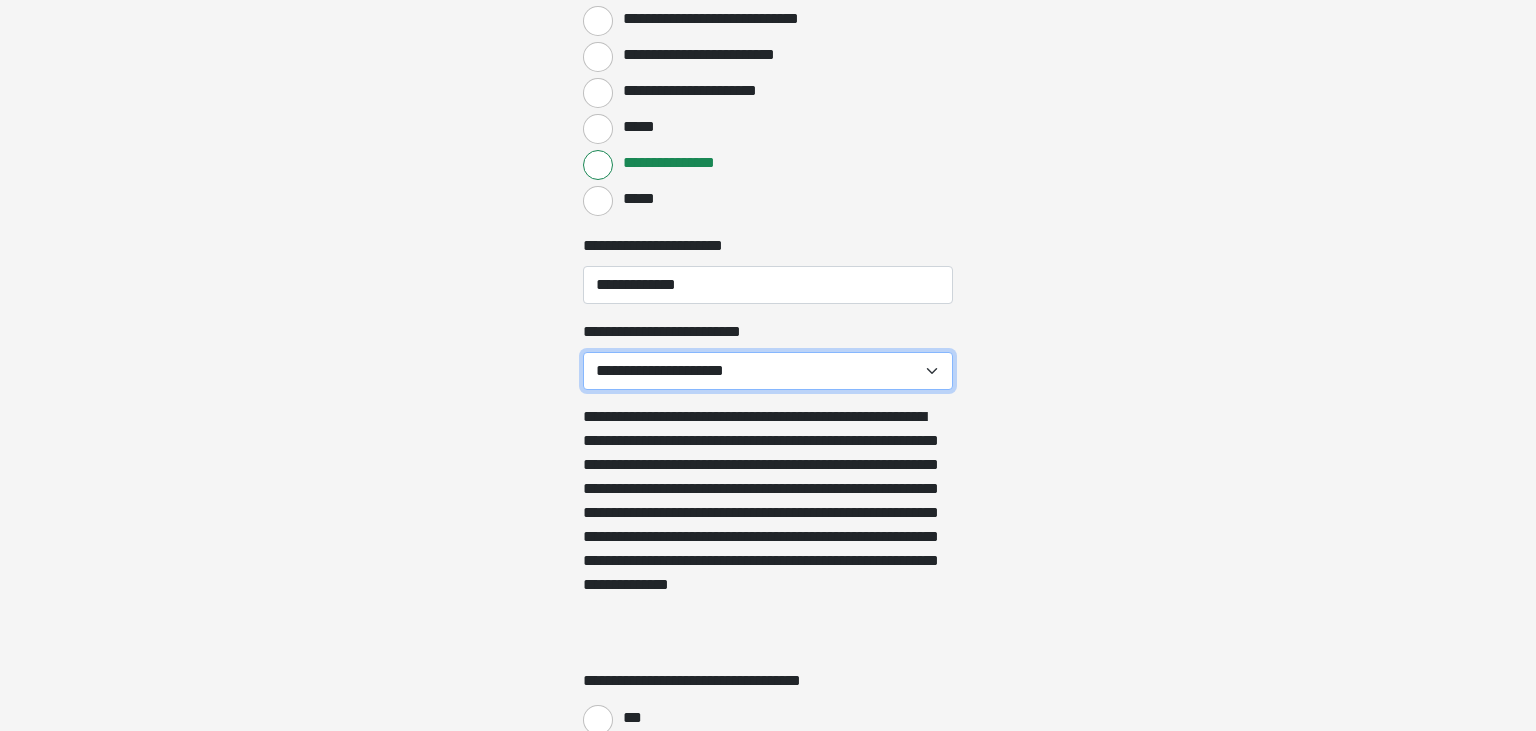 click on "**********" at bounding box center [768, 371] 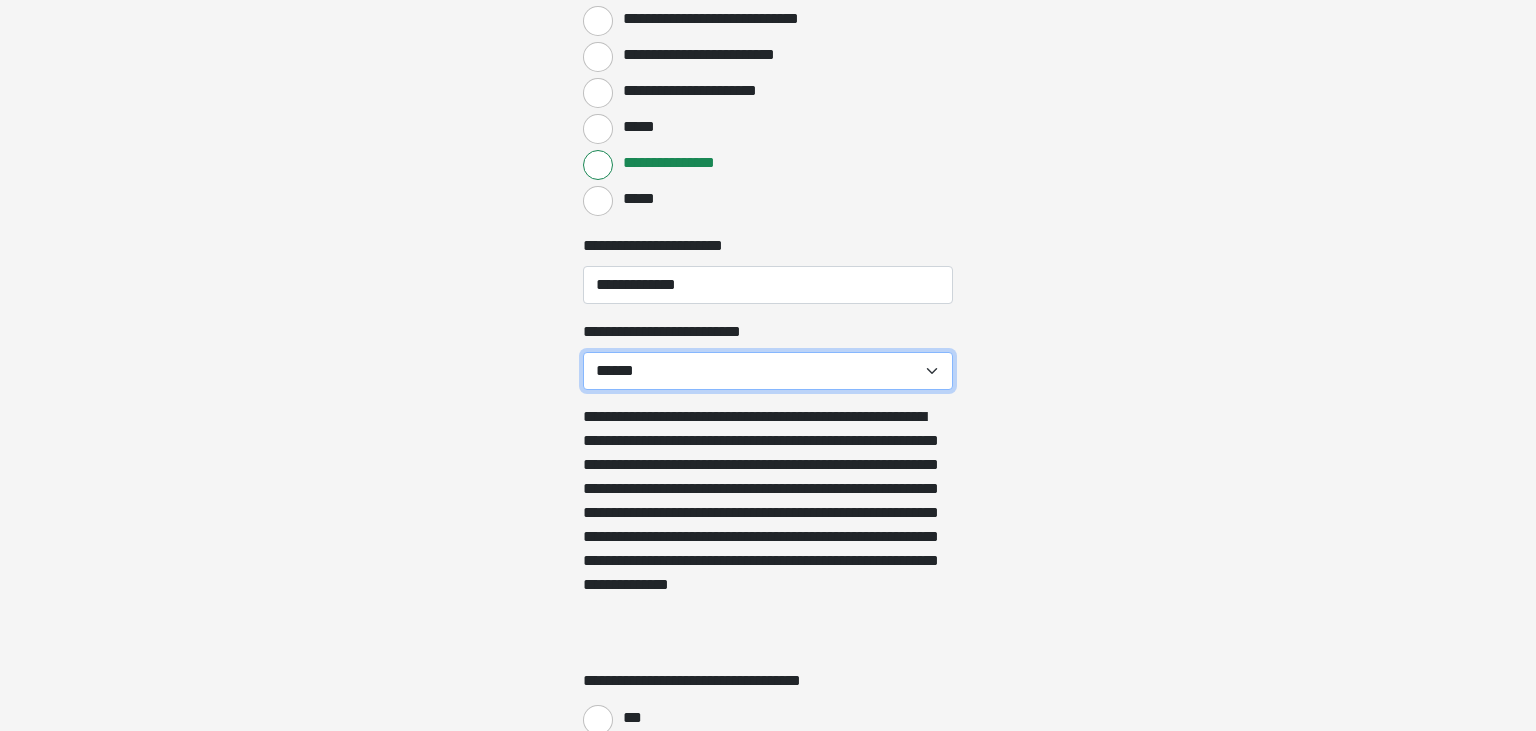 click on "******" at bounding box center [0, 0] 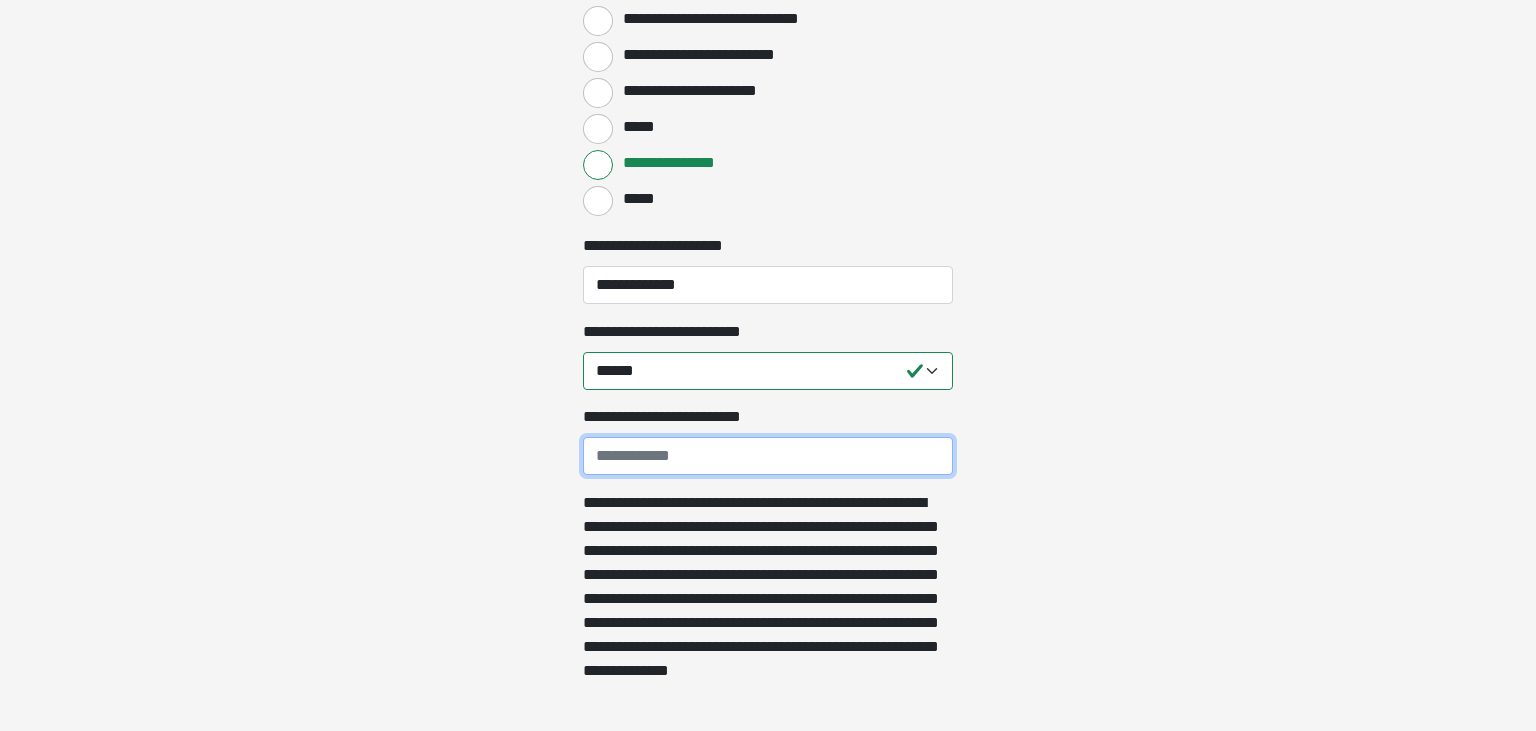 click on "**********" at bounding box center [768, 456] 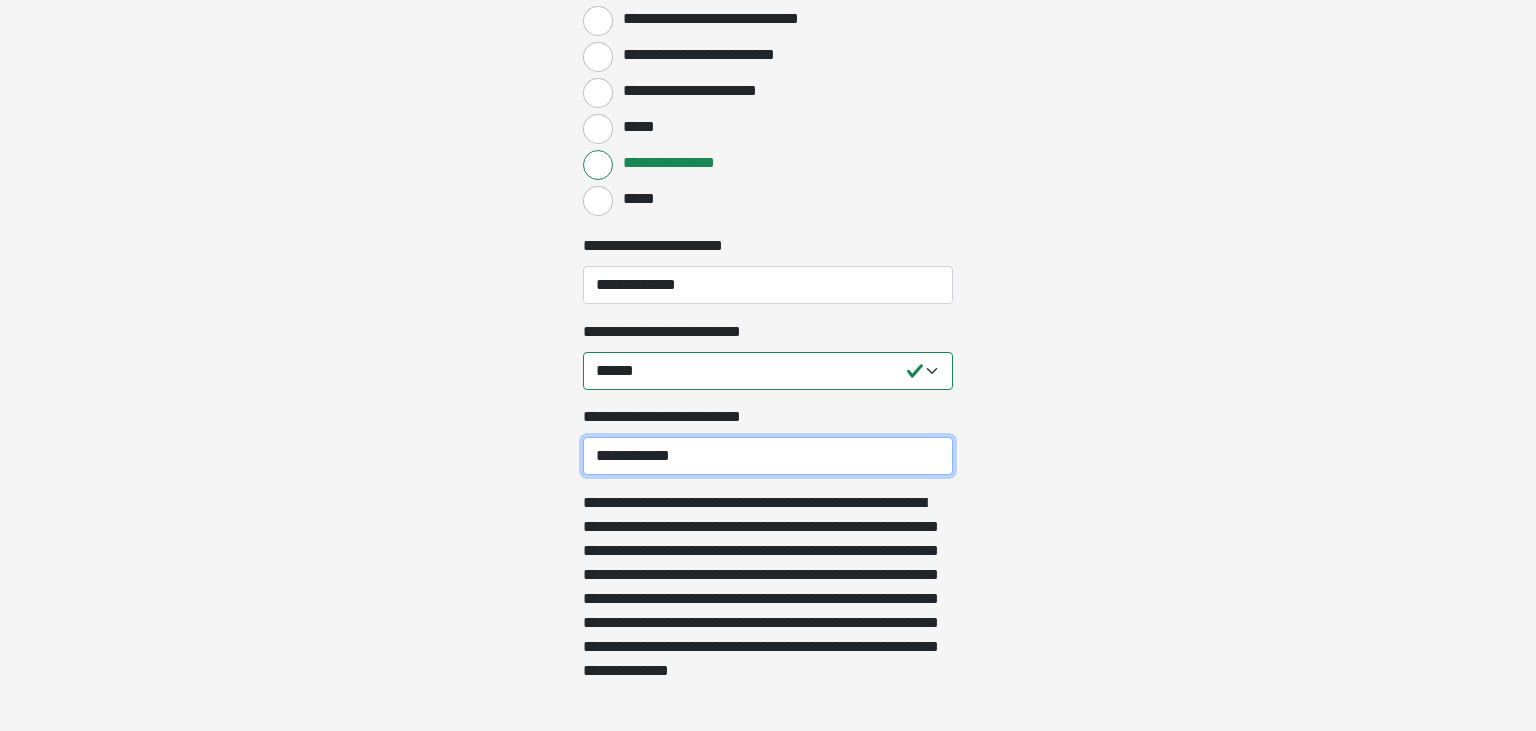 type on "**********" 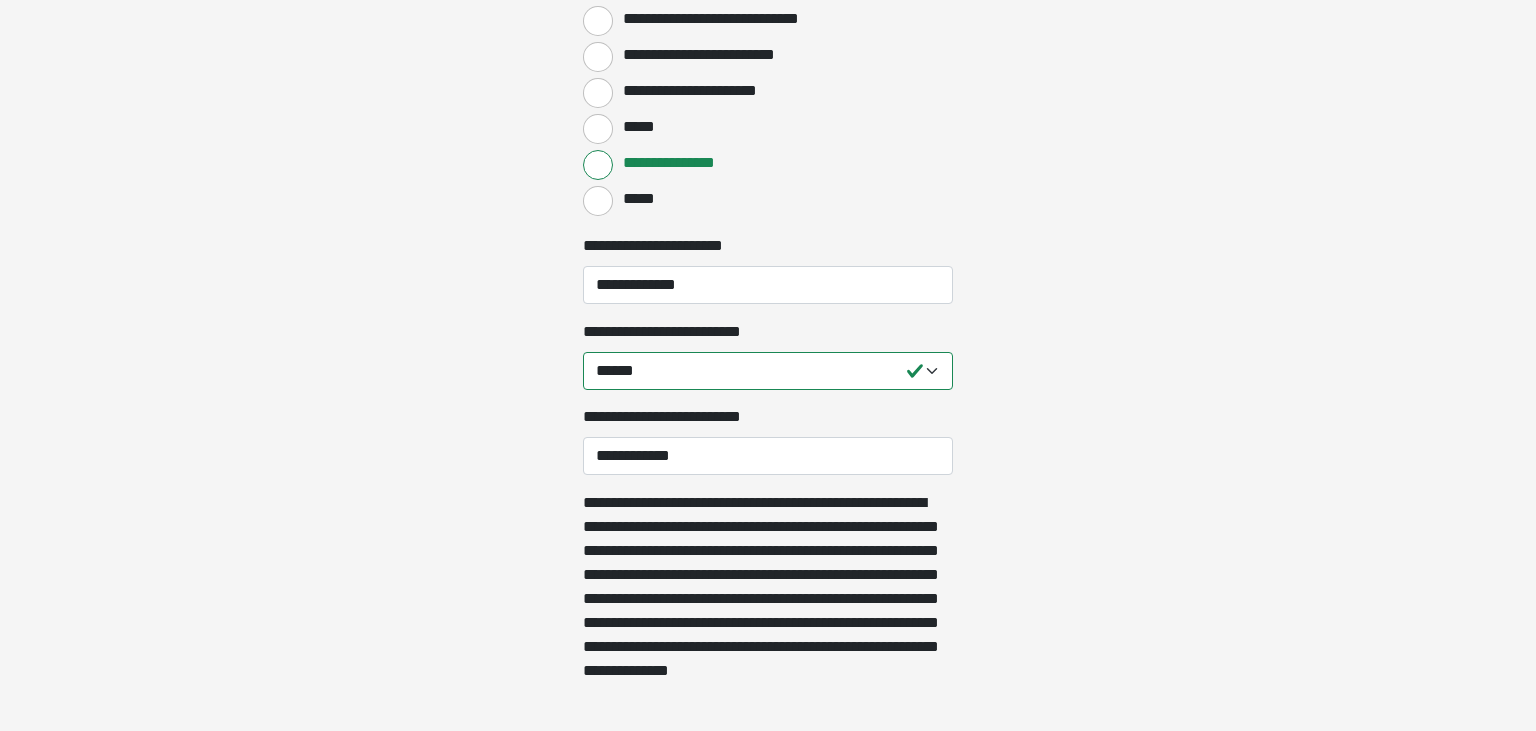 click on "**********" at bounding box center [768, -4017] 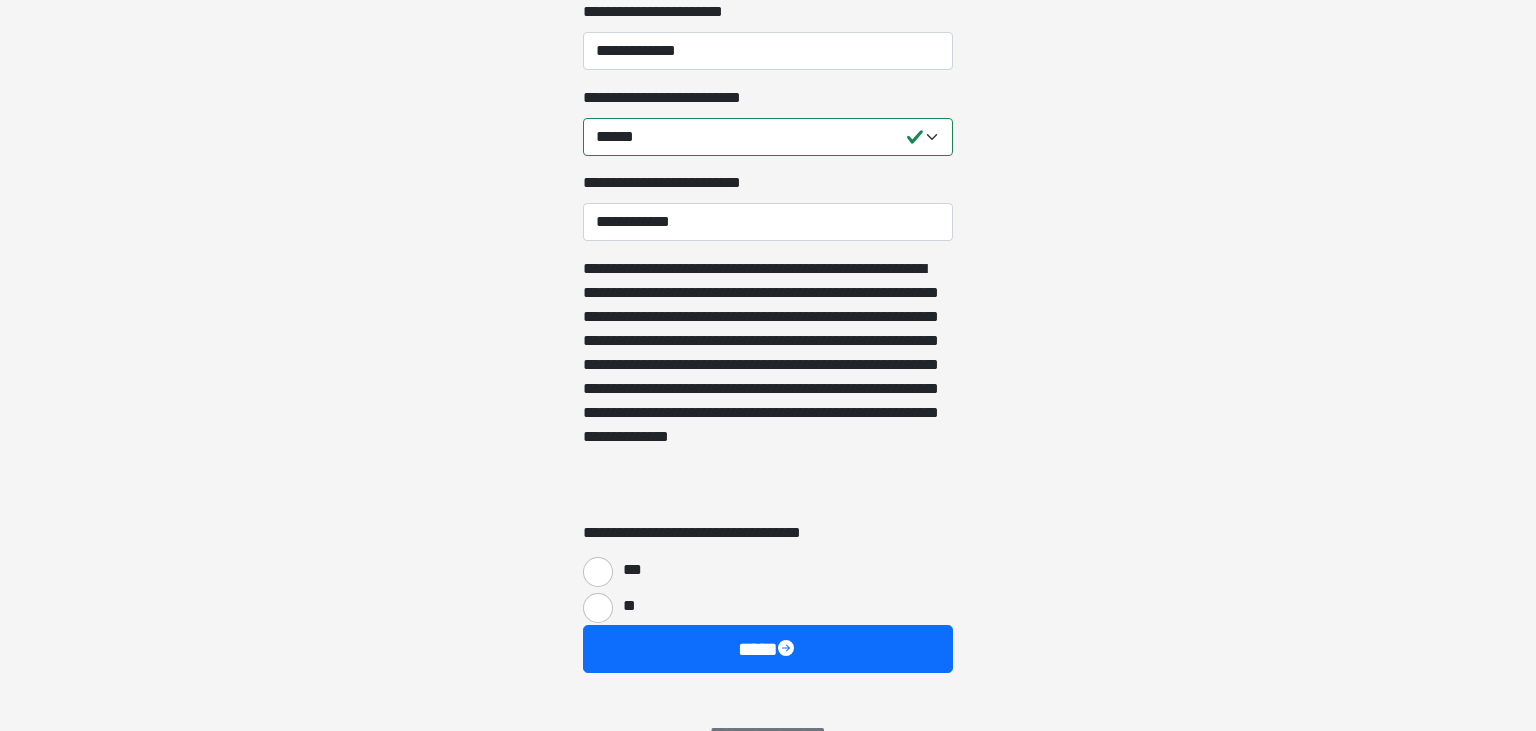 scroll, scrollTop: 4676, scrollLeft: 0, axis: vertical 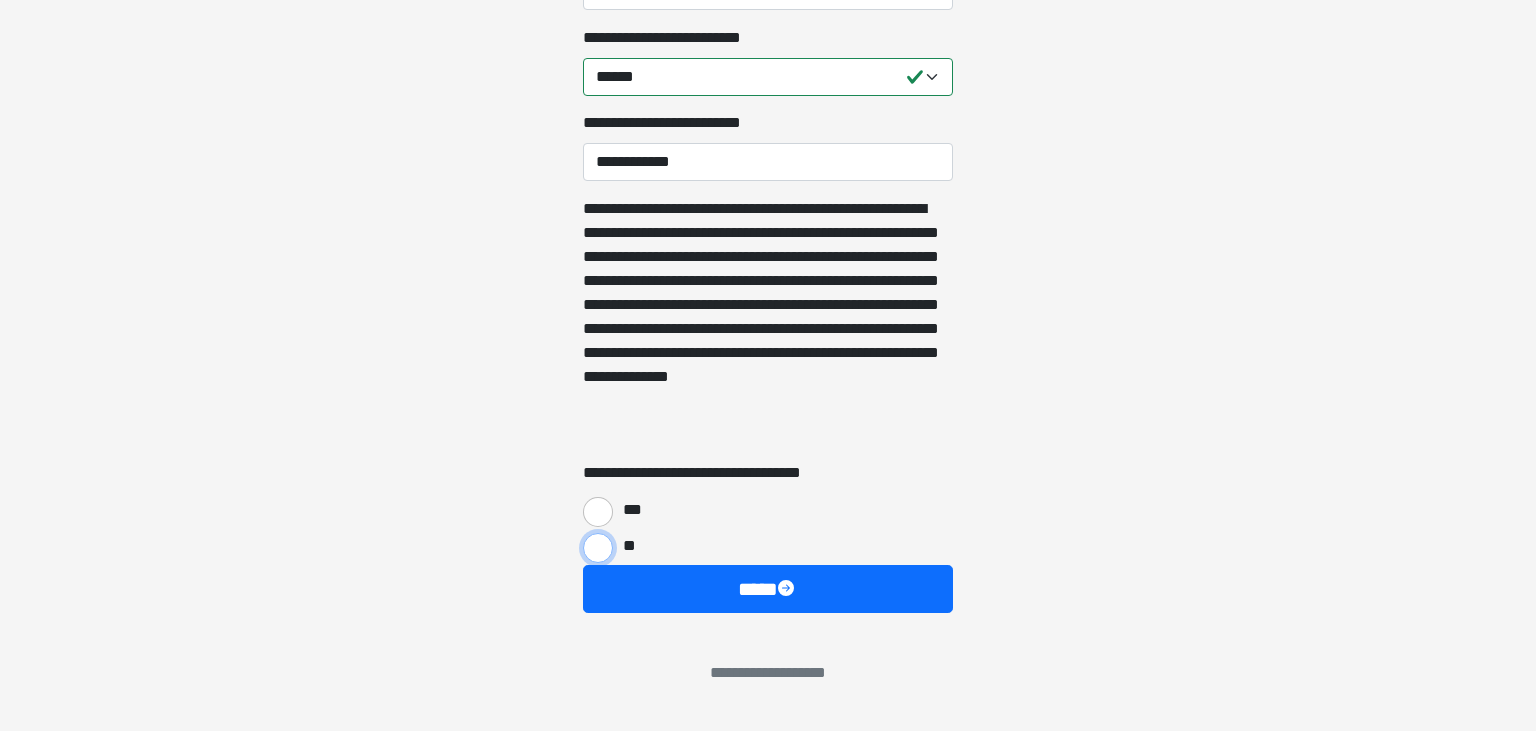 click on "**" at bounding box center (598, 548) 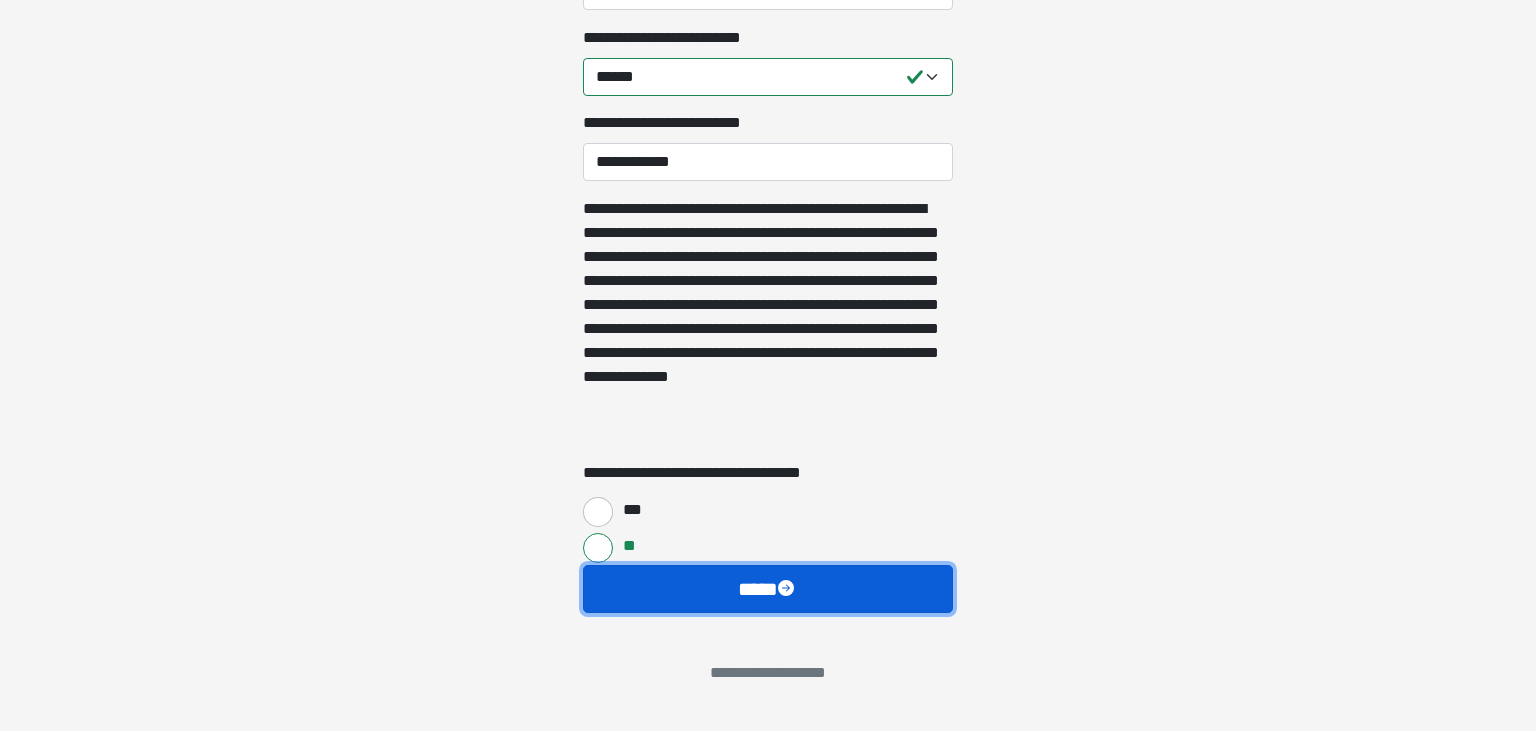 click at bounding box center [788, 590] 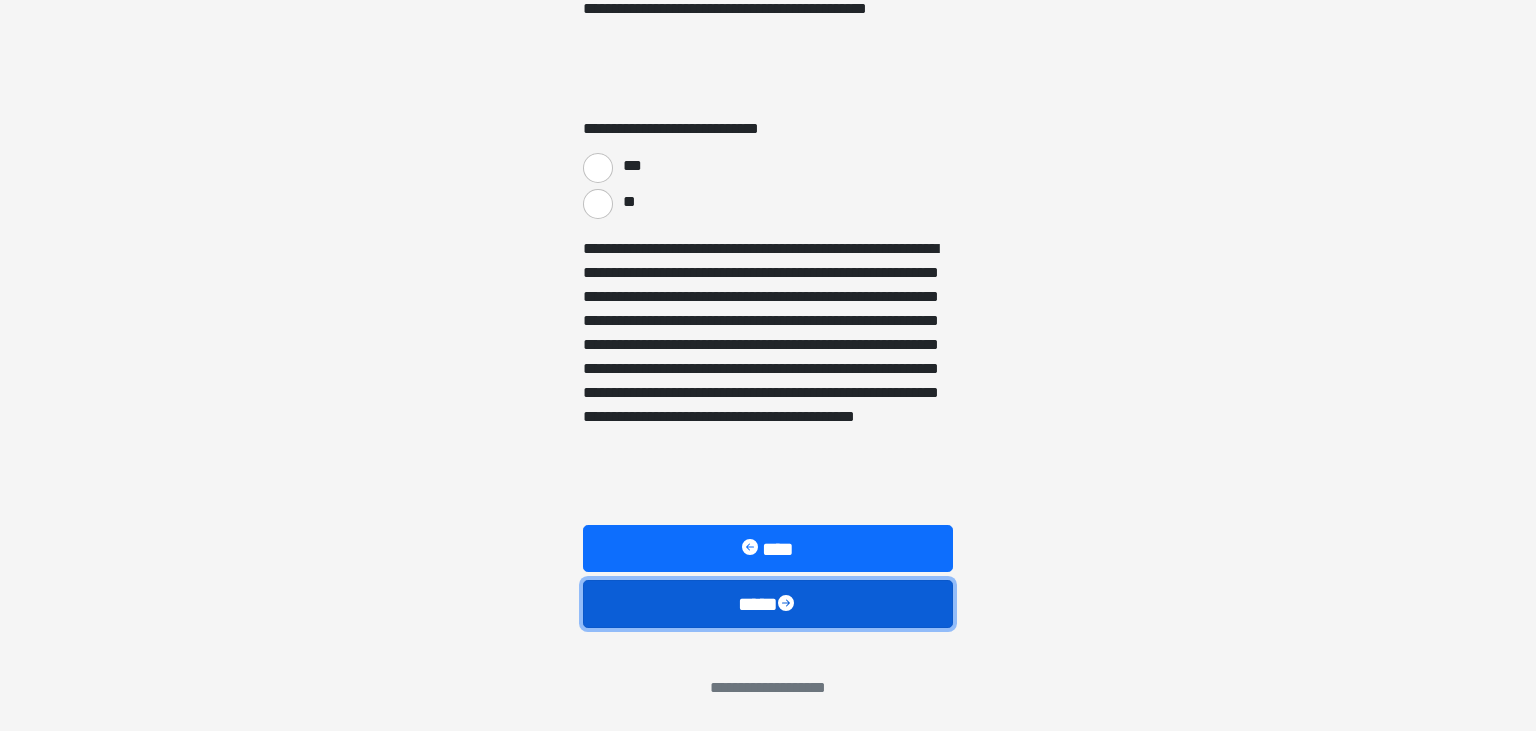 scroll, scrollTop: 3401, scrollLeft: 0, axis: vertical 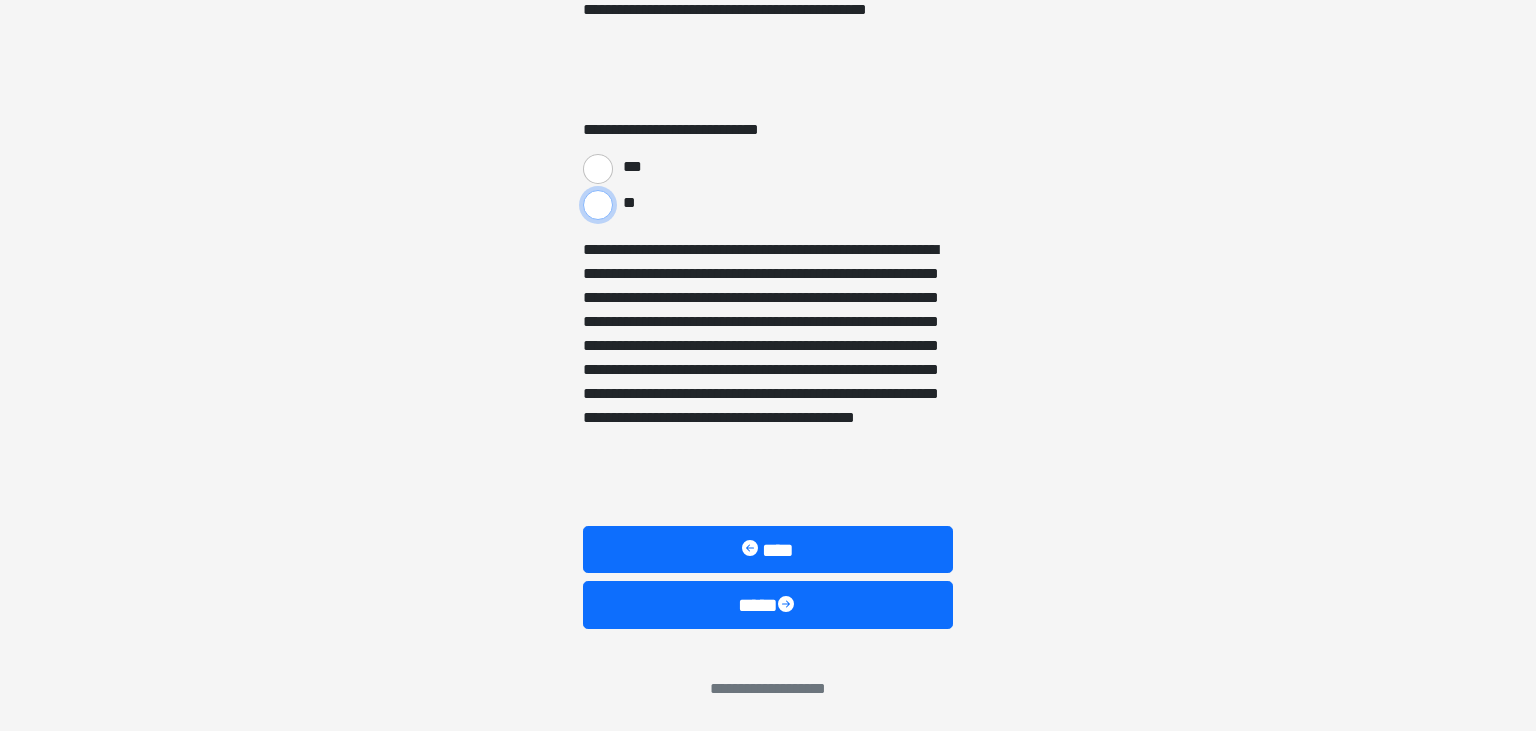 click on "**" at bounding box center (598, 205) 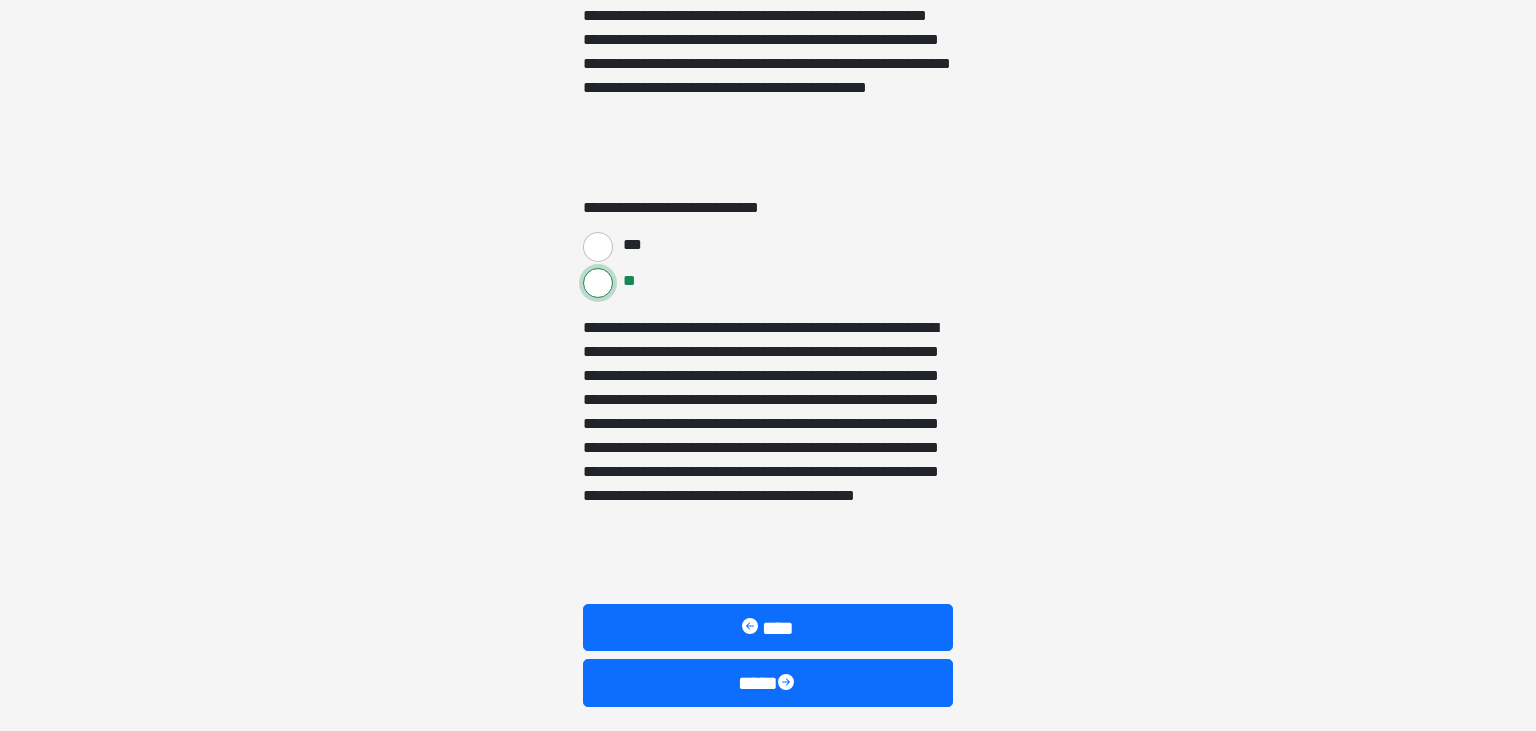 scroll, scrollTop: 3401, scrollLeft: 0, axis: vertical 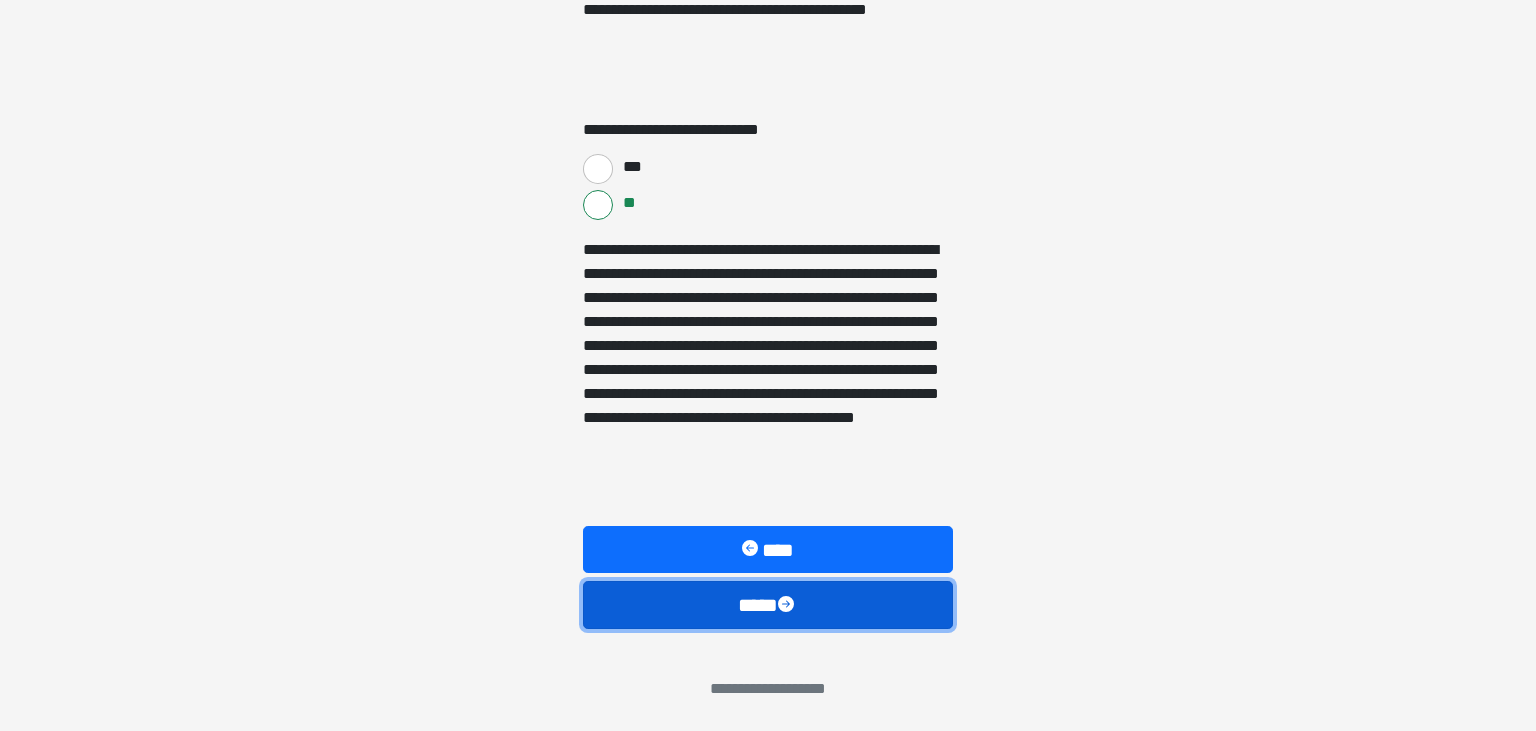 click on "****" at bounding box center (768, 605) 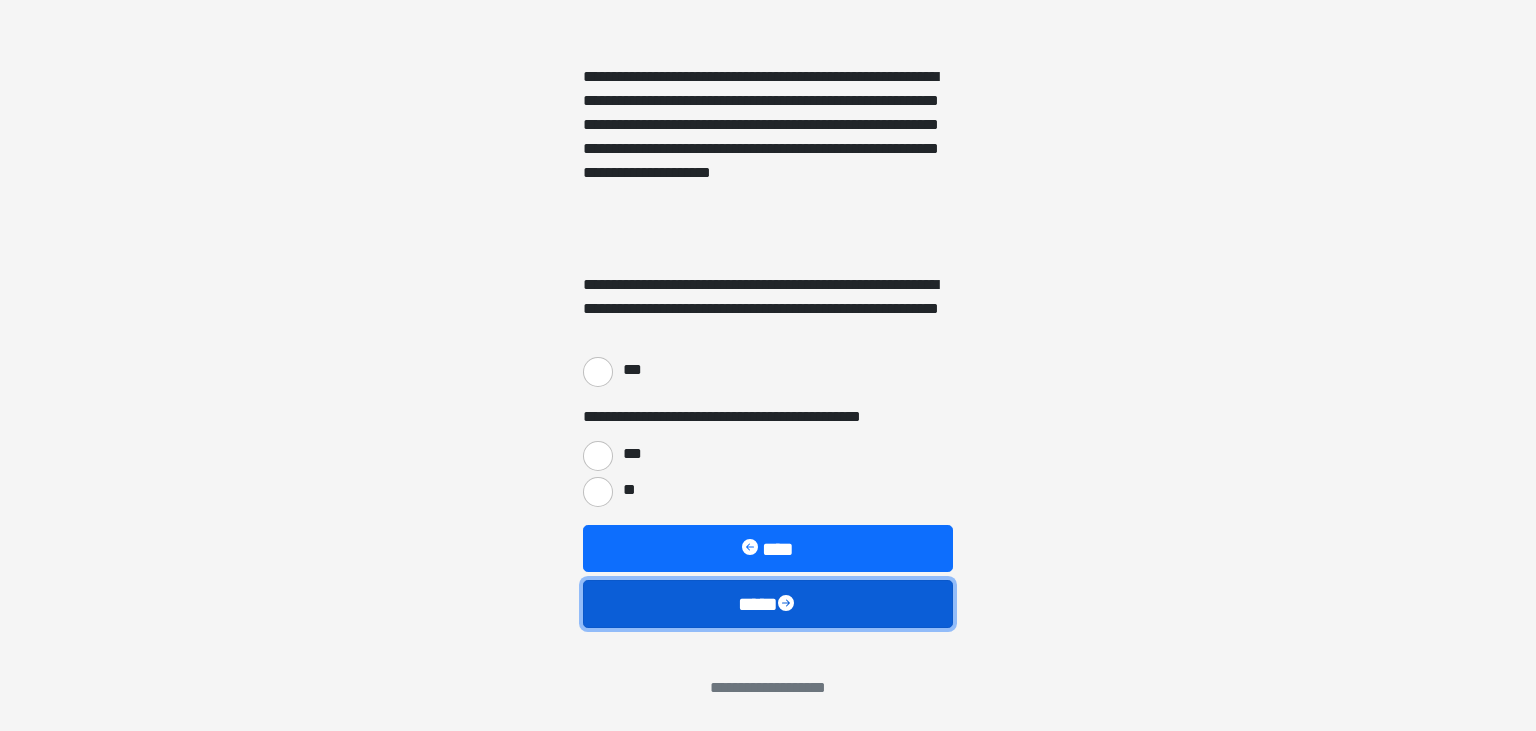 scroll, scrollTop: 2845, scrollLeft: 0, axis: vertical 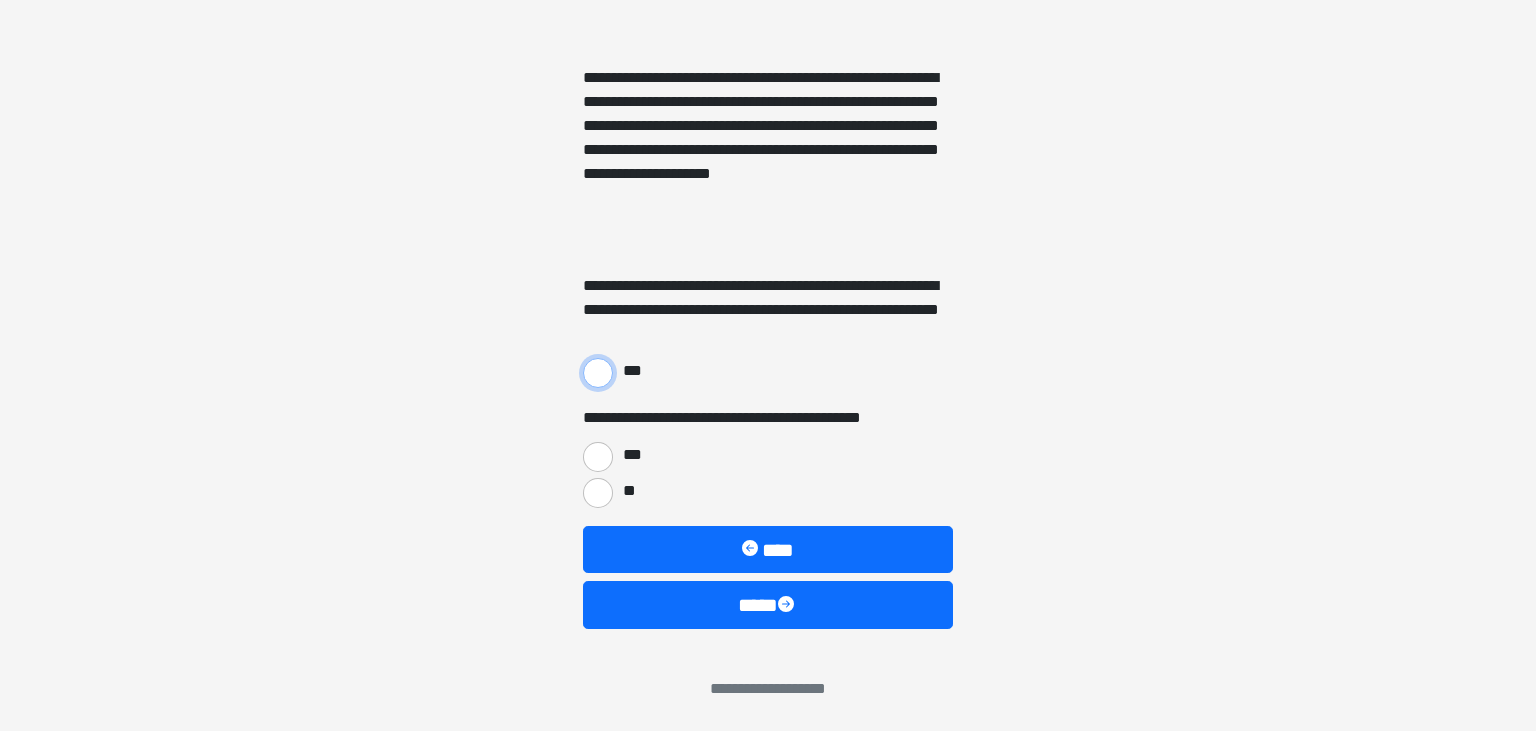 click on "***" at bounding box center [598, 373] 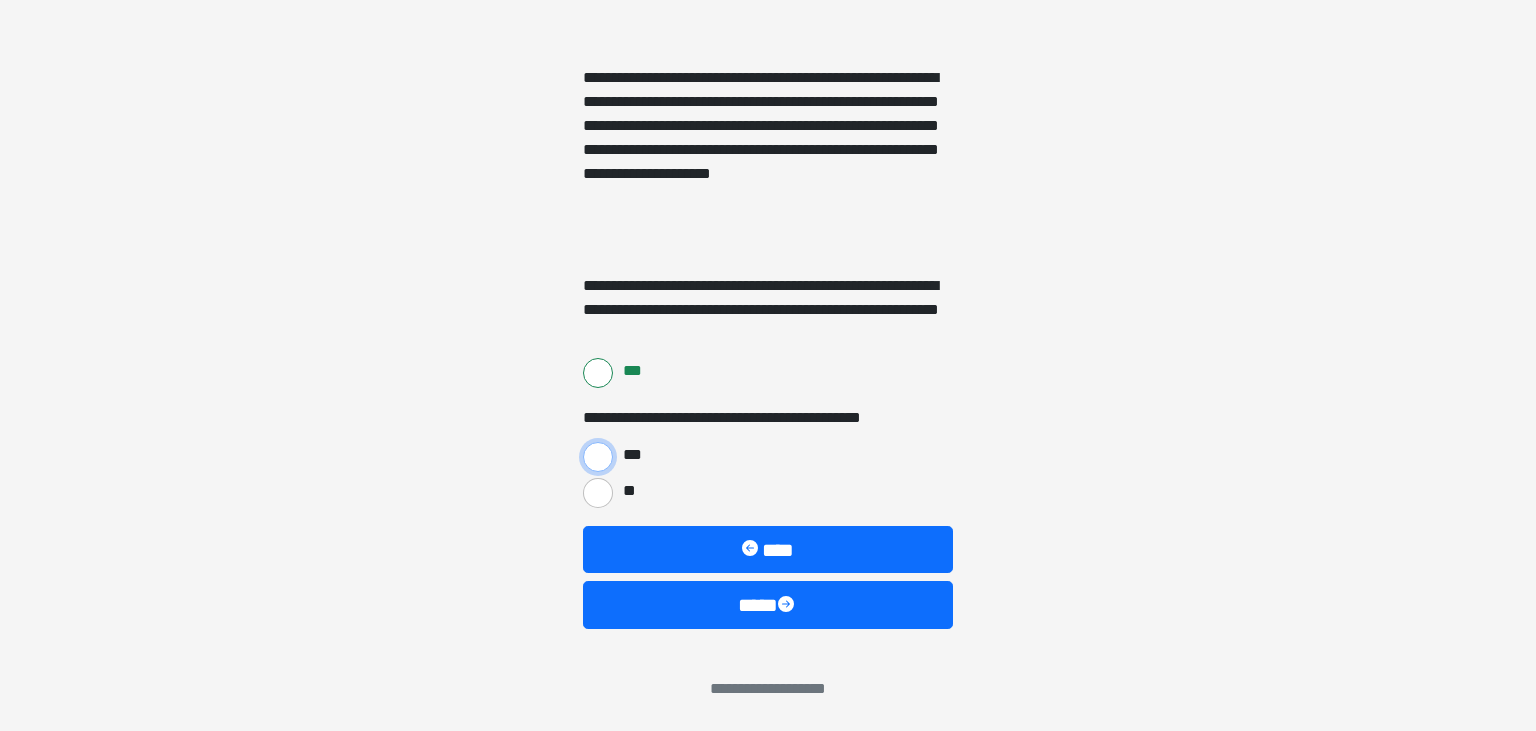 click on "***" at bounding box center (598, 457) 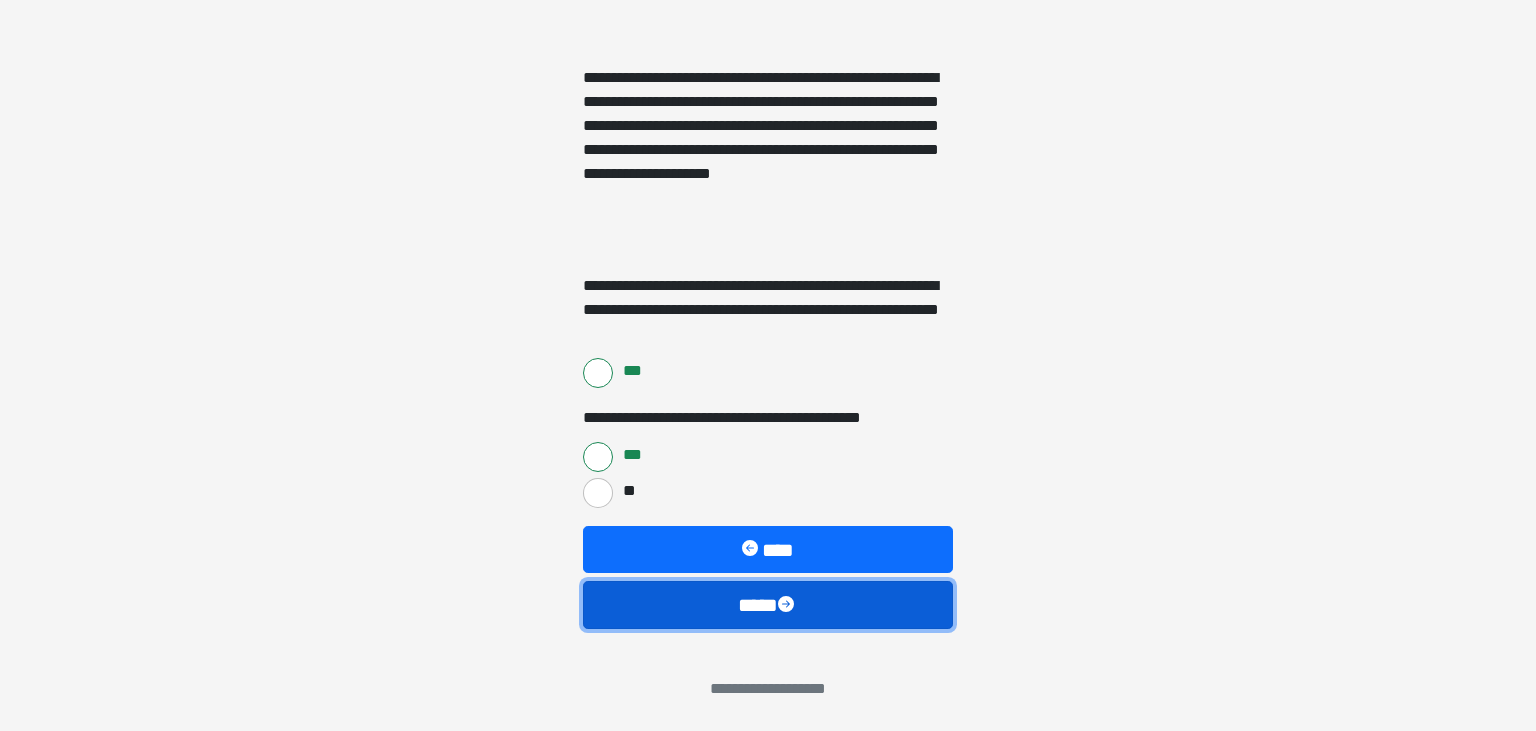 click at bounding box center (788, 606) 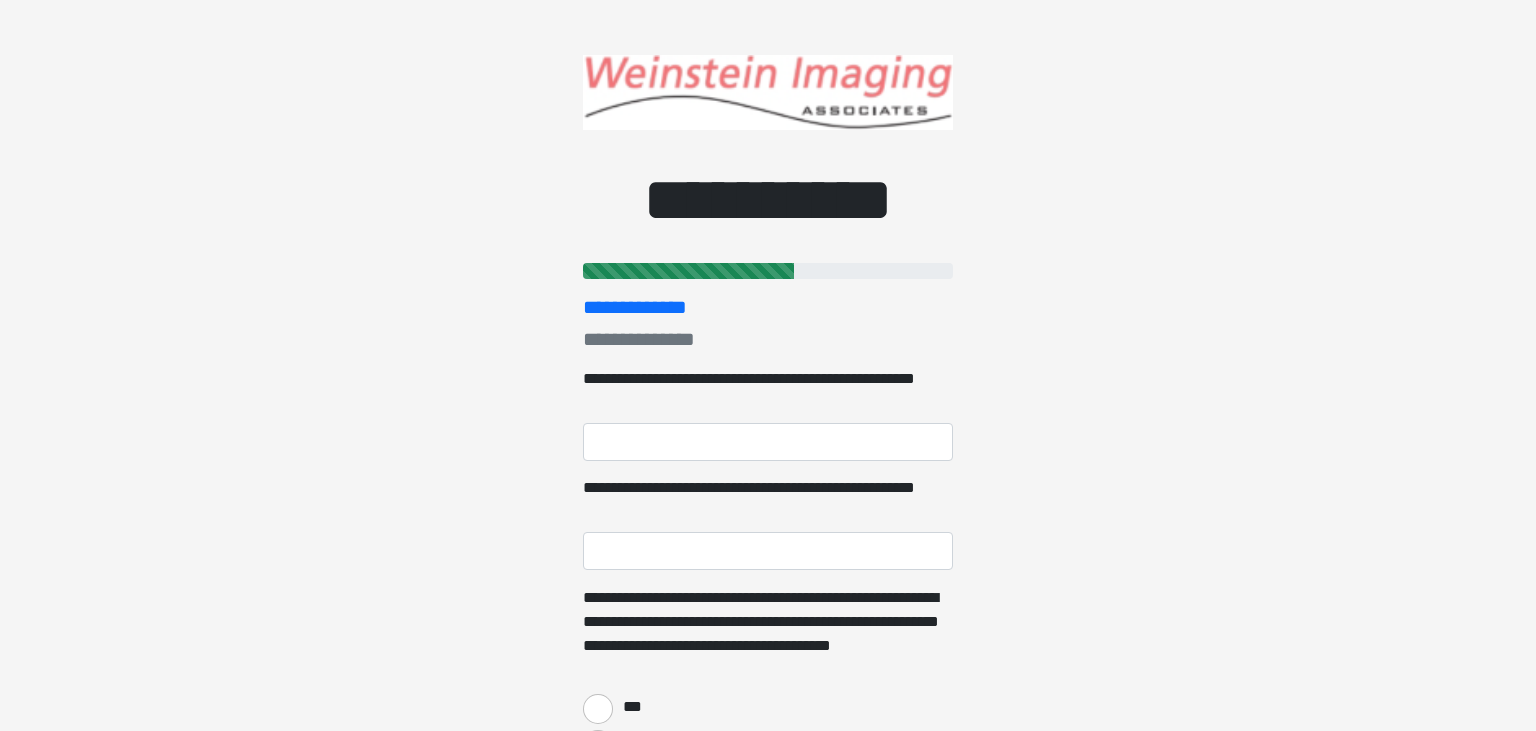 scroll, scrollTop: 0, scrollLeft: 0, axis: both 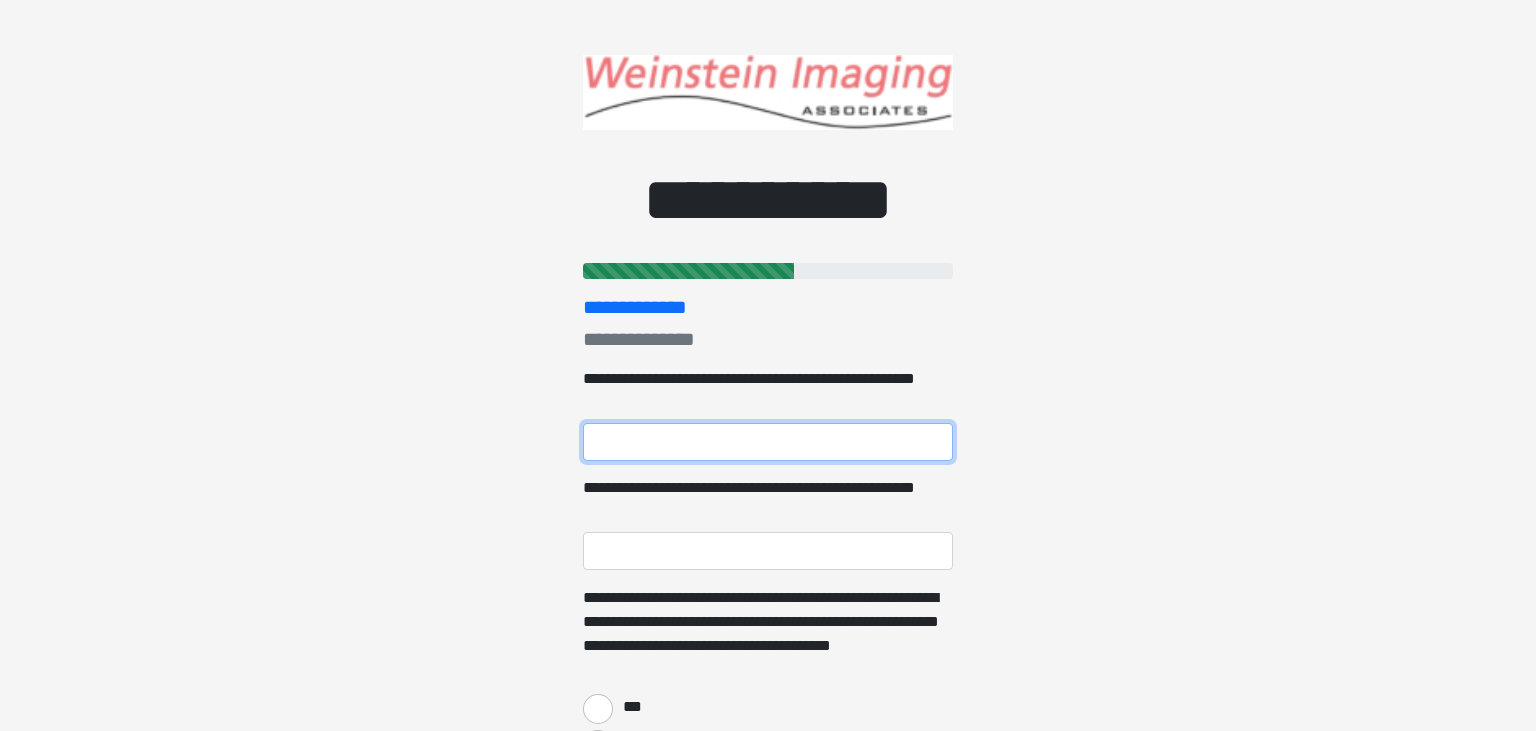 click on "**********" at bounding box center (768, 442) 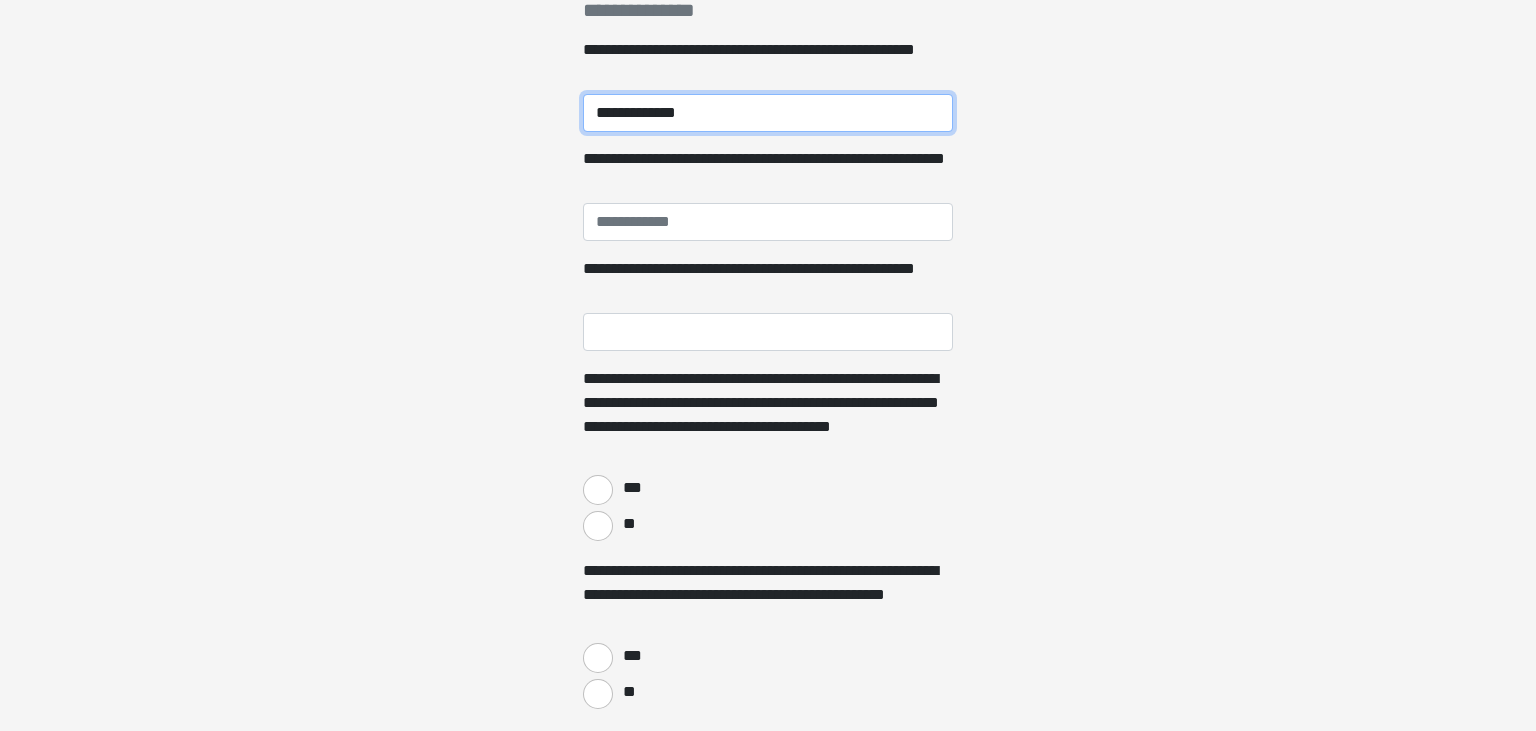 scroll, scrollTop: 360, scrollLeft: 0, axis: vertical 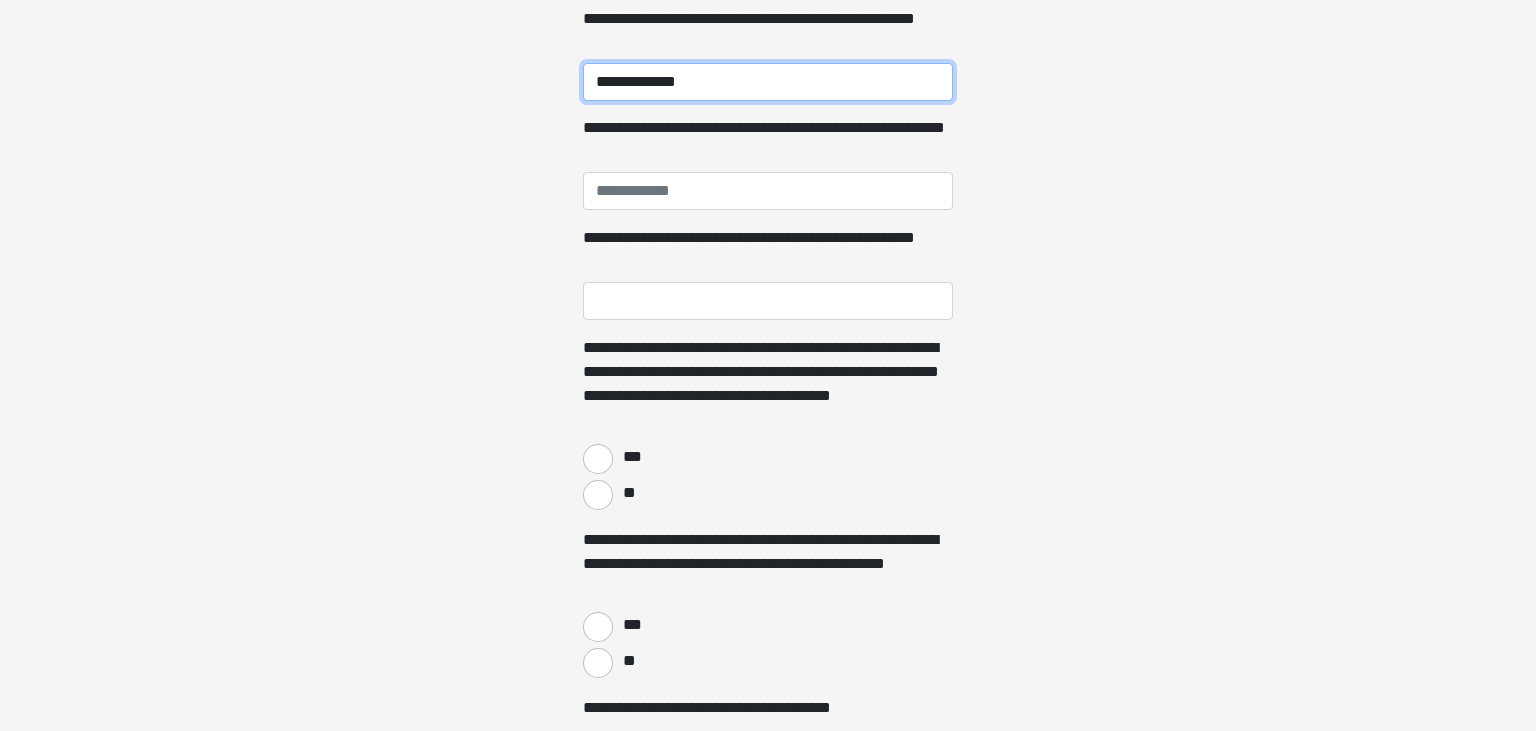 type on "**********" 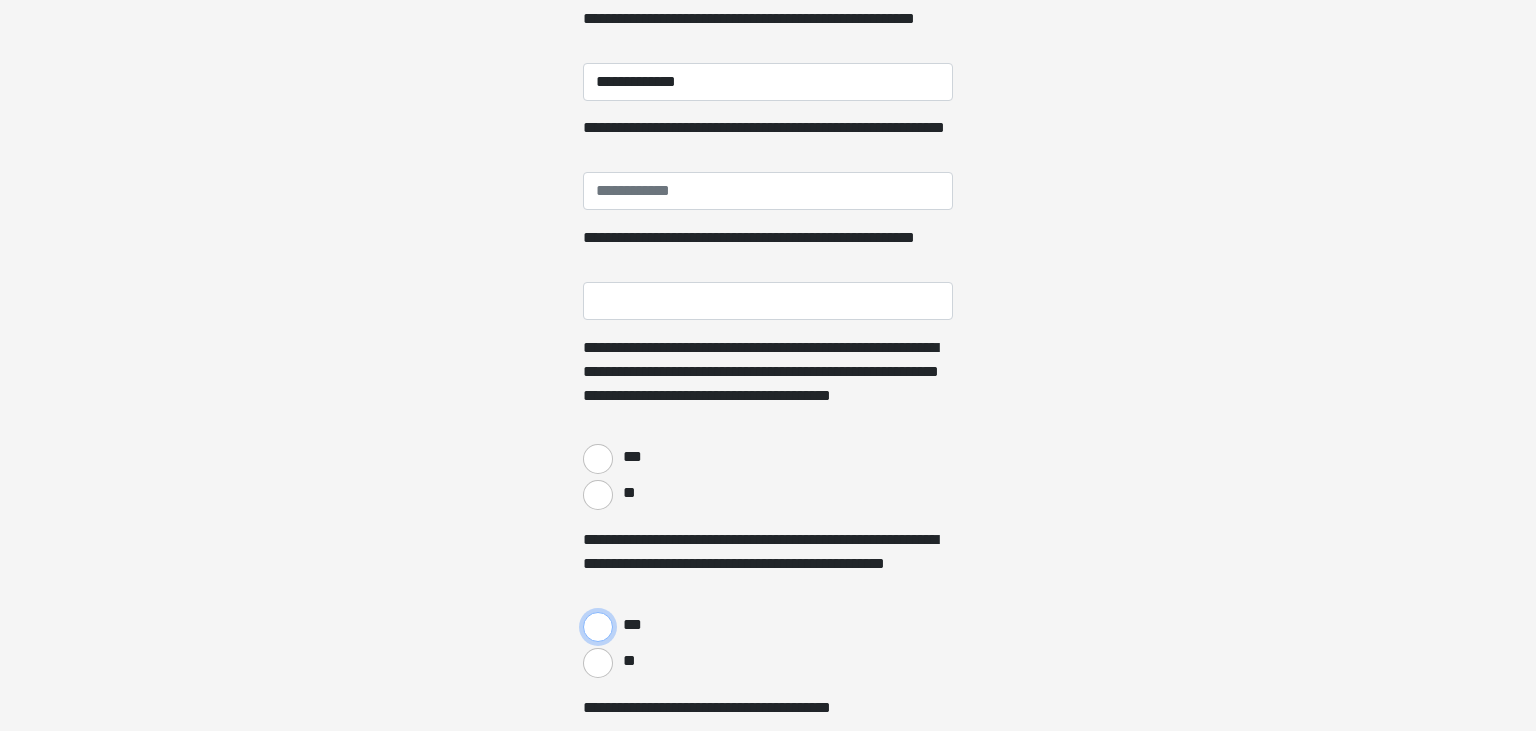click on "***" at bounding box center [598, 627] 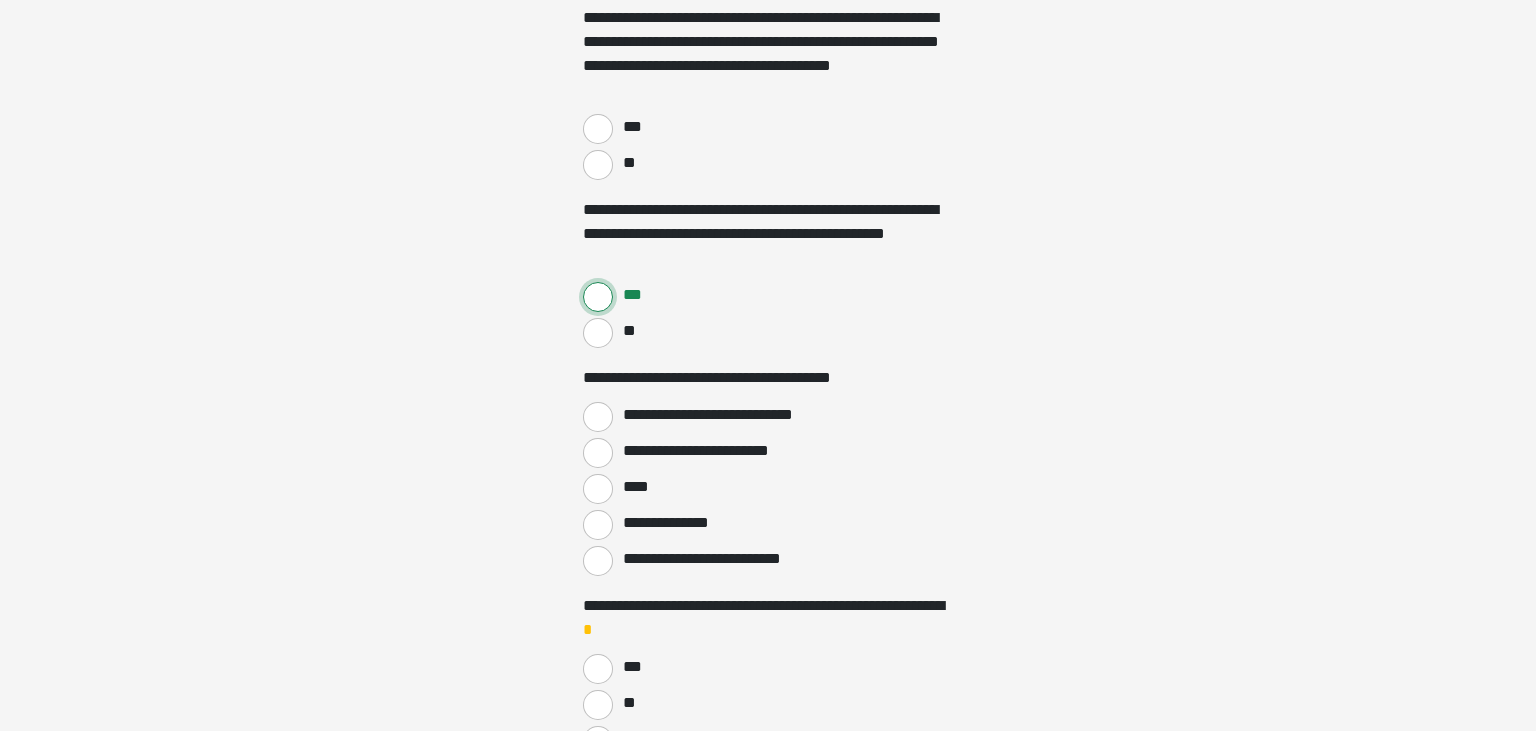 scroll, scrollTop: 708, scrollLeft: 0, axis: vertical 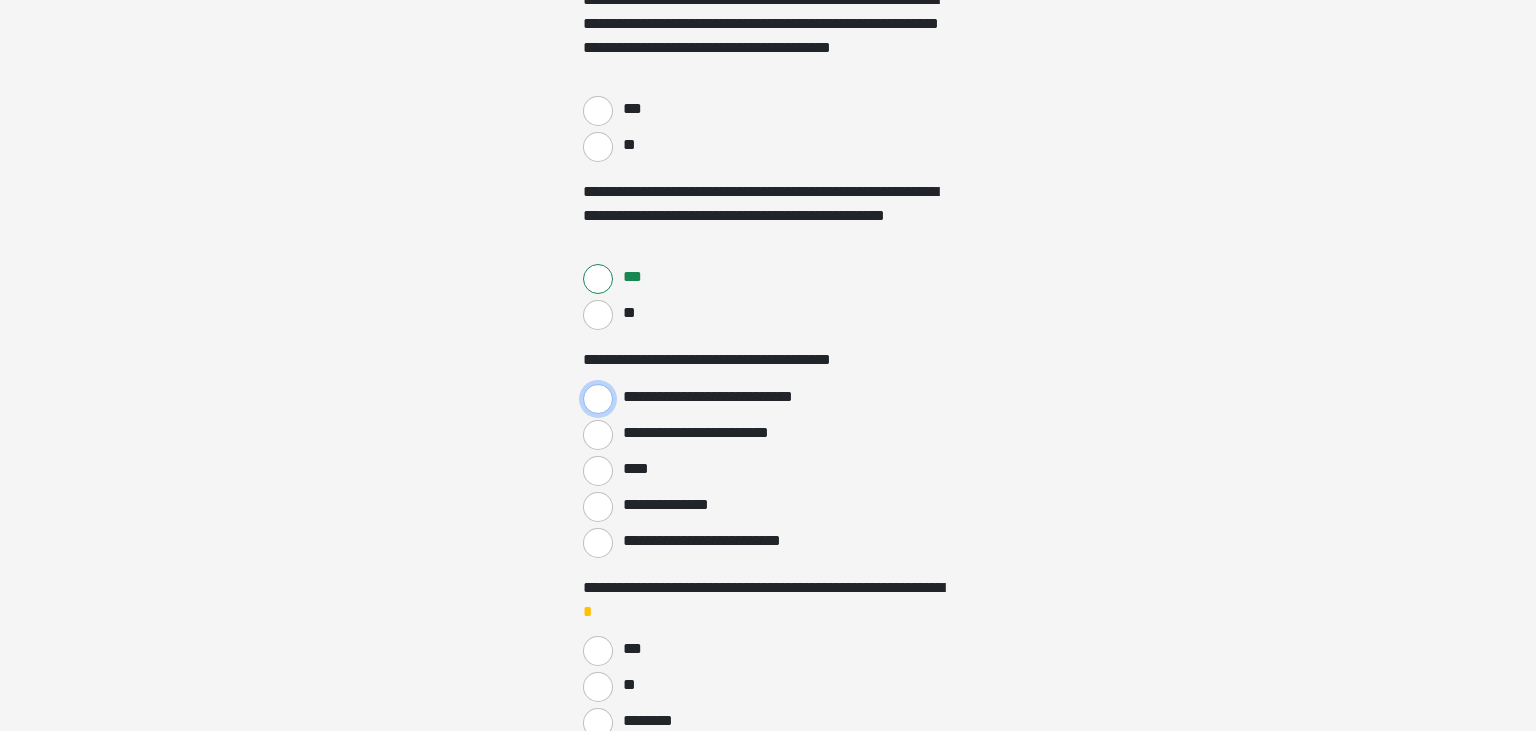 click on "**********" at bounding box center (598, 399) 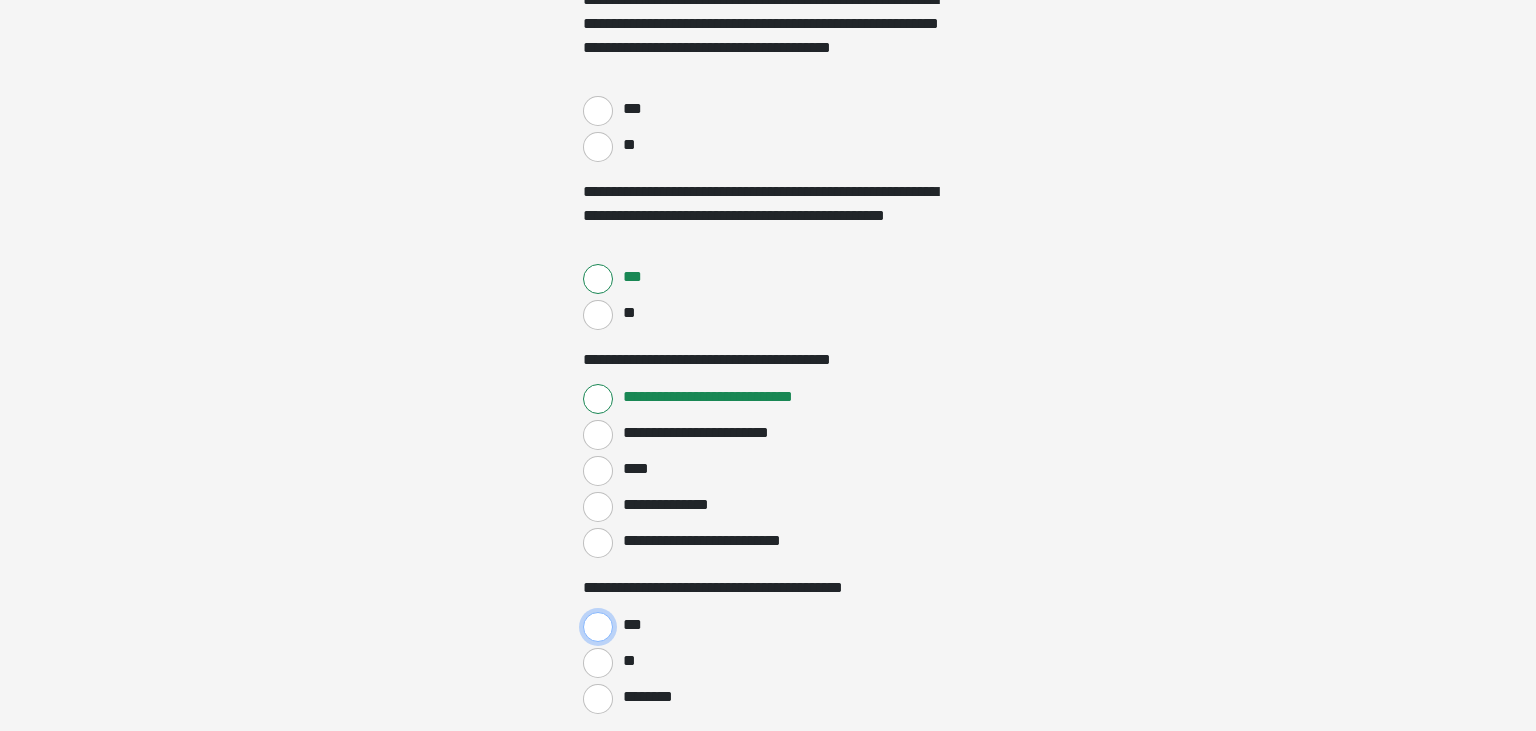 click on "***" at bounding box center [598, 627] 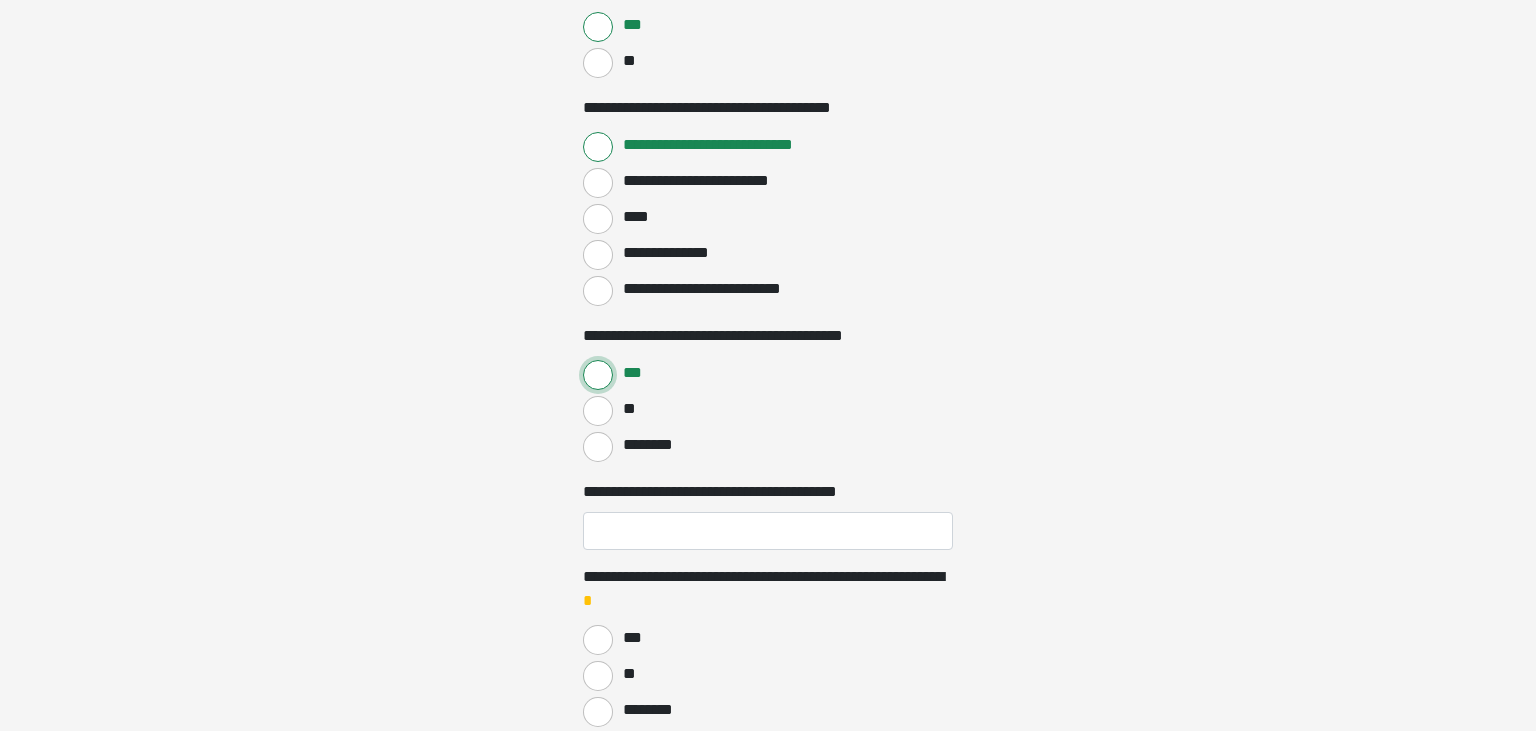 scroll, scrollTop: 1084, scrollLeft: 0, axis: vertical 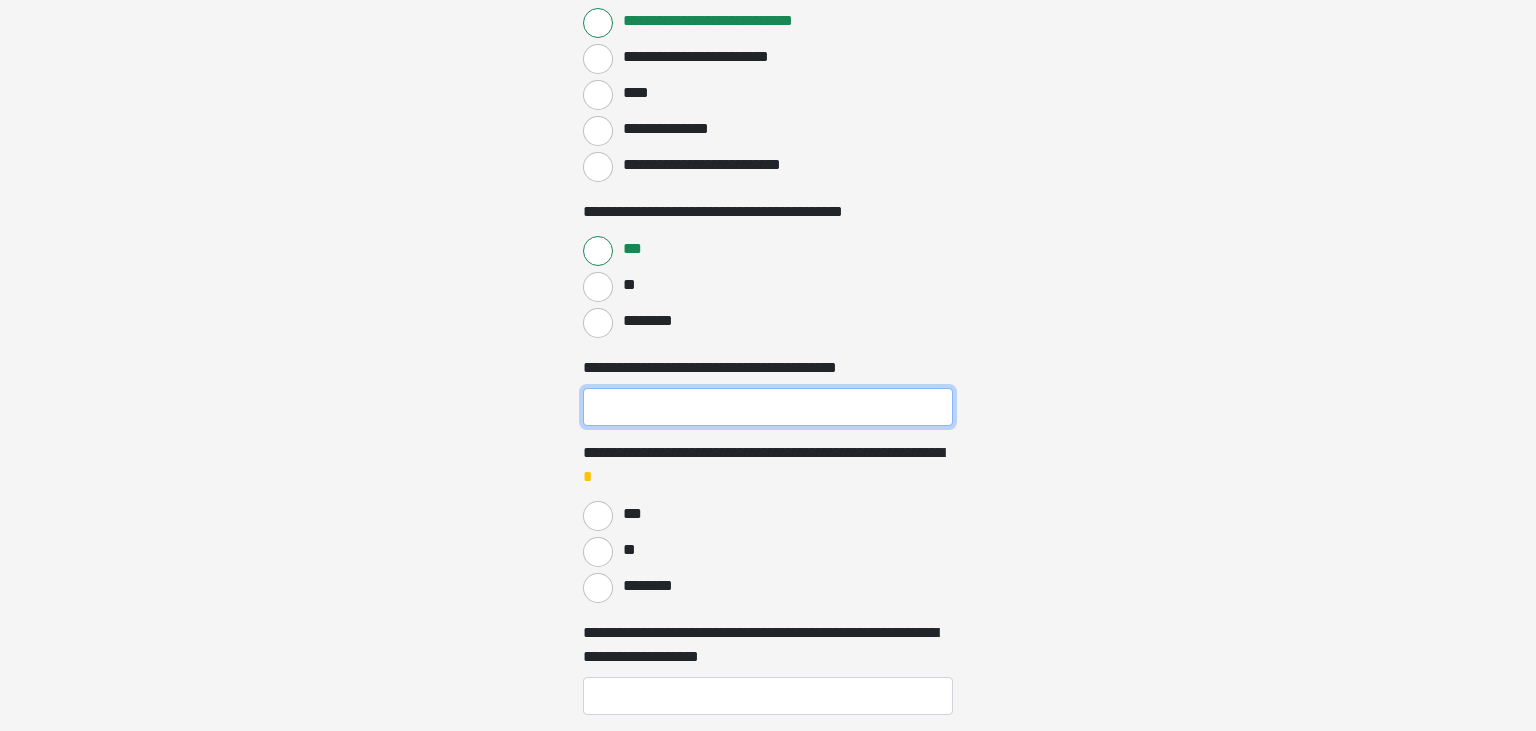 click on "**********" at bounding box center (768, 407) 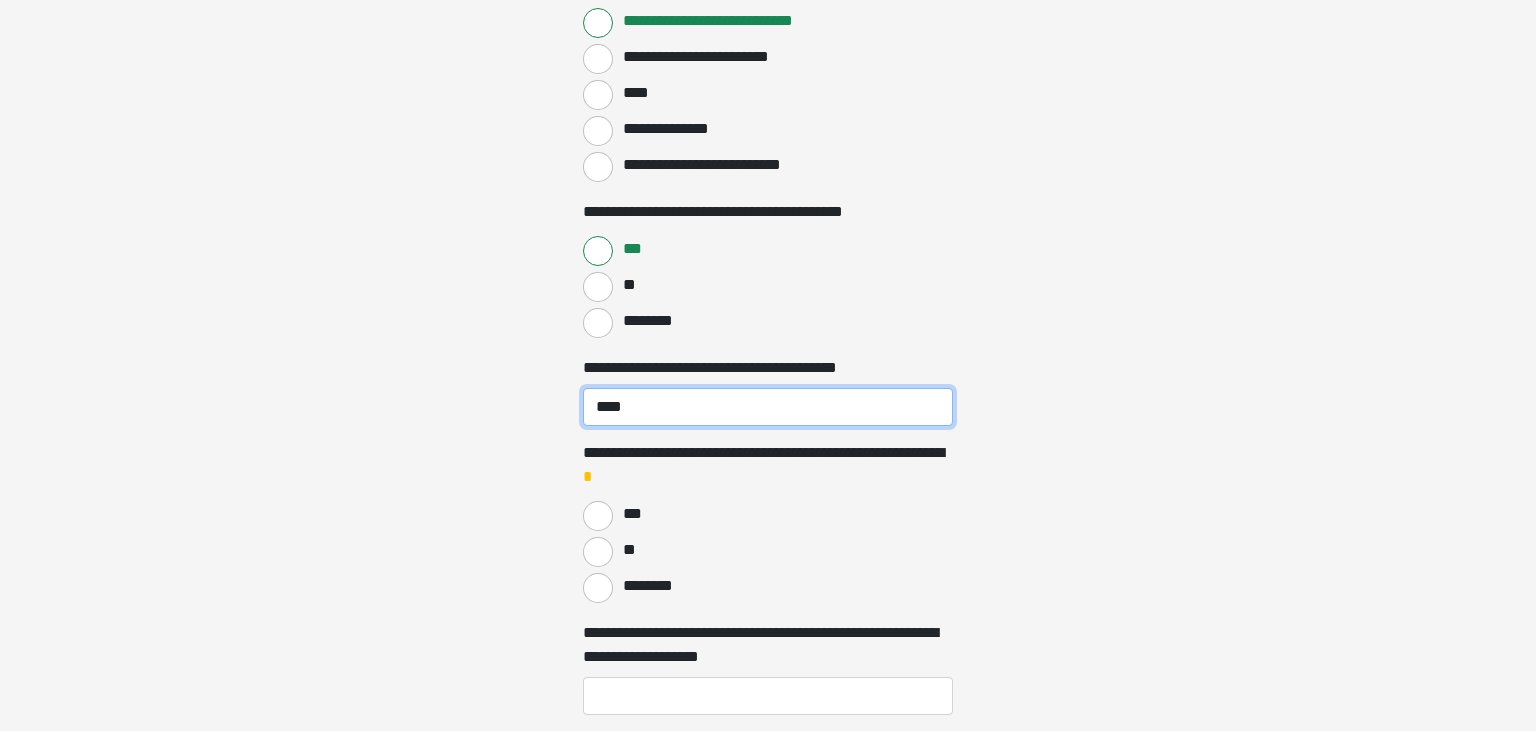type on "****" 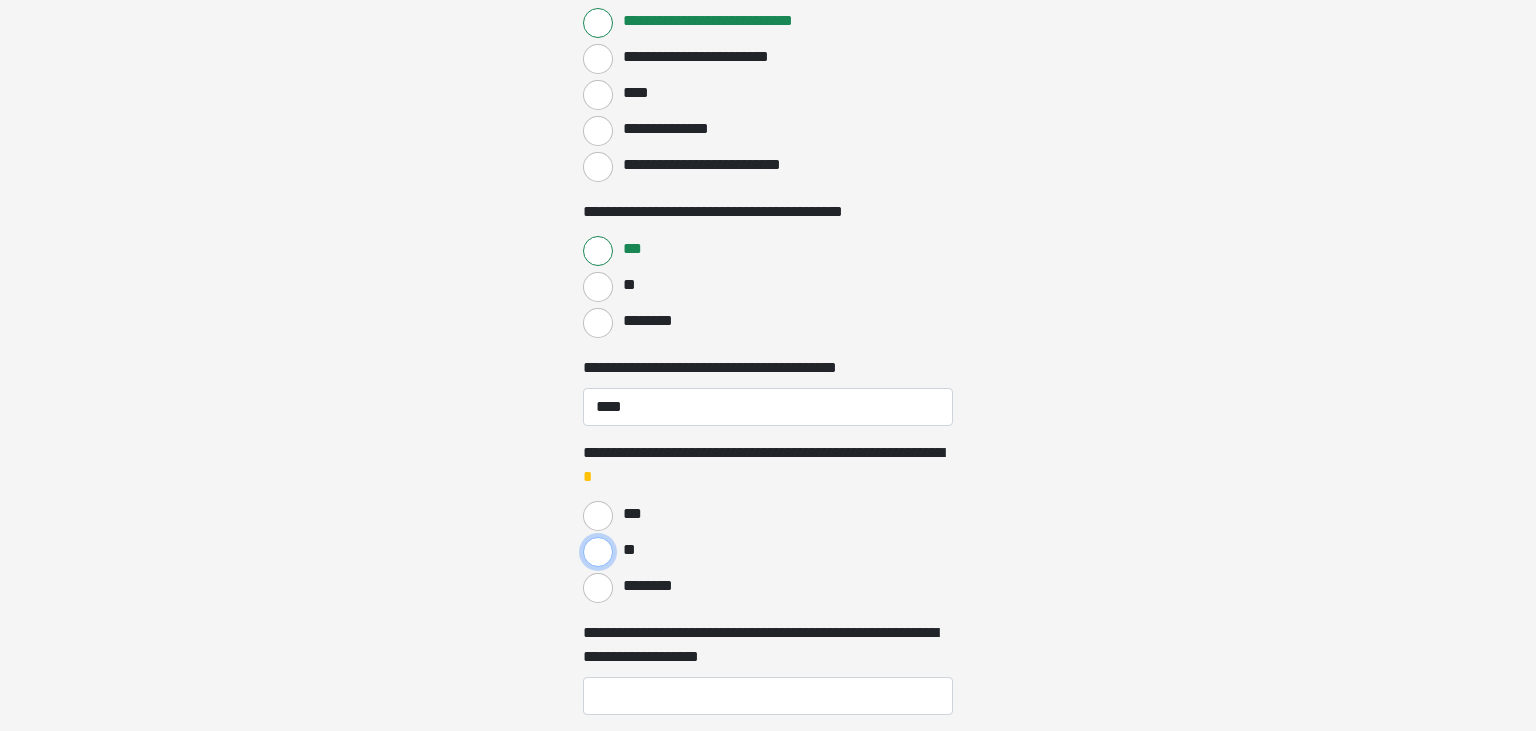 click on "**" at bounding box center (598, 552) 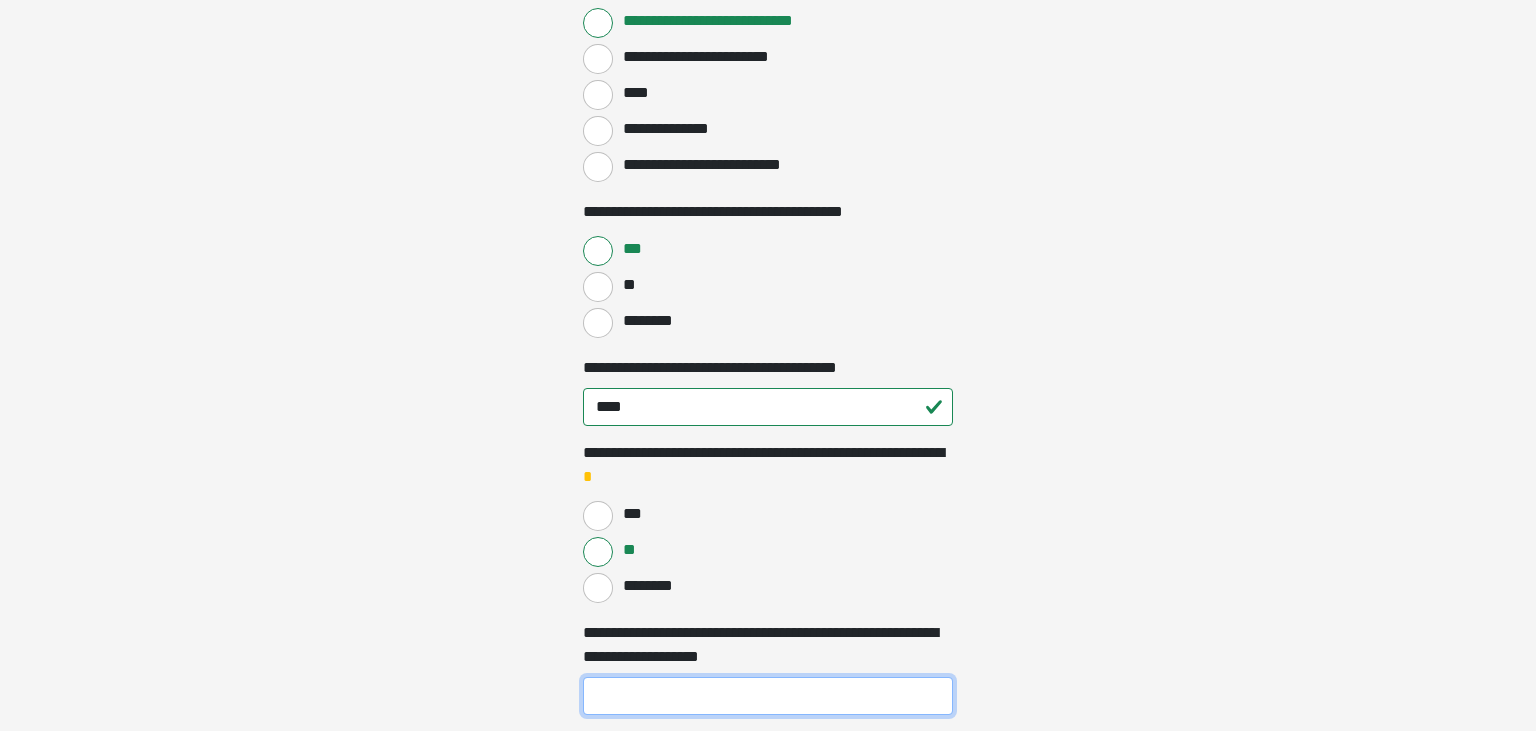 click on "**********" at bounding box center (768, 696) 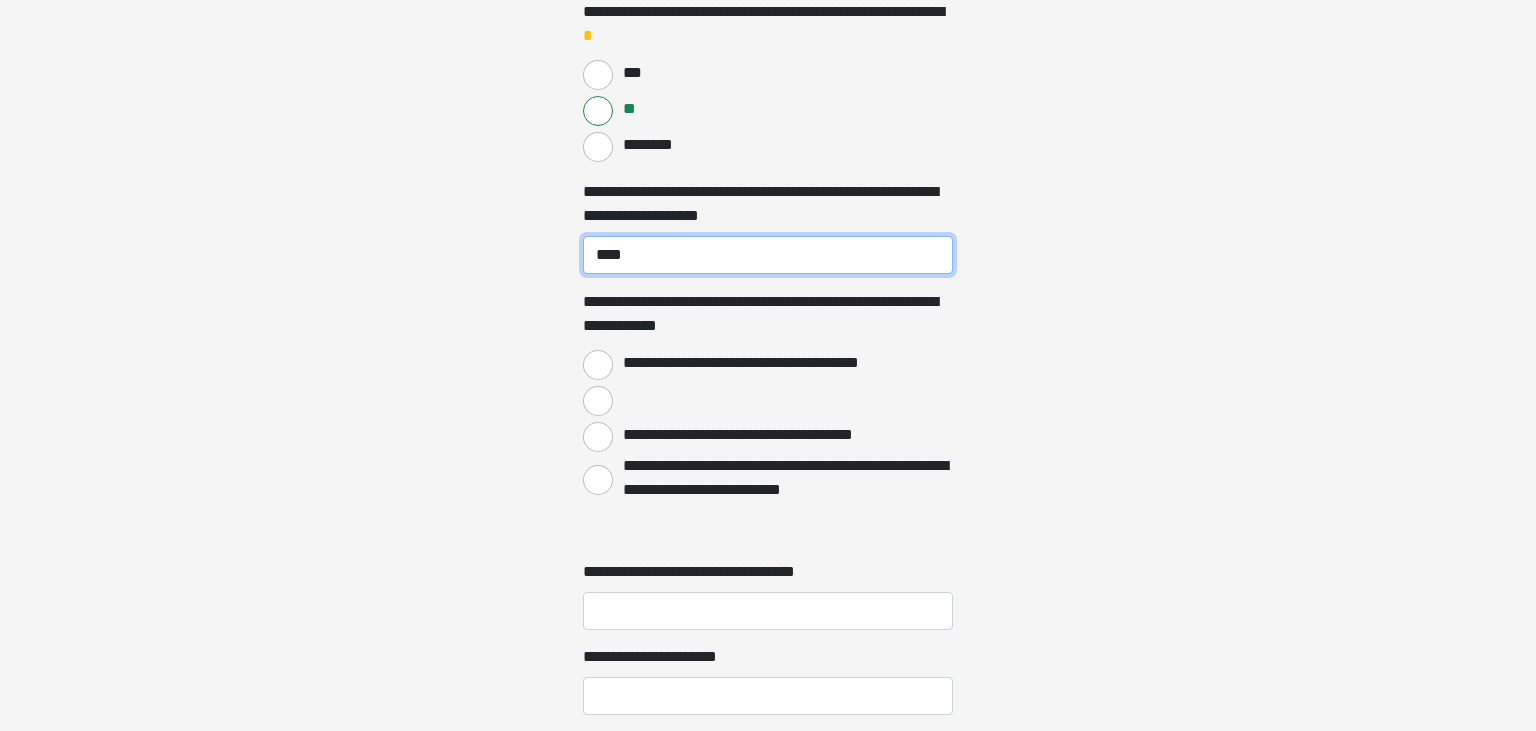 scroll, scrollTop: 1590, scrollLeft: 0, axis: vertical 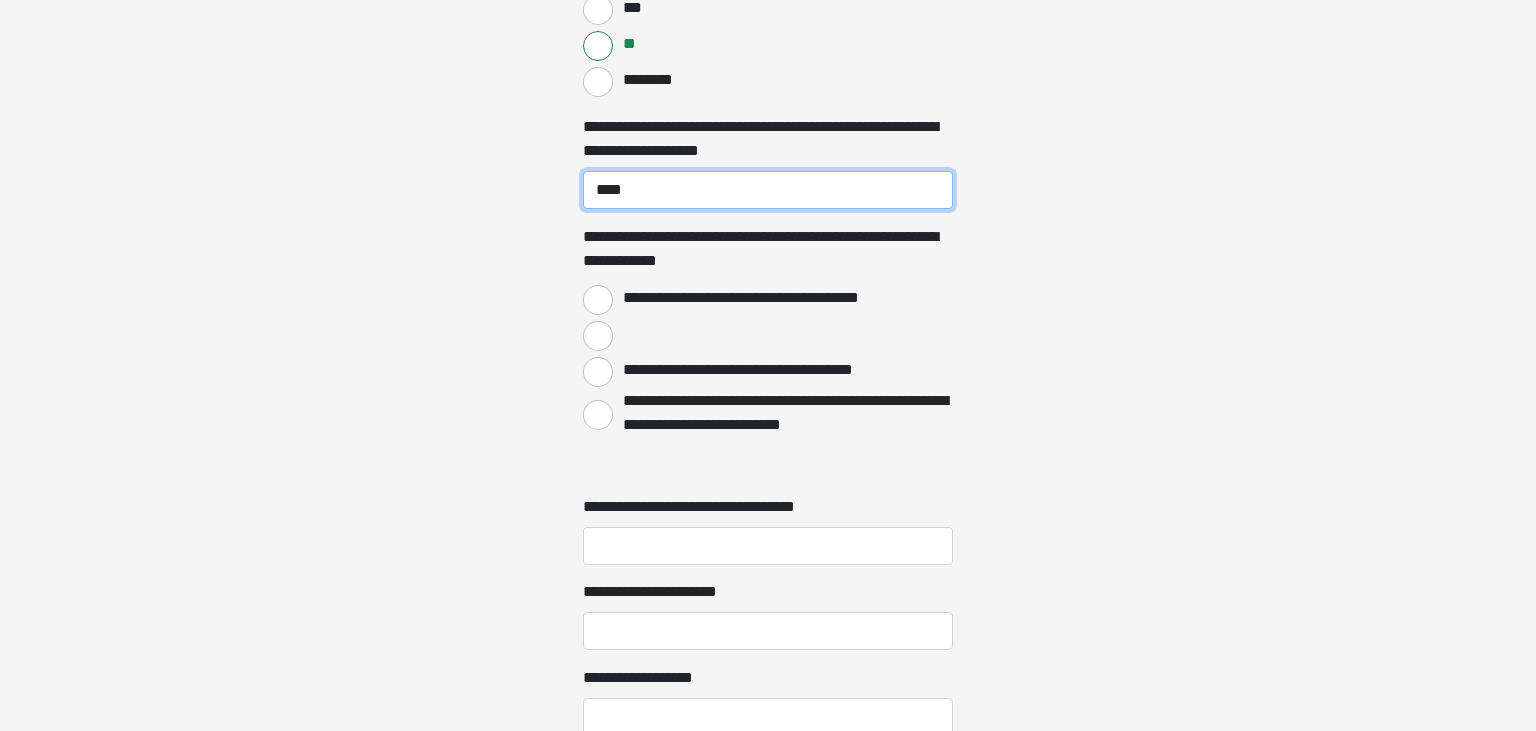type on "****" 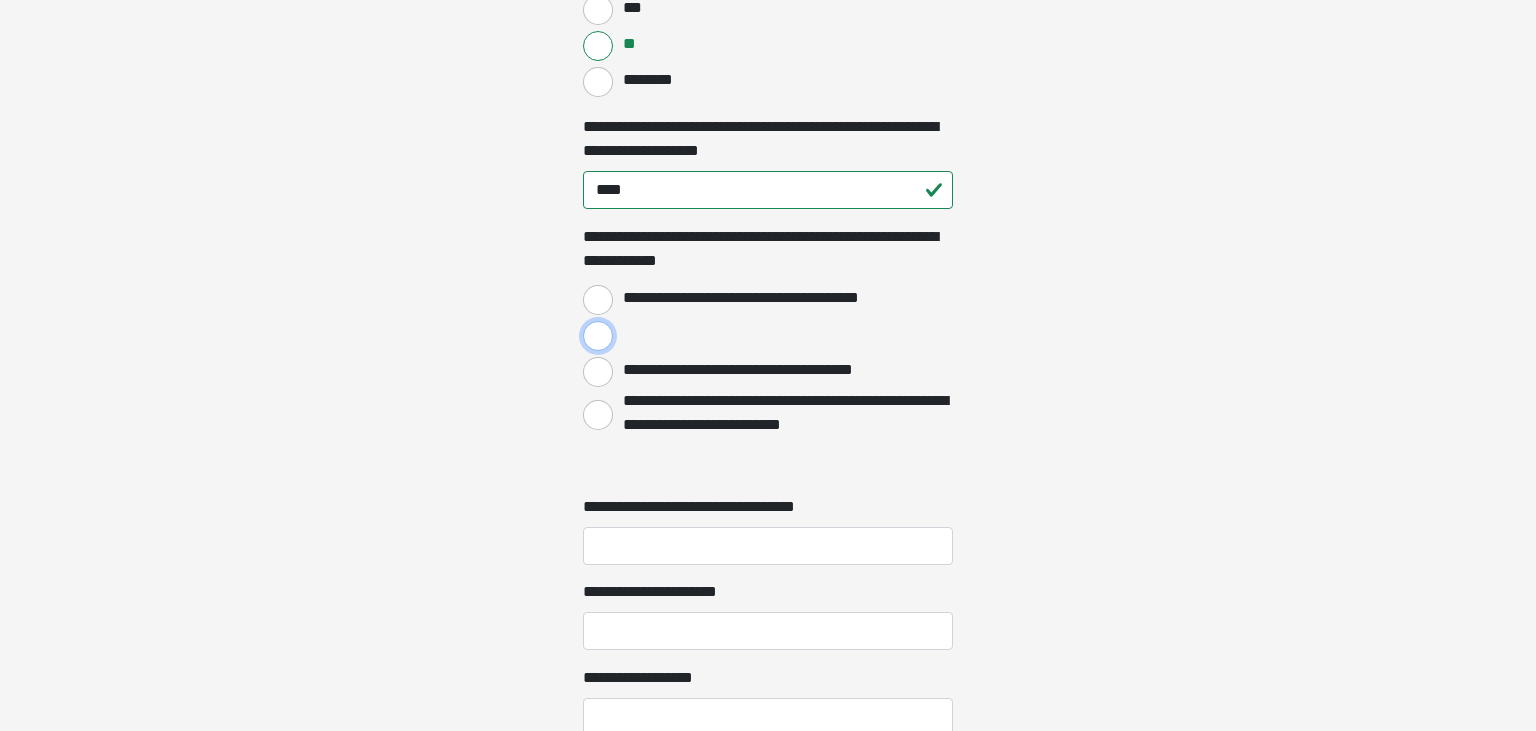 click at bounding box center (598, 336) 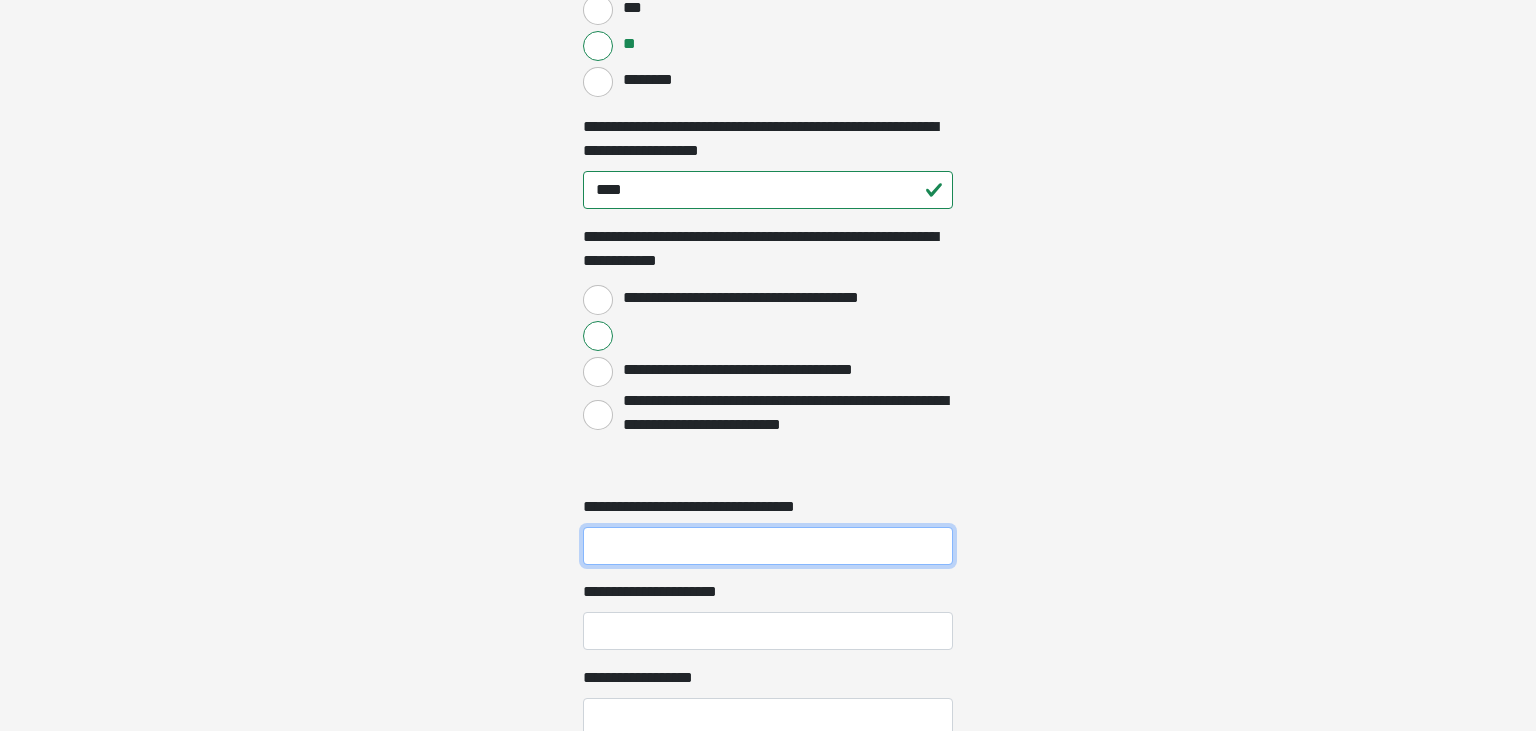click on "**********" at bounding box center [768, 546] 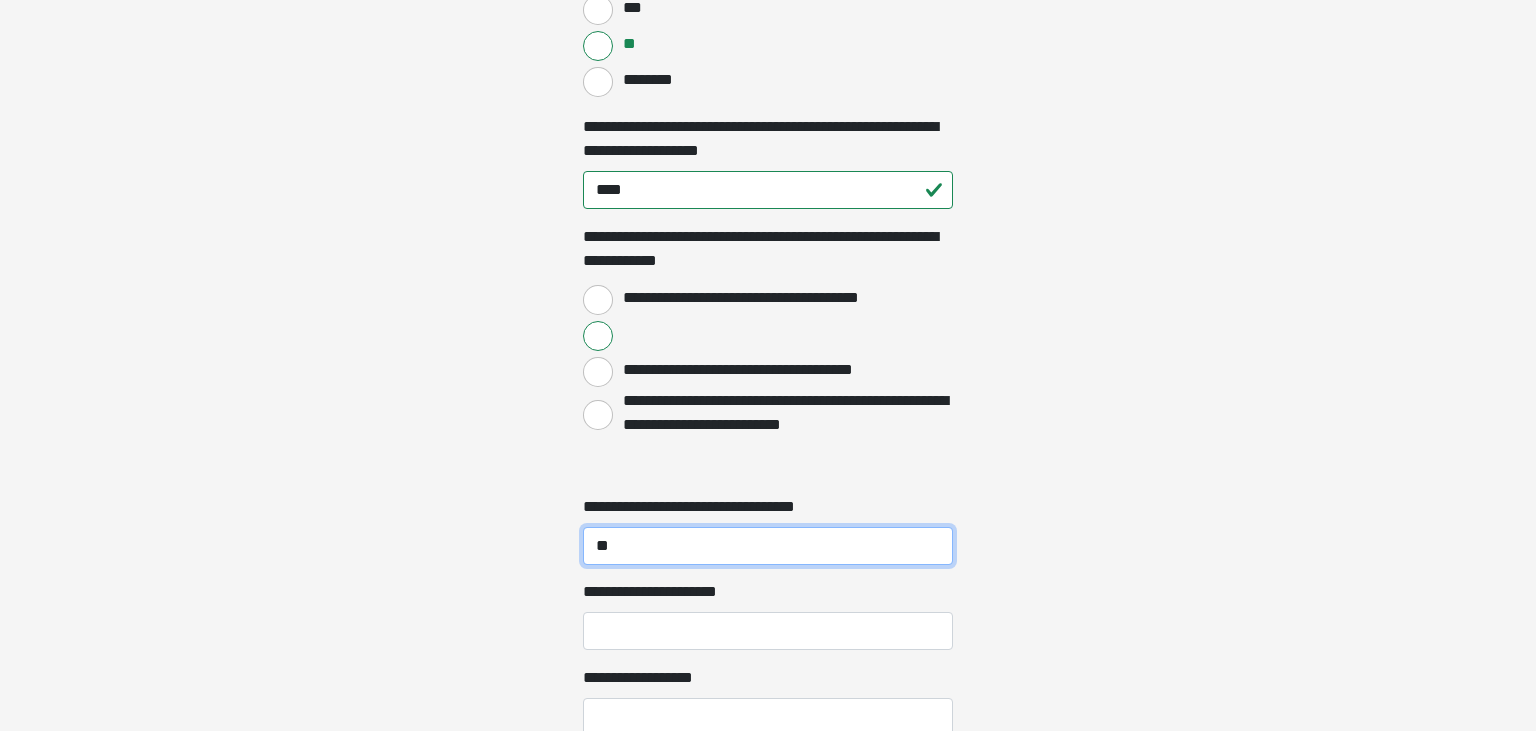 type on "**" 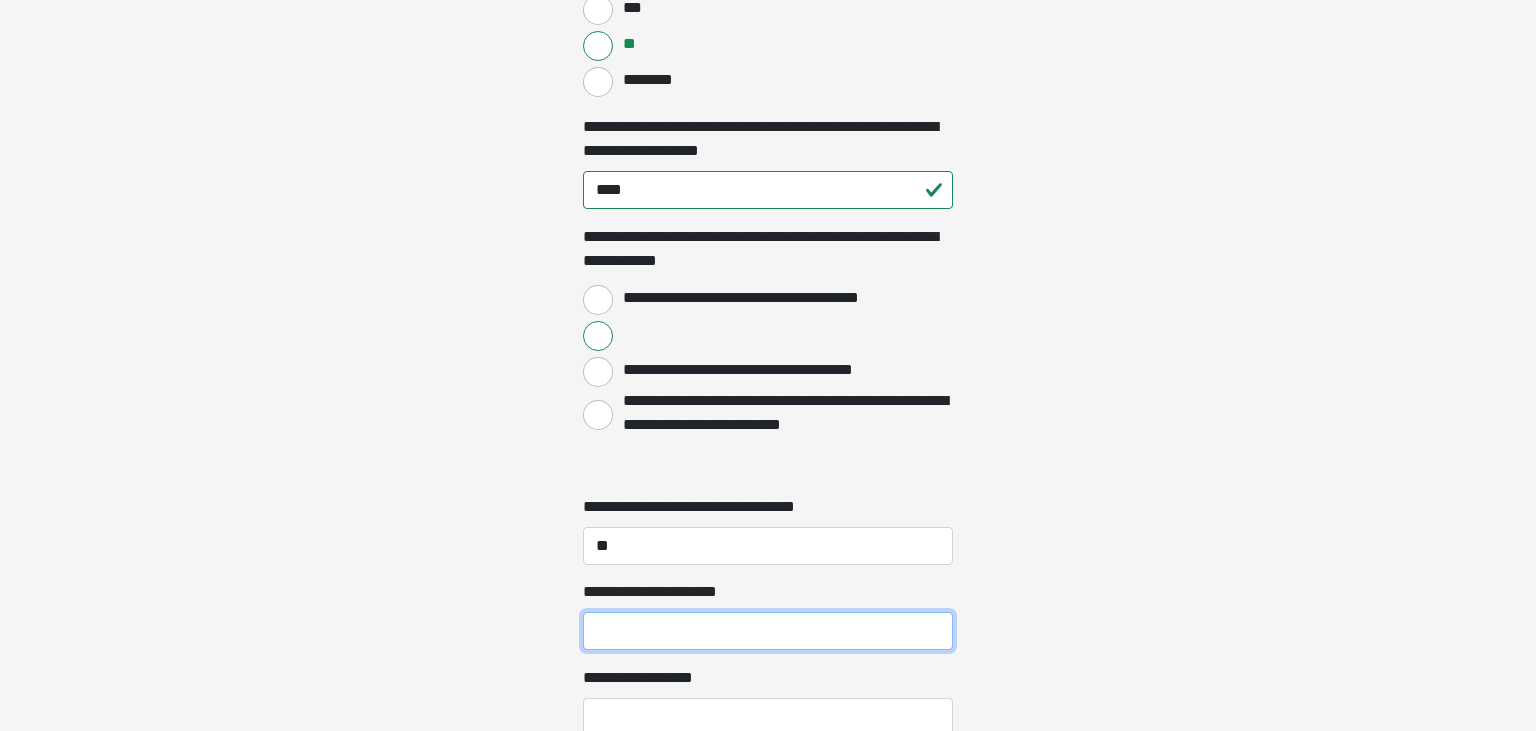 click on "**********" at bounding box center (768, 631) 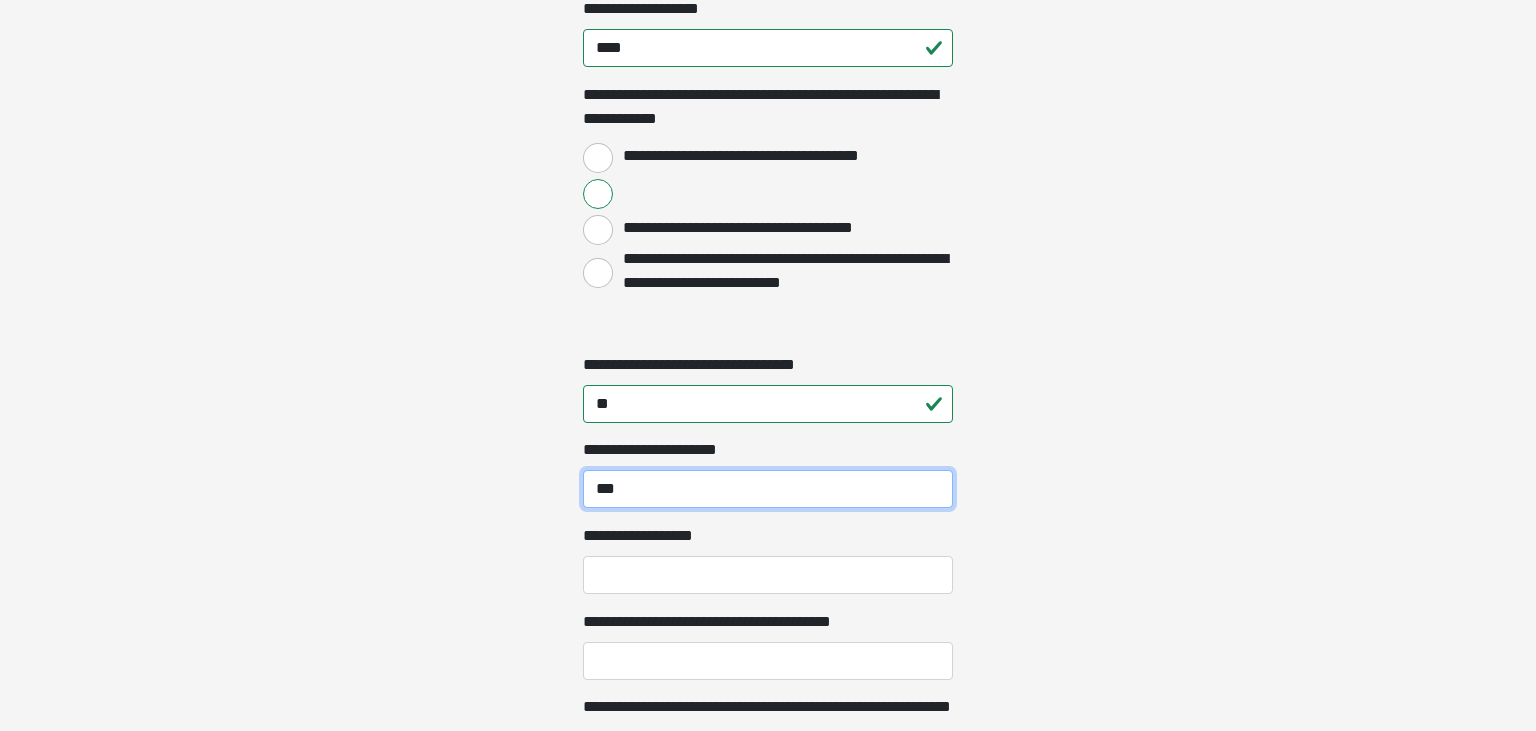 scroll, scrollTop: 1765, scrollLeft: 0, axis: vertical 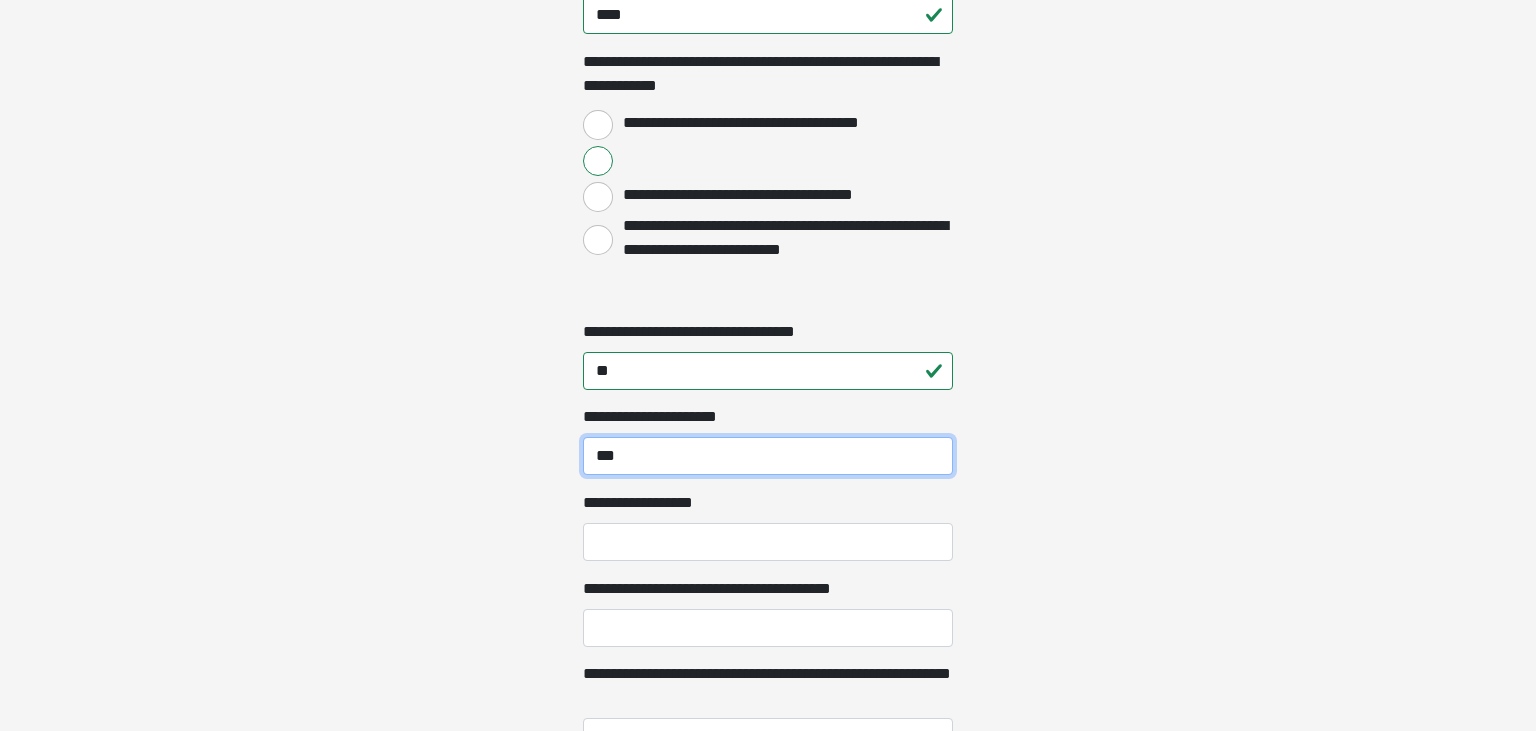 type on "***" 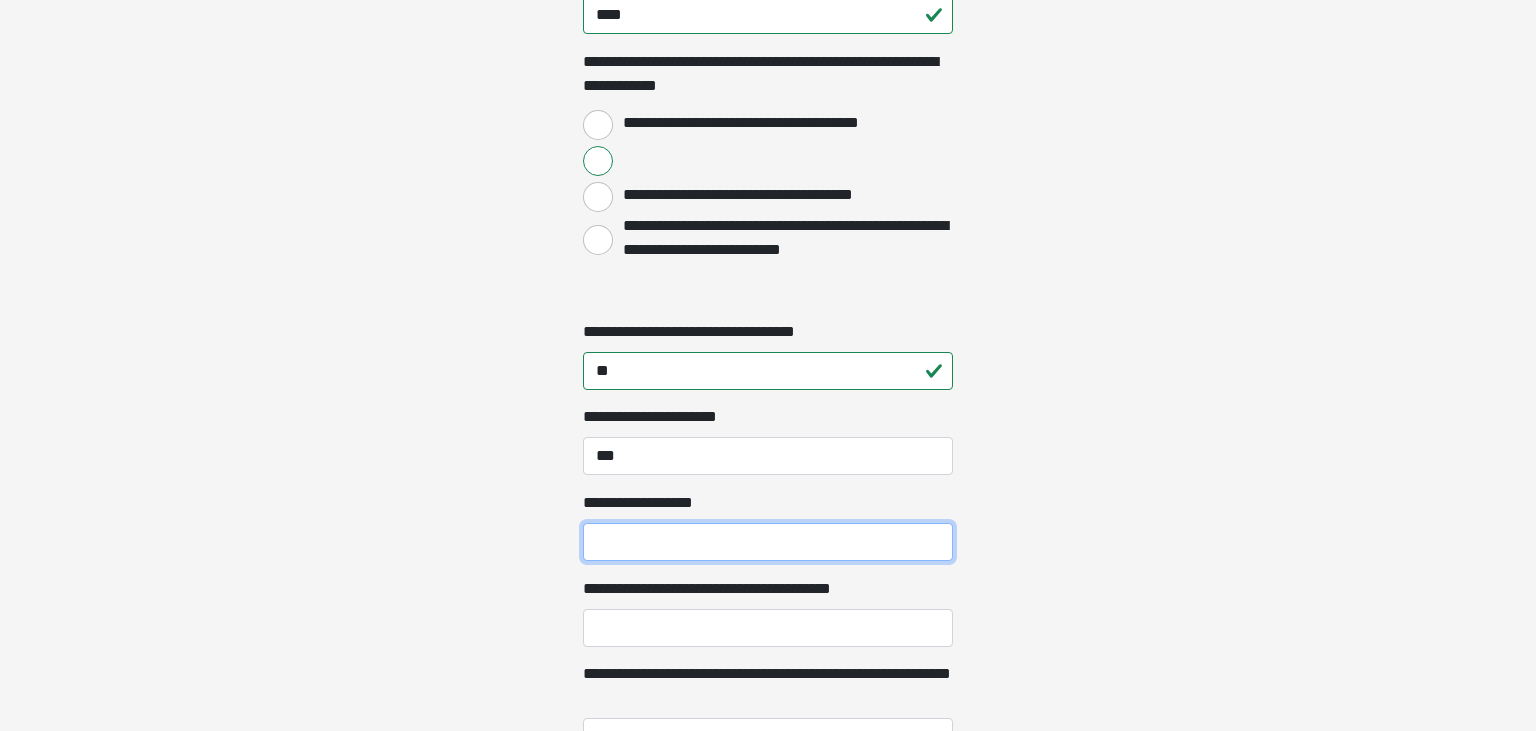 click on "**********" at bounding box center [768, 542] 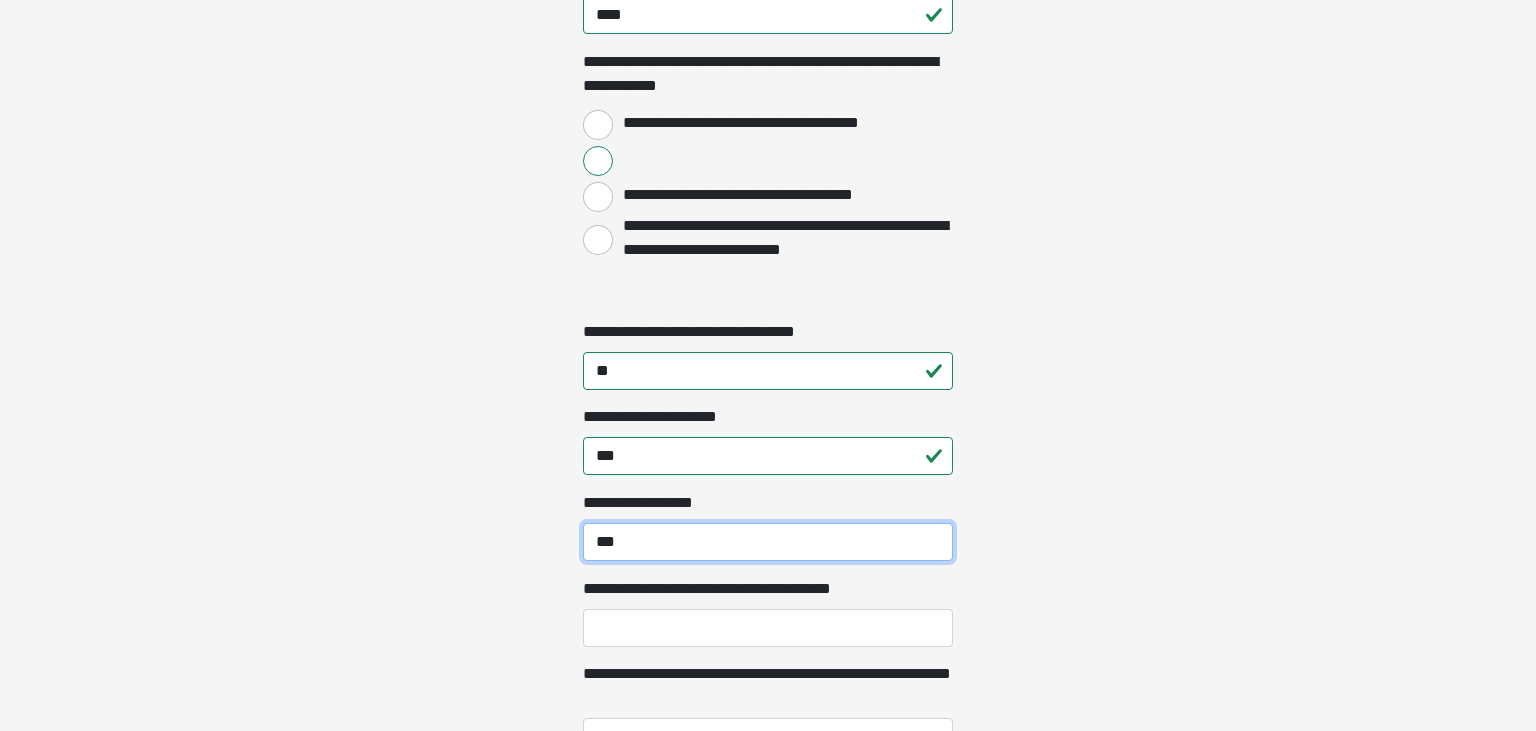type on "***" 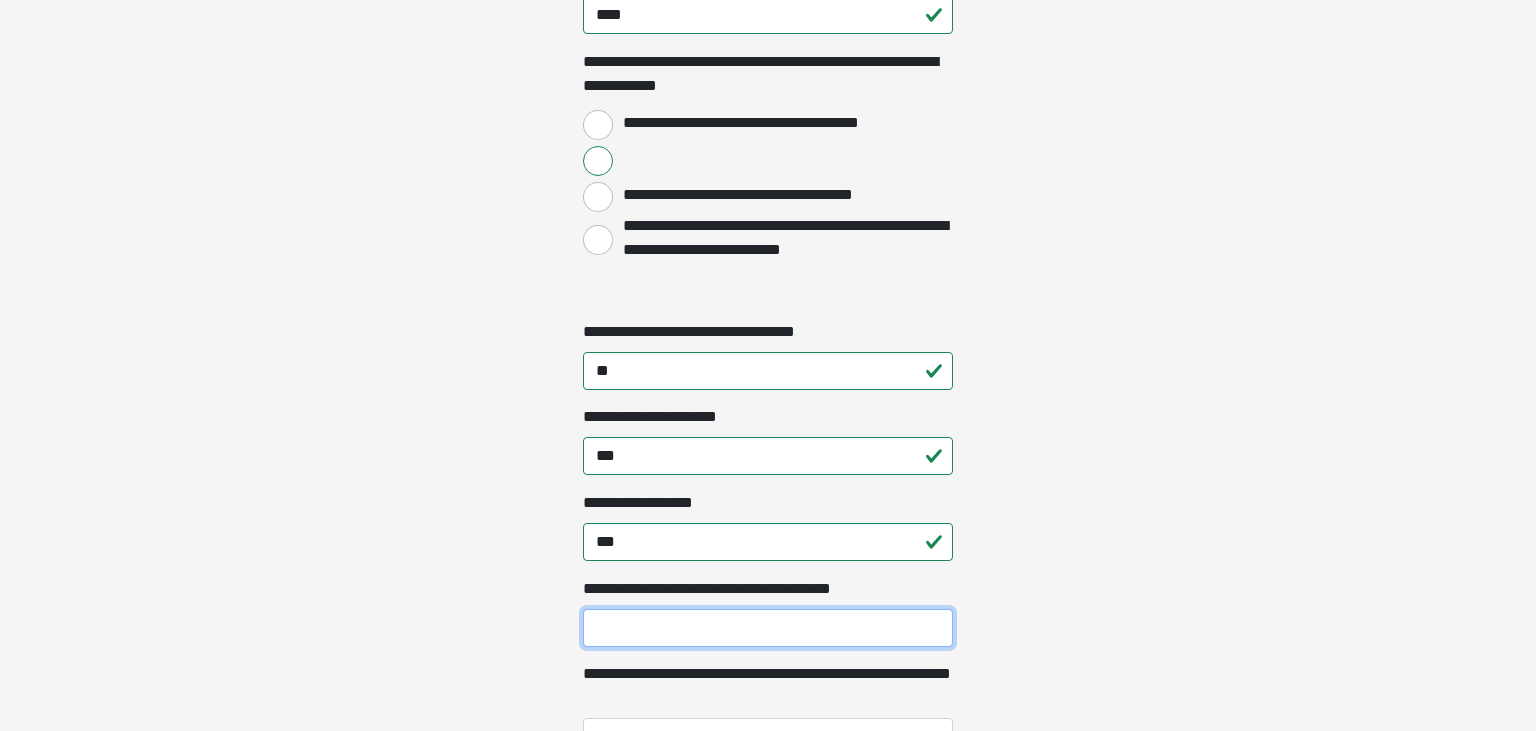 click on "**********" at bounding box center [768, 628] 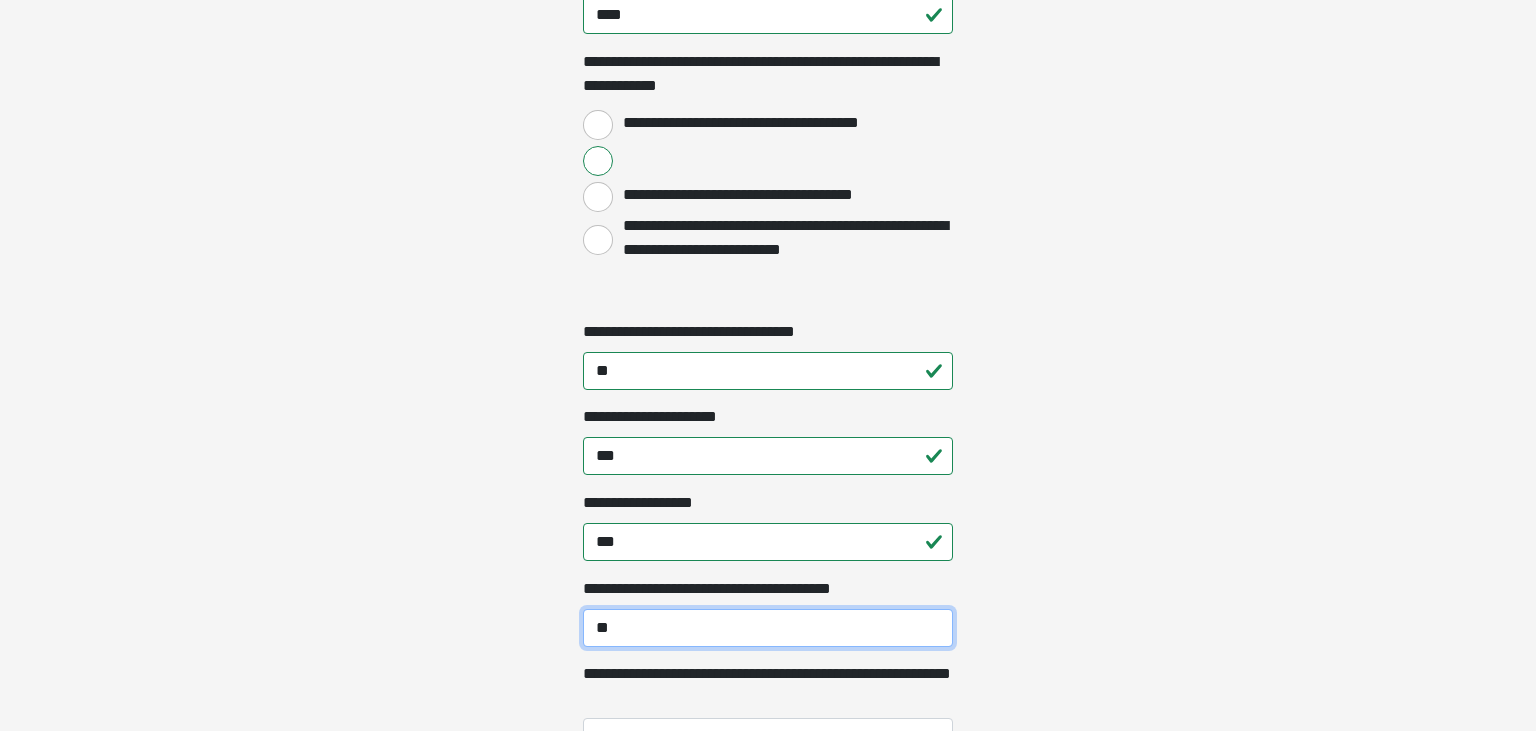 type on "*" 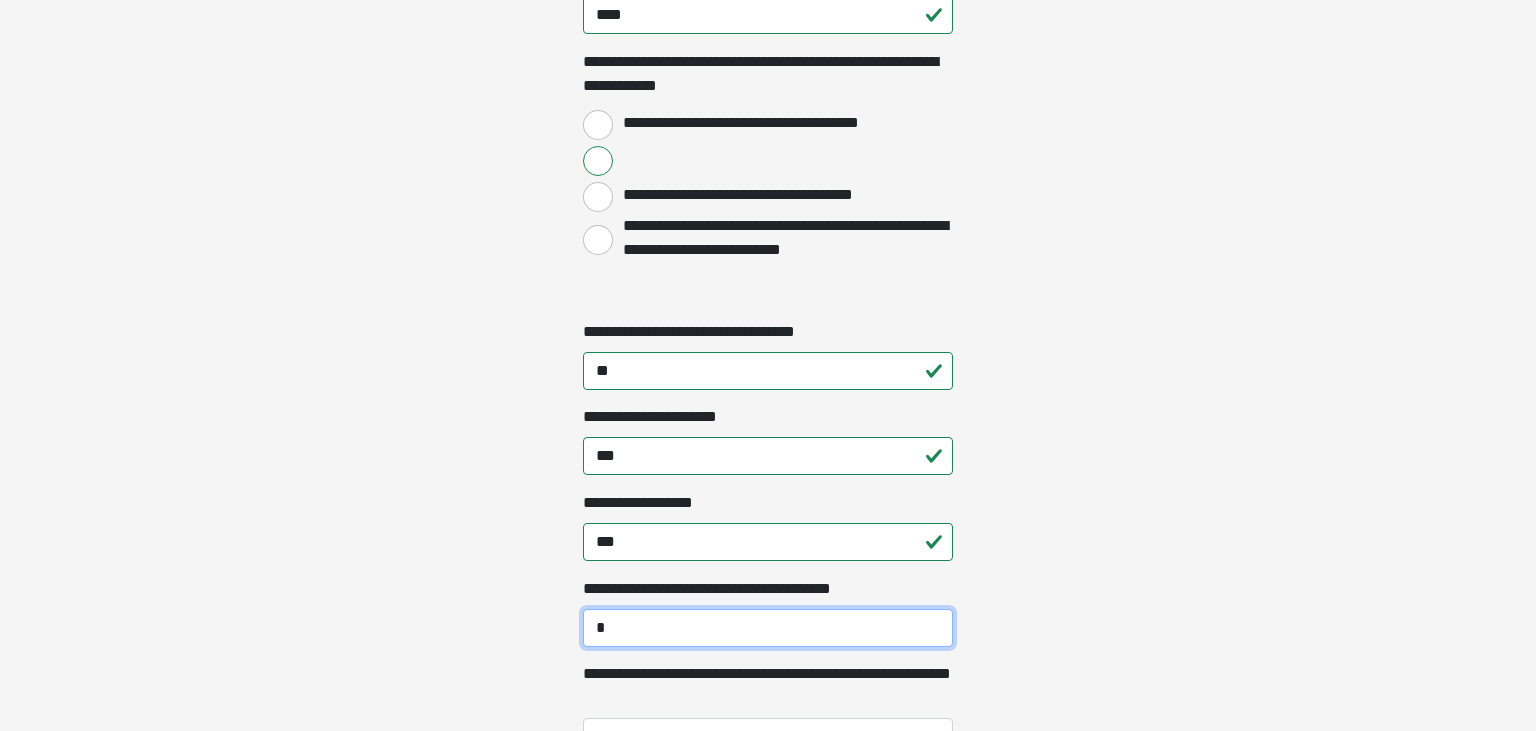 type 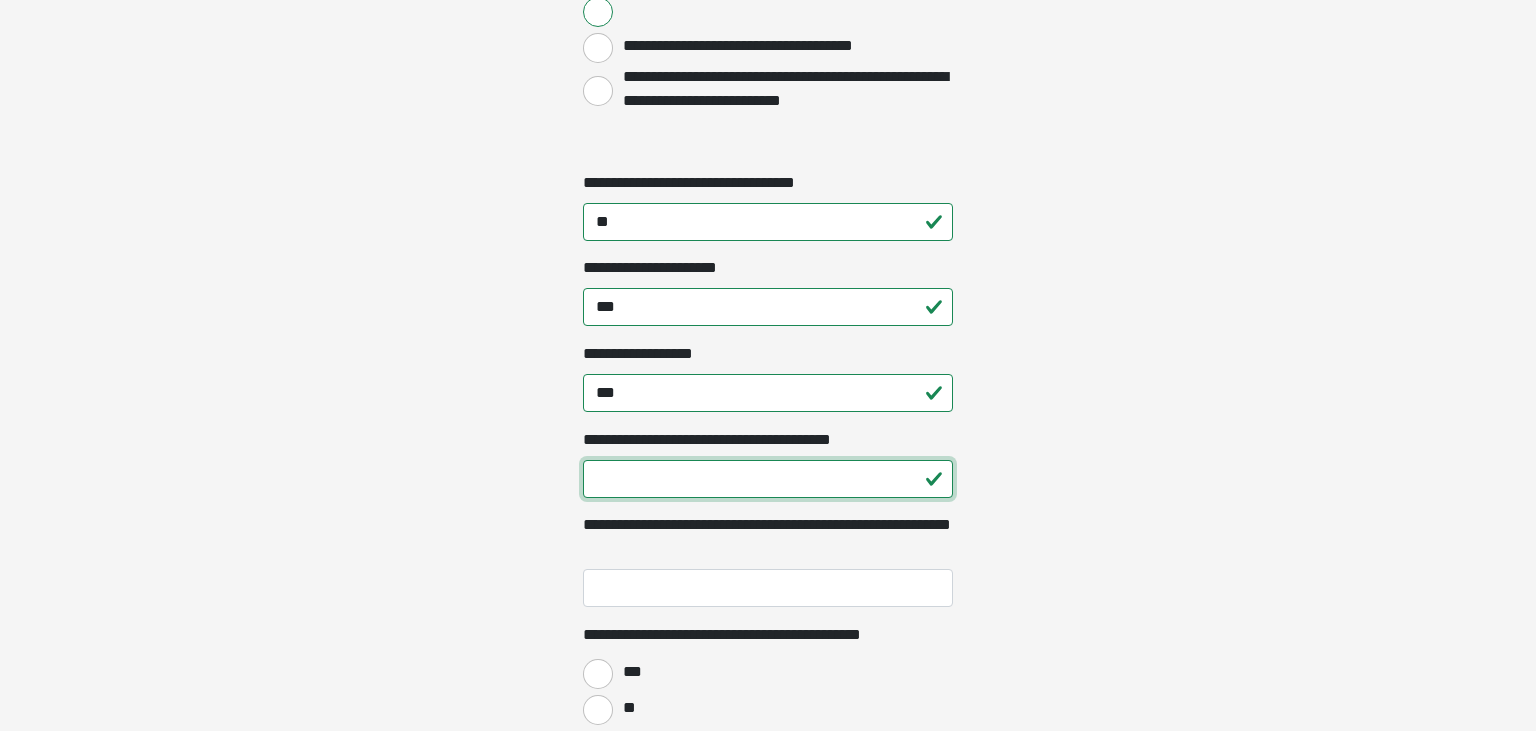 scroll, scrollTop: 1940, scrollLeft: 0, axis: vertical 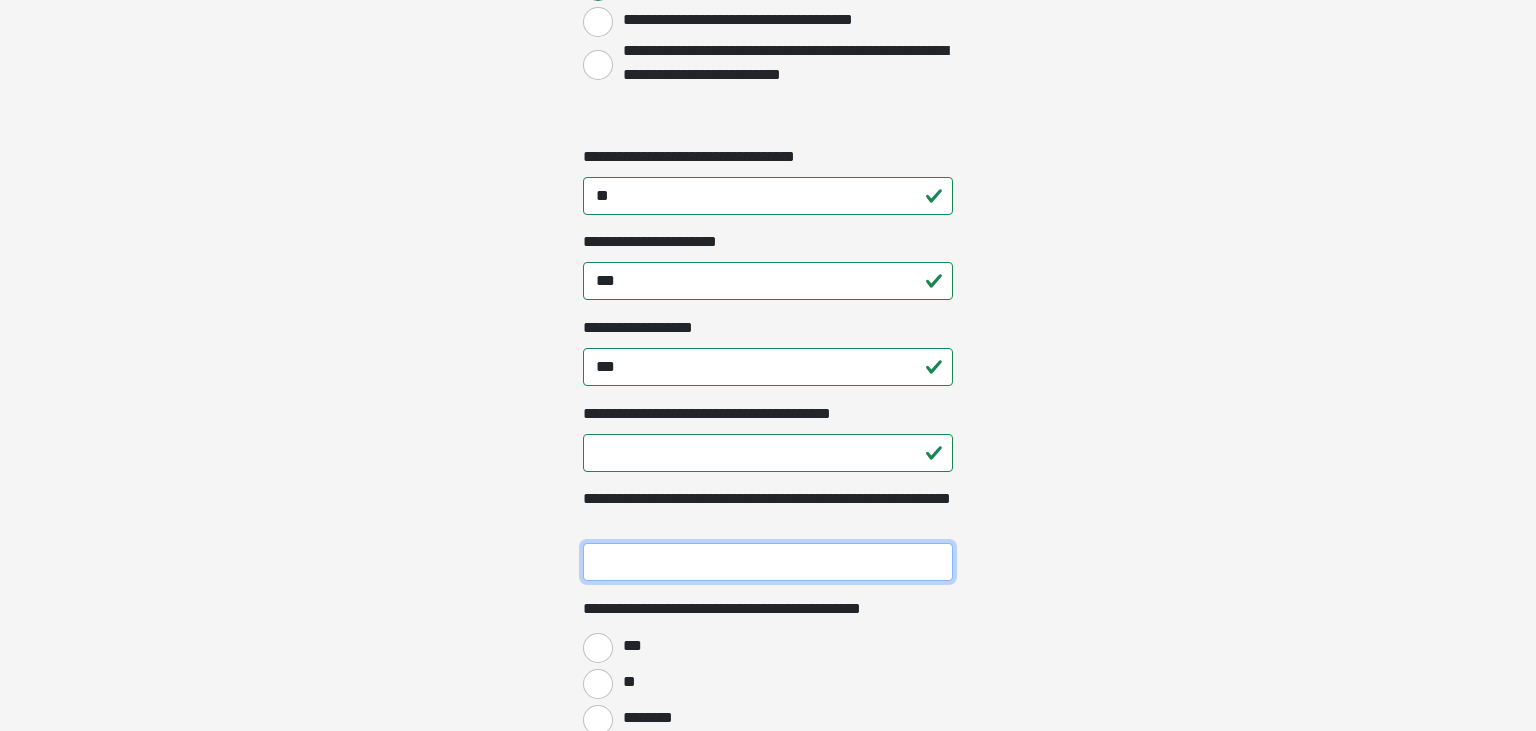click on "**********" at bounding box center [768, 562] 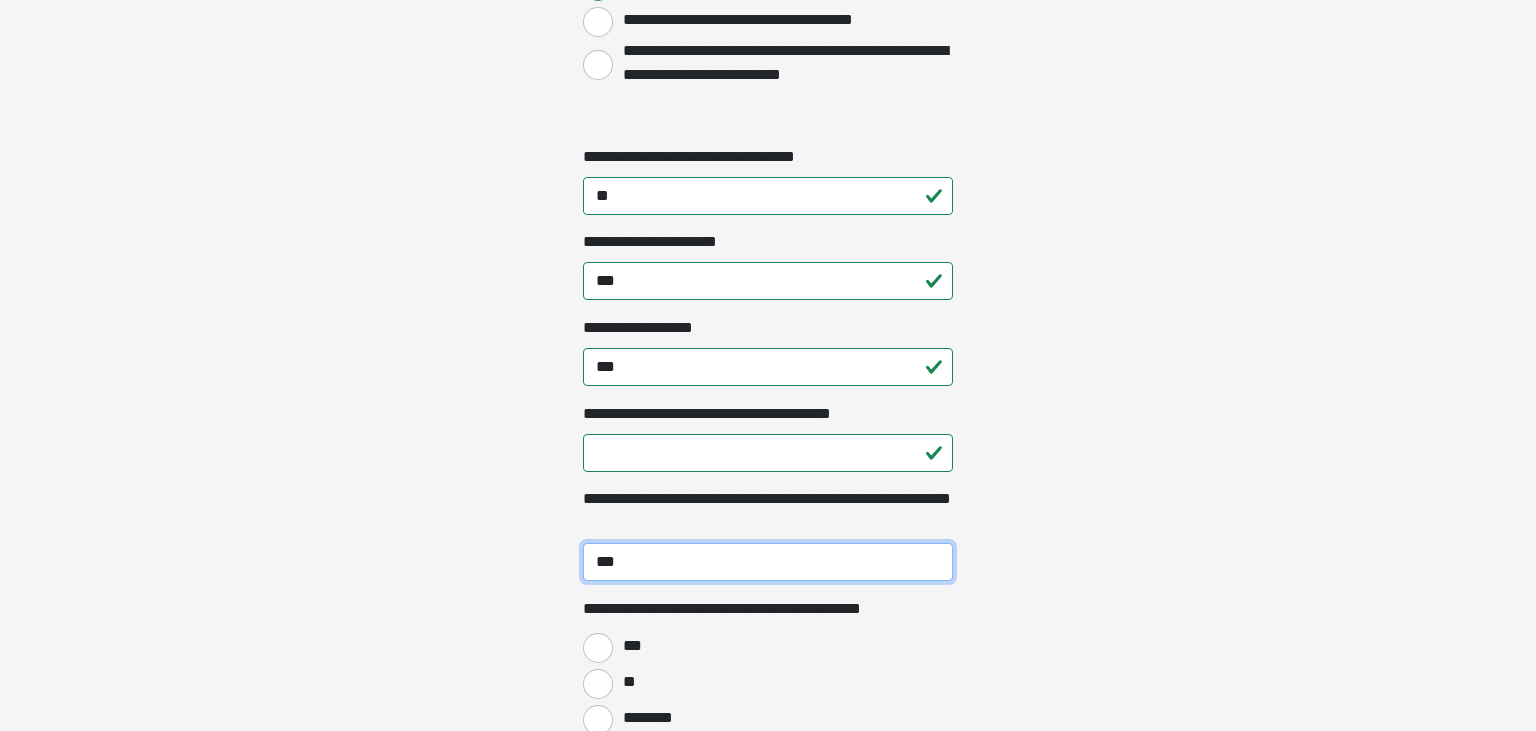 type on "***" 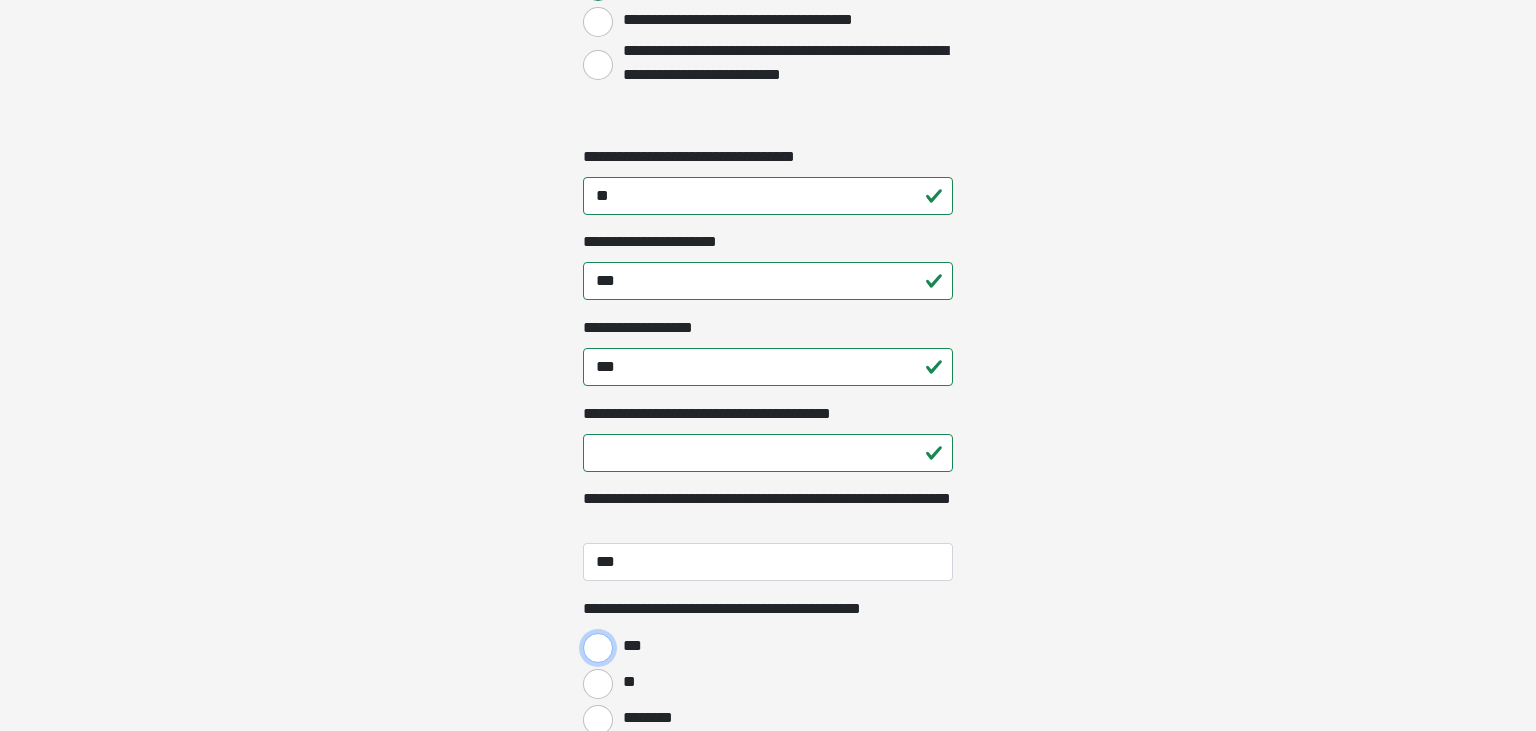 click on "***" at bounding box center (598, 648) 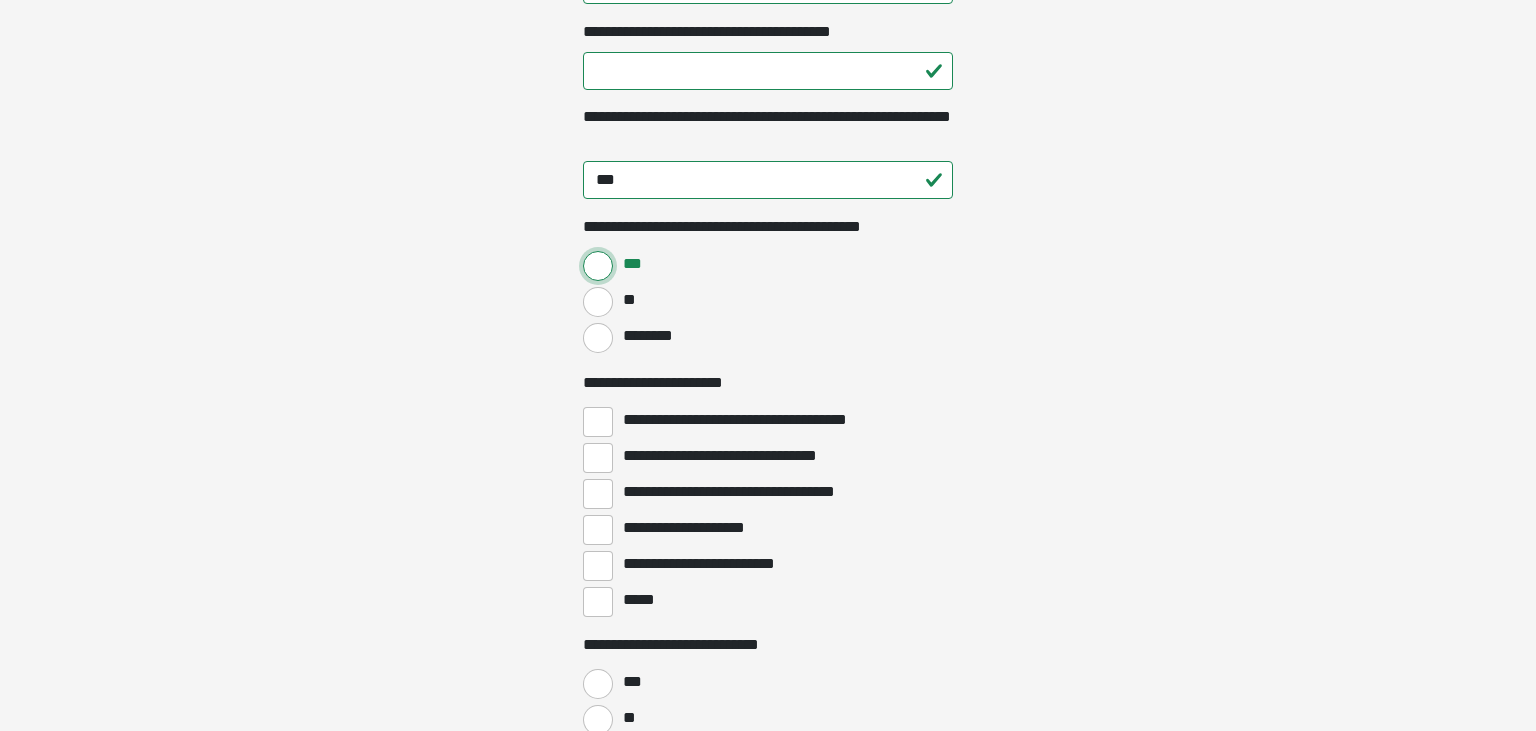 scroll, scrollTop: 2329, scrollLeft: 0, axis: vertical 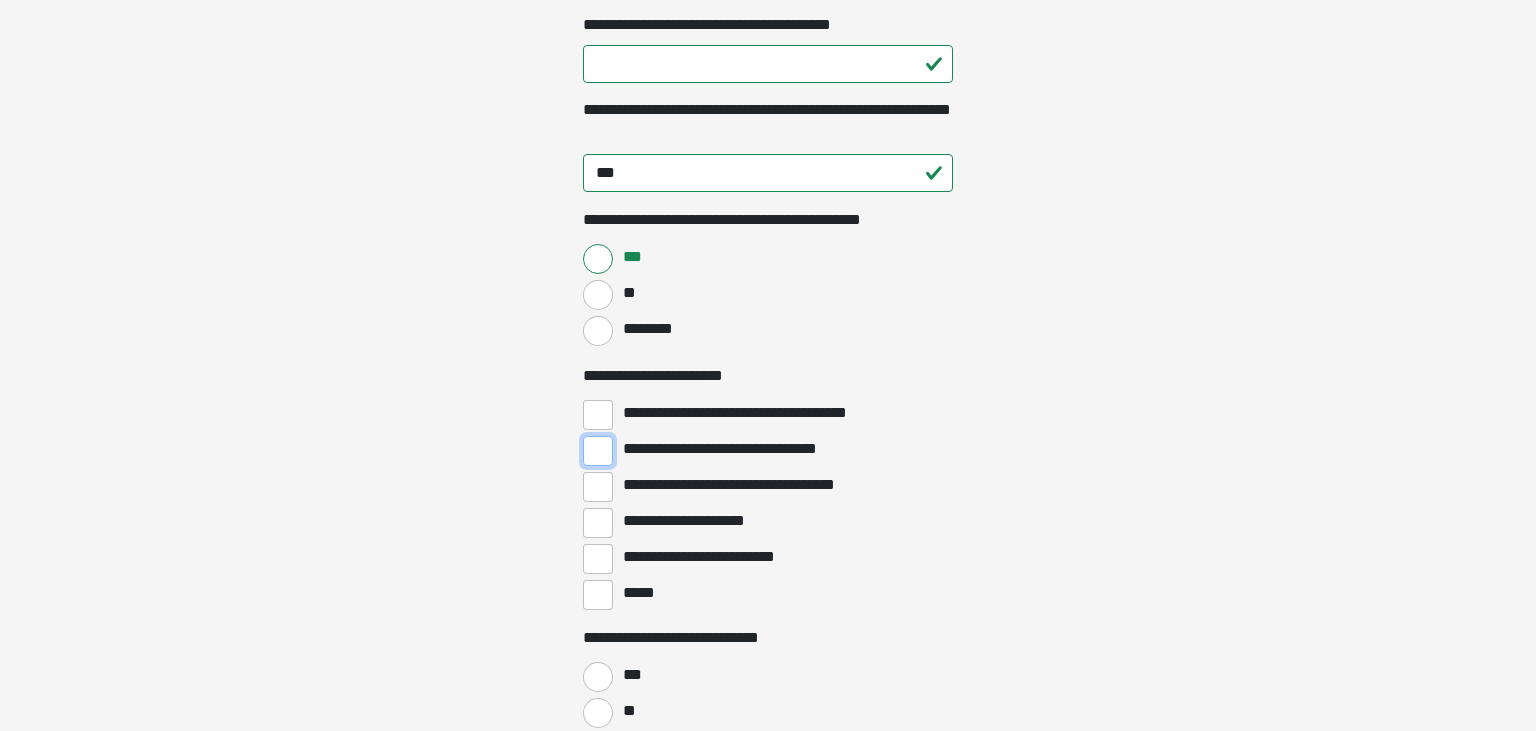 click on "**********" at bounding box center [598, 451] 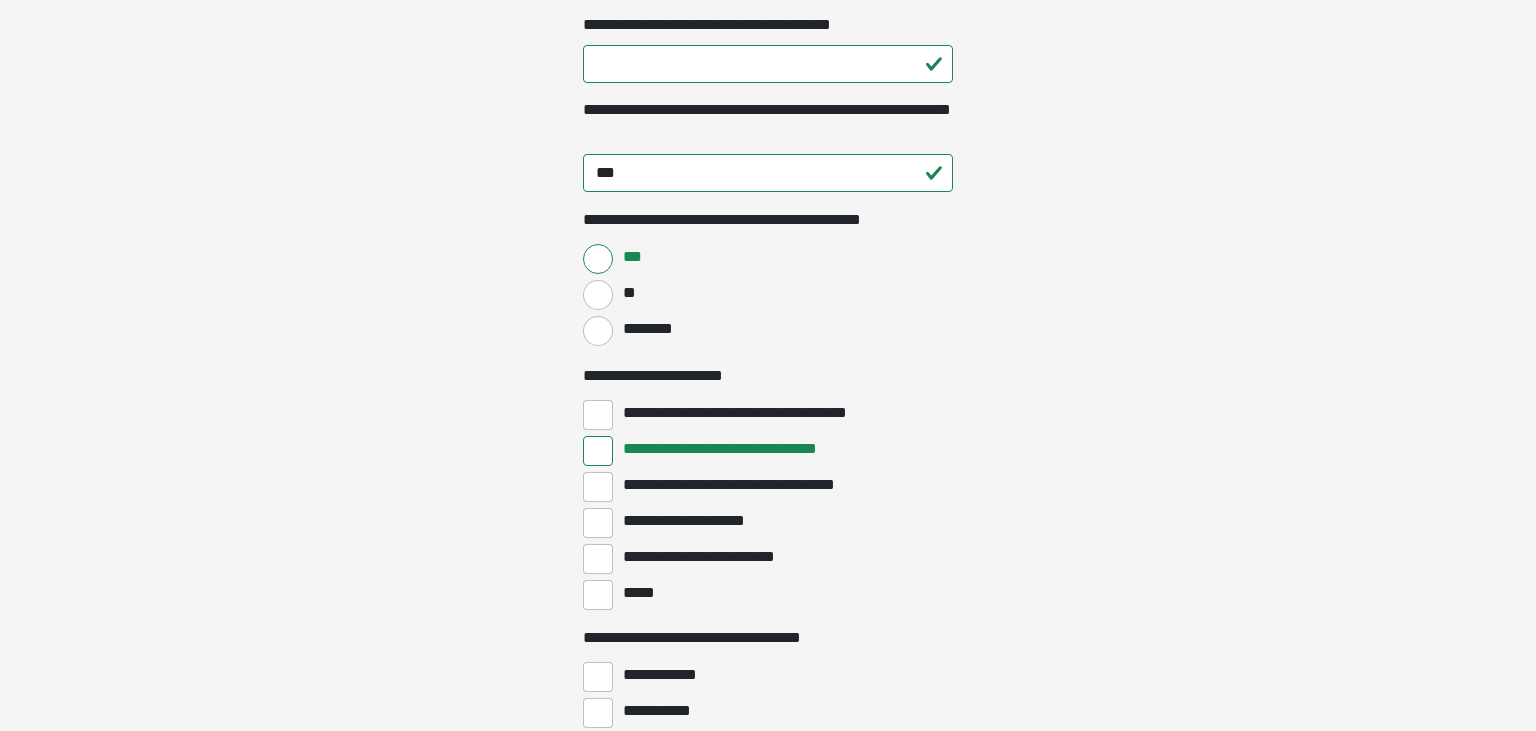 click on "**********" at bounding box center (768, 675) 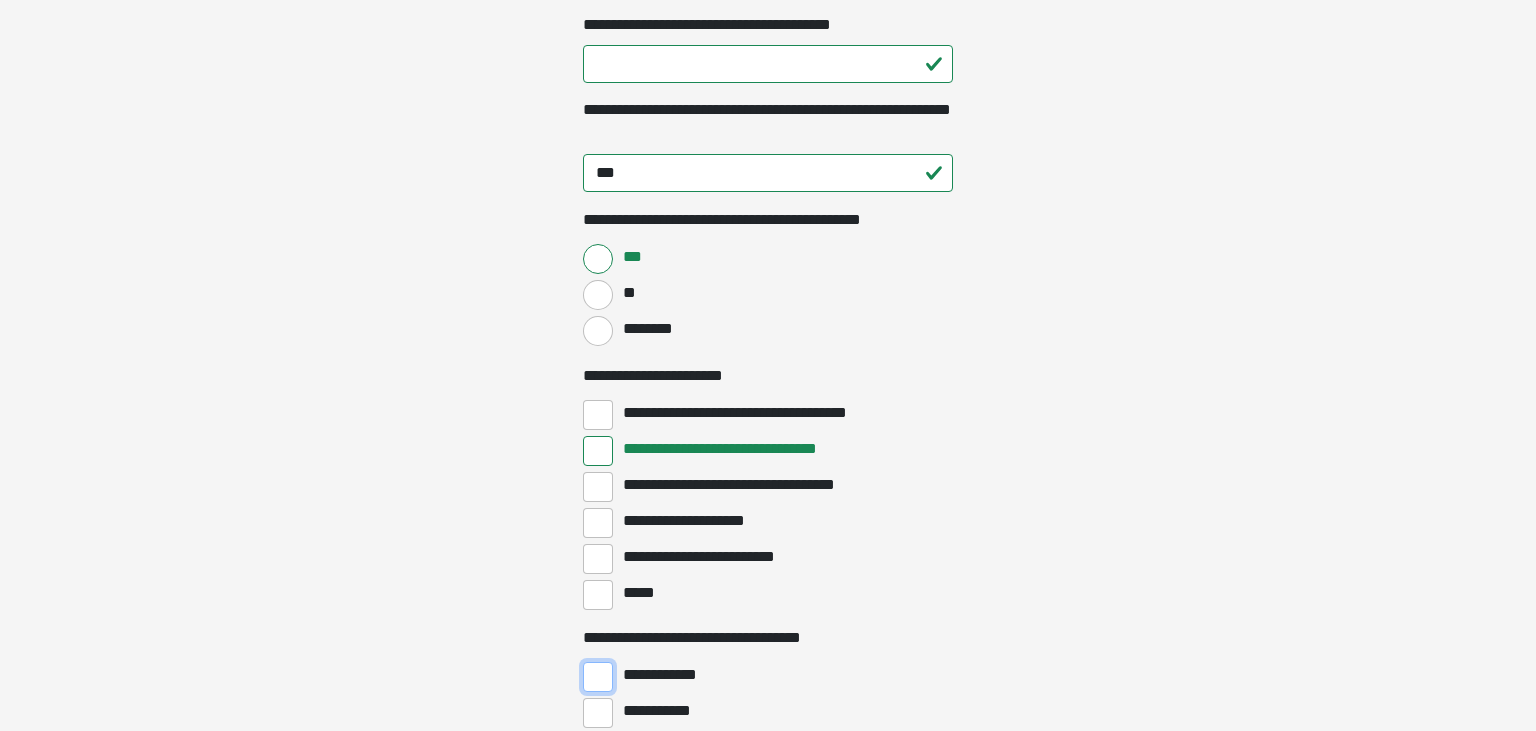 click on "**********" at bounding box center (598, 677) 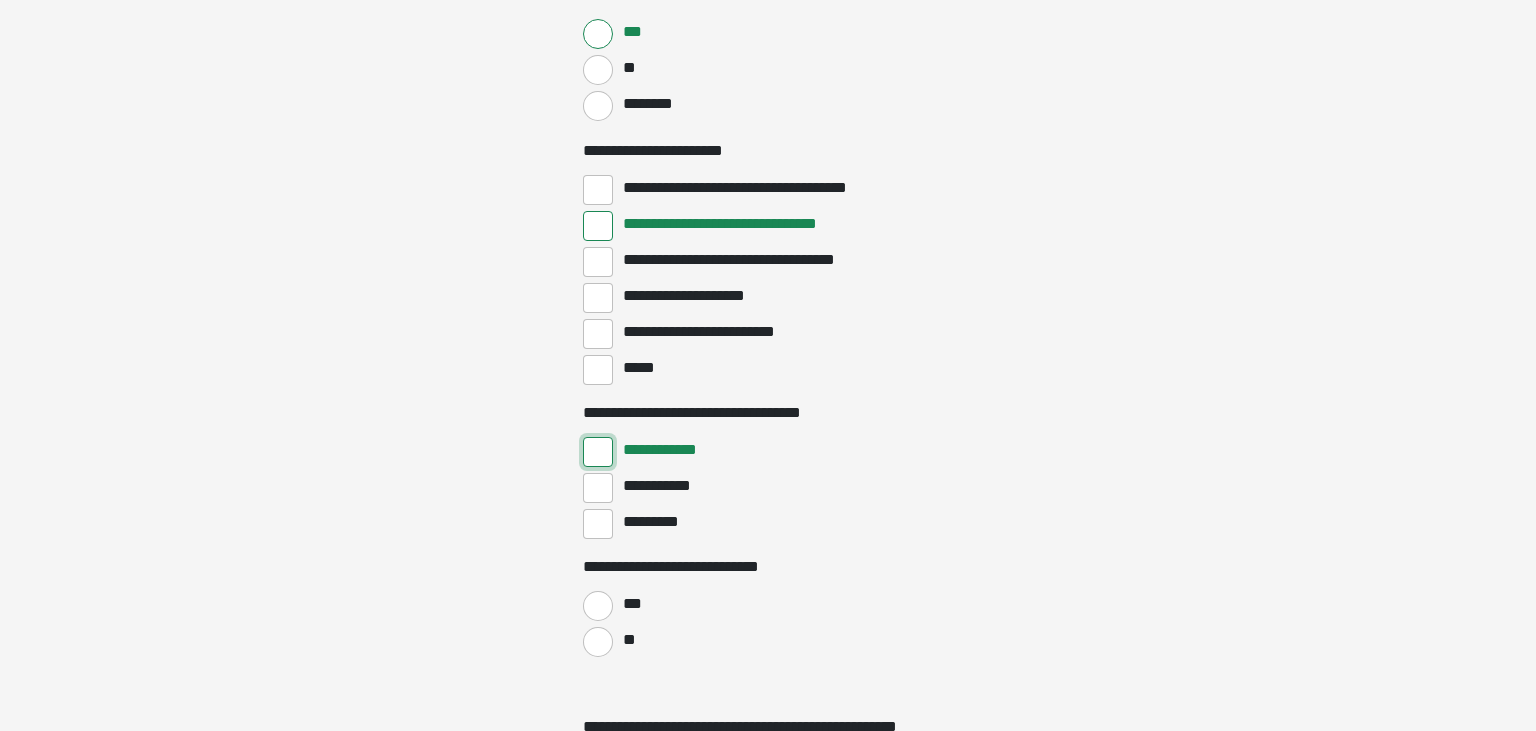 scroll, scrollTop: 2561, scrollLeft: 0, axis: vertical 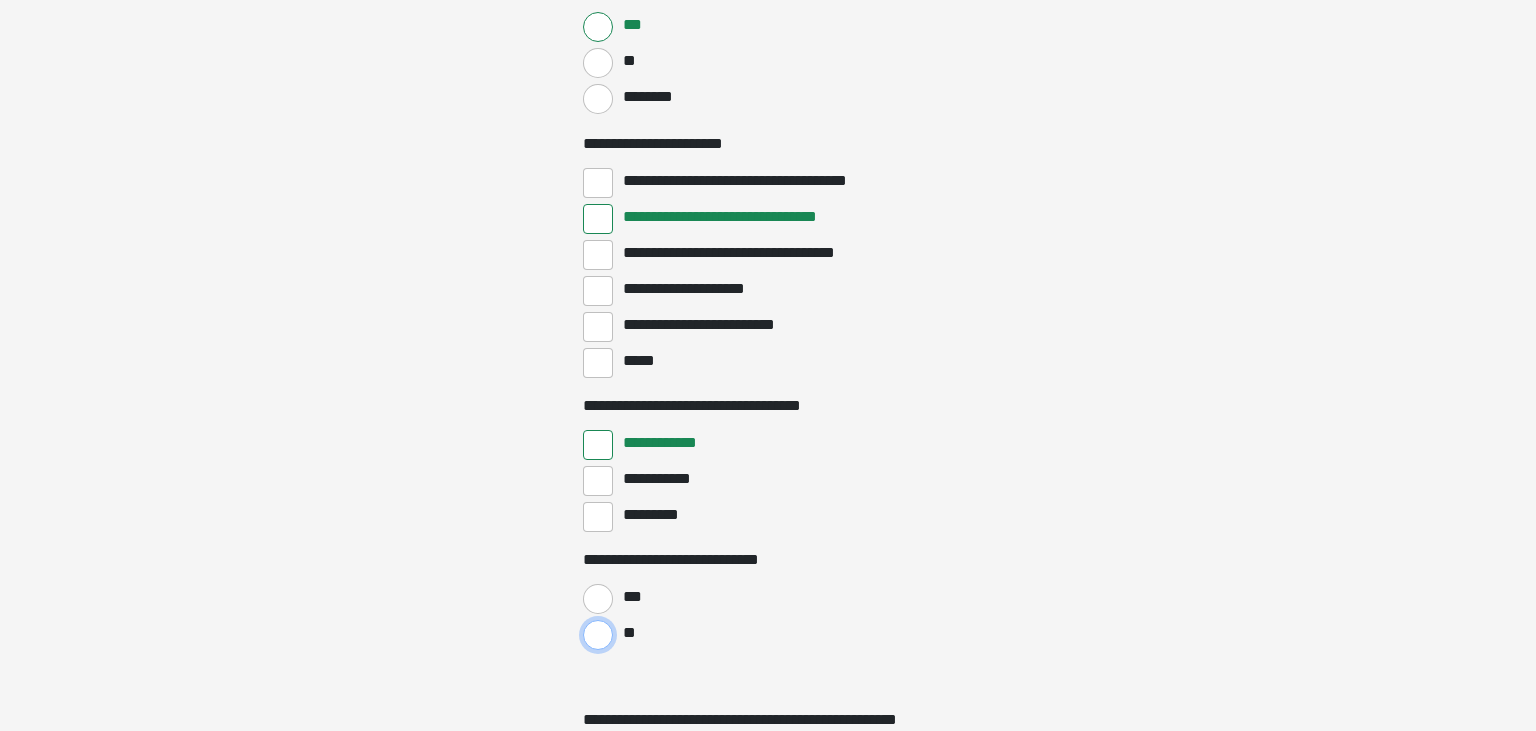 click on "**" at bounding box center (598, 635) 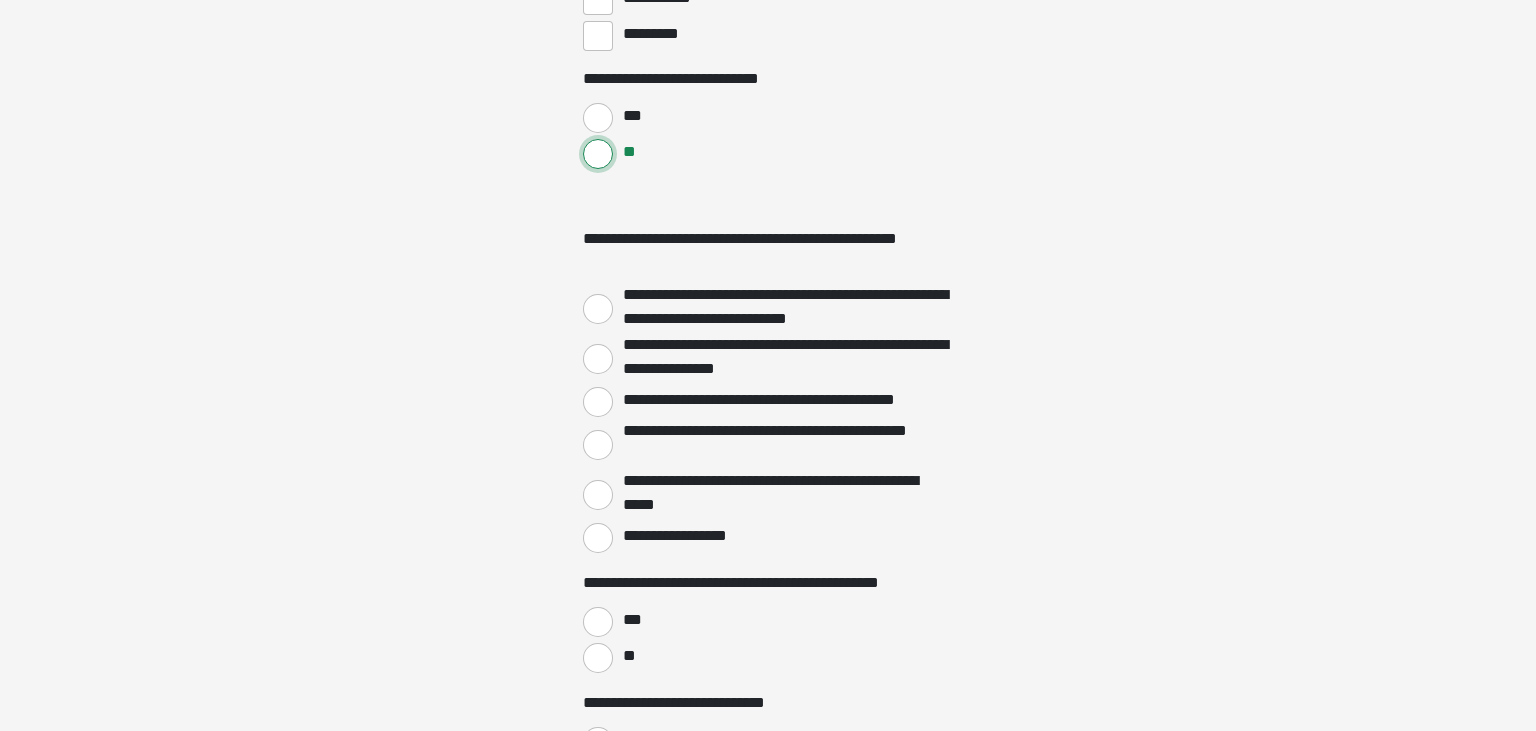 scroll, scrollTop: 3056, scrollLeft: 0, axis: vertical 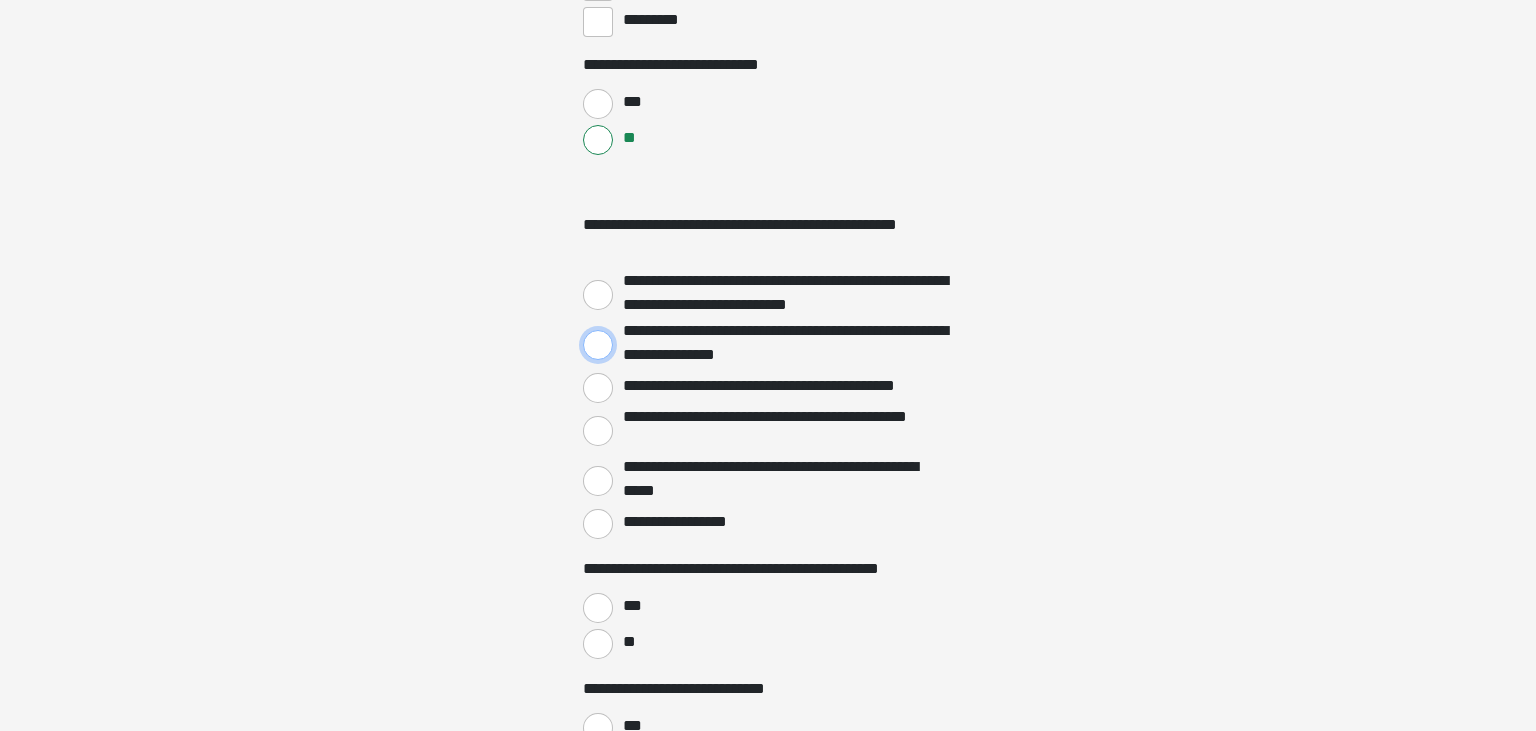 click on "**********" at bounding box center [598, 345] 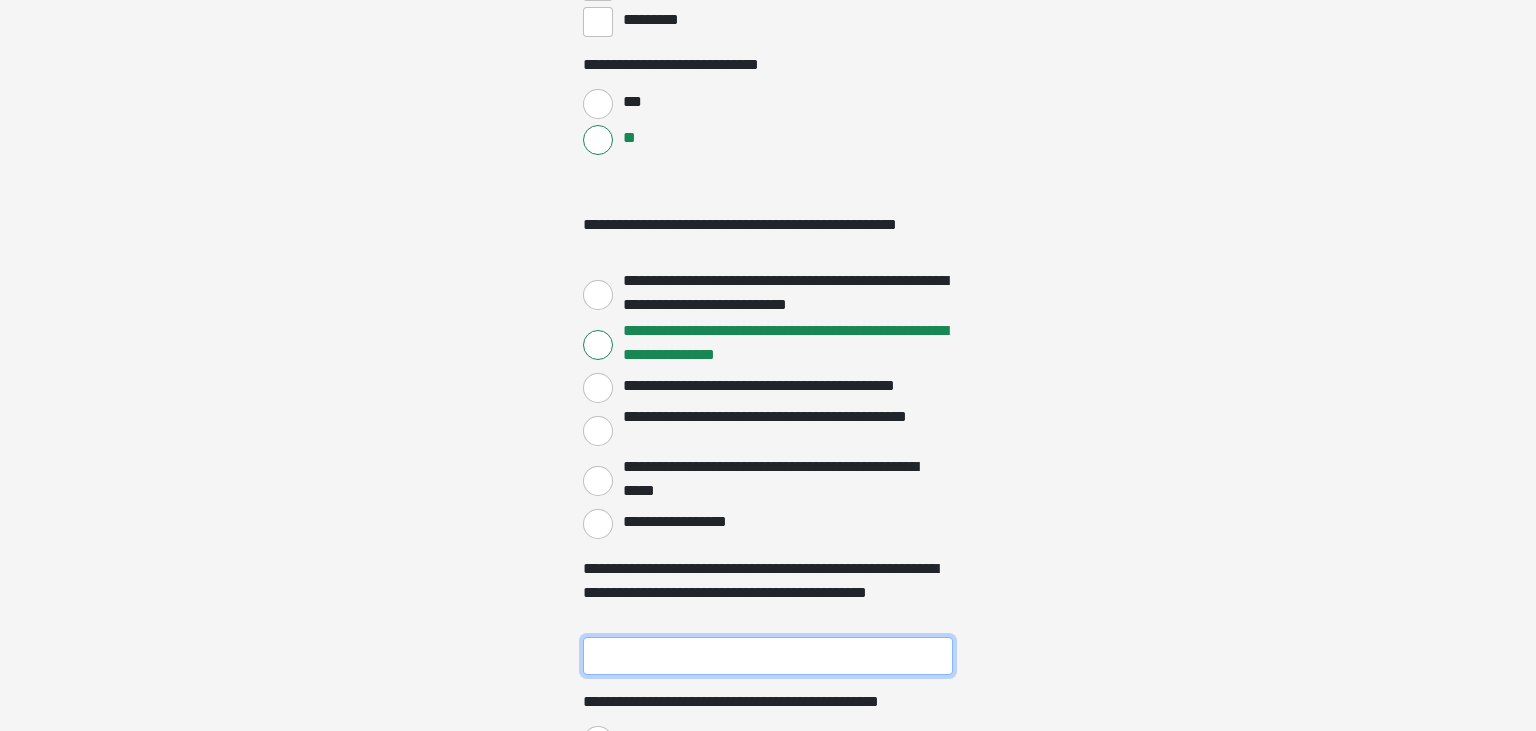 click on "**********" at bounding box center [768, 656] 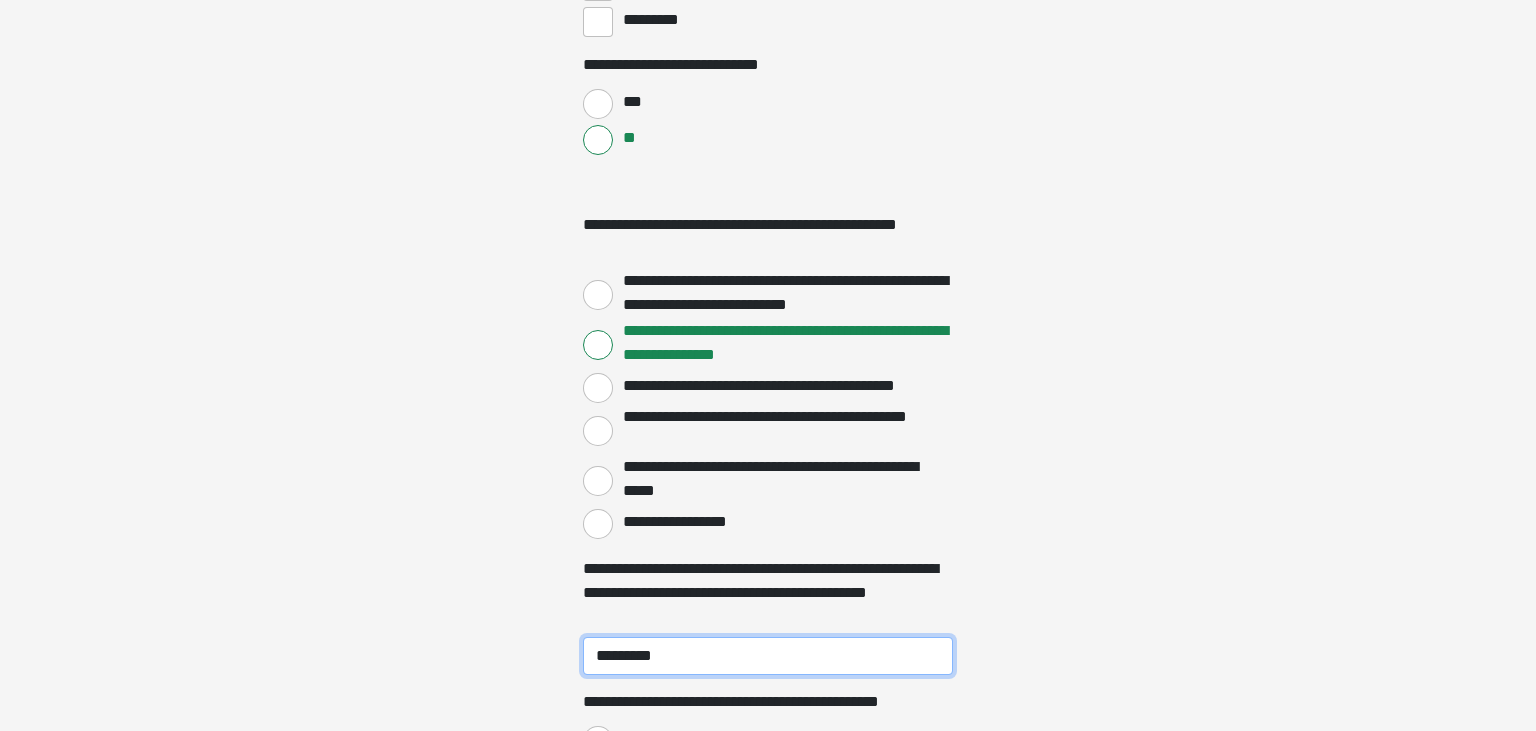 type on "*********" 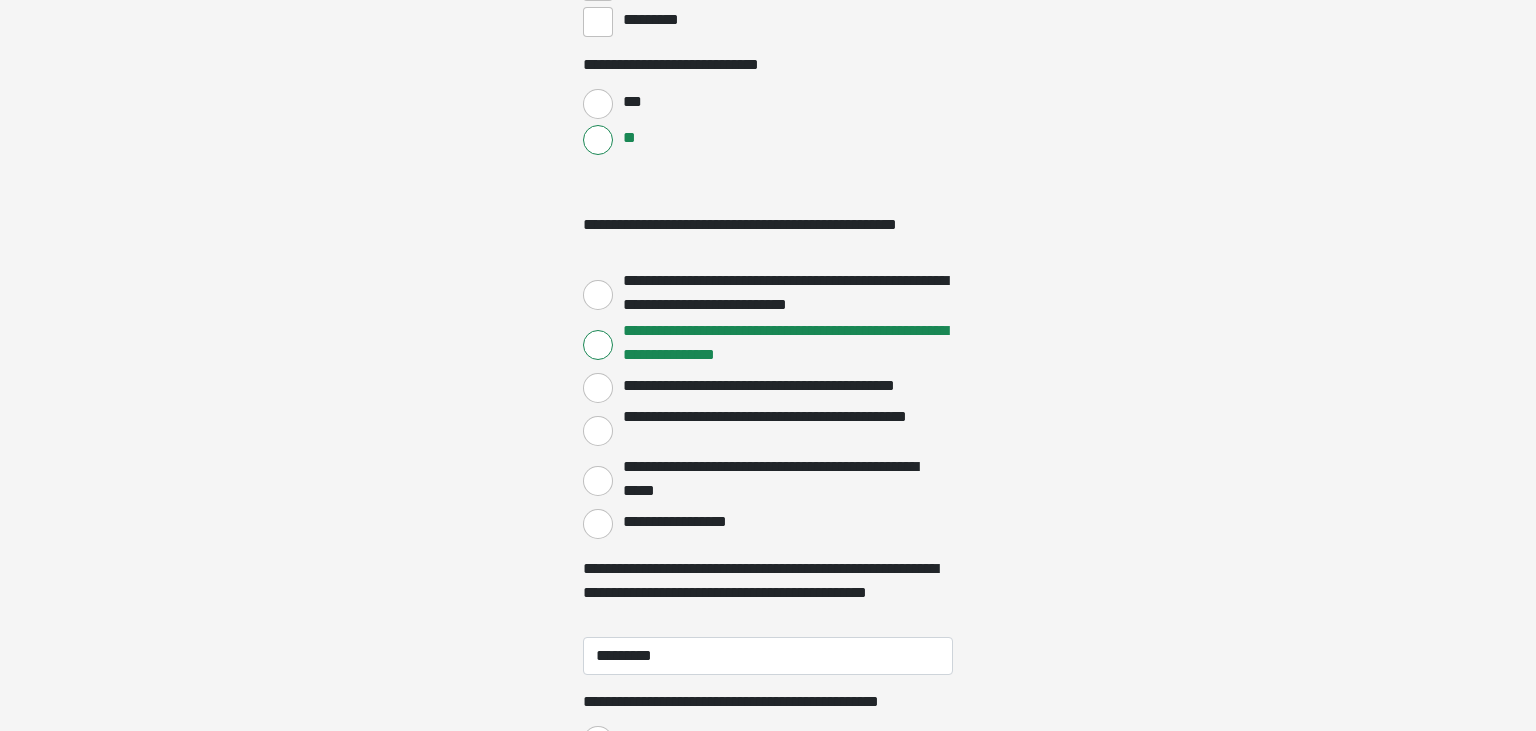 click on "**********" at bounding box center [768, -2691] 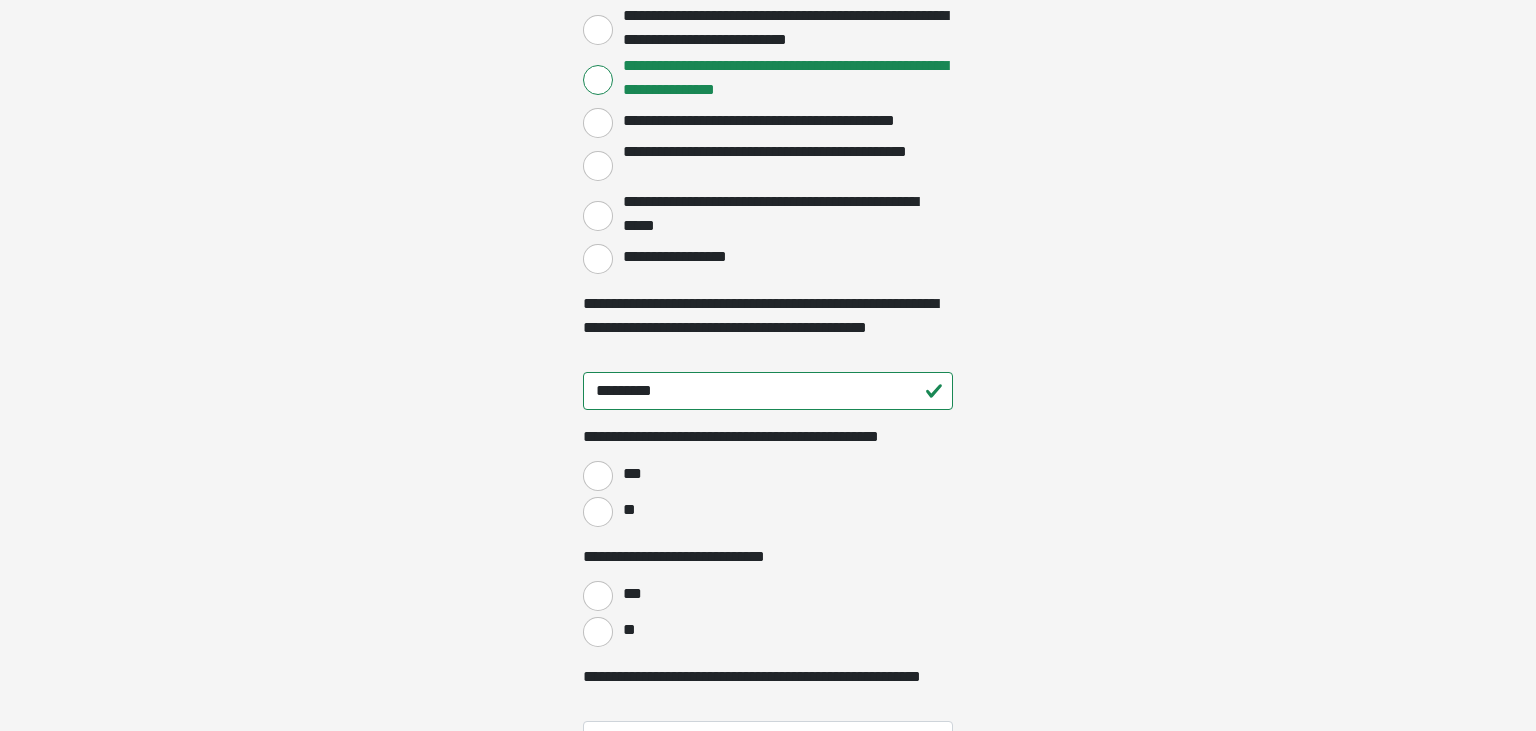 scroll, scrollTop: 3328, scrollLeft: 0, axis: vertical 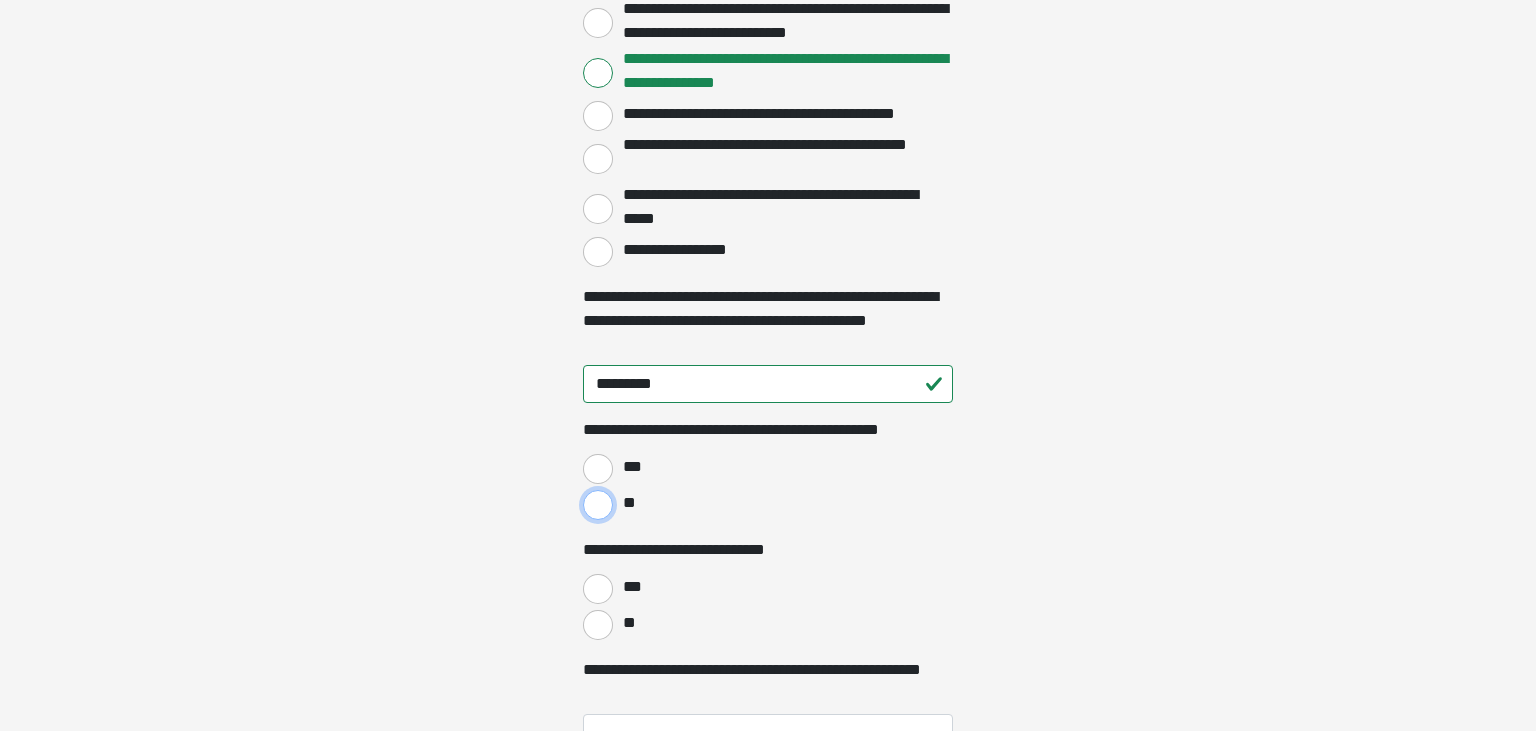 click on "**" at bounding box center [598, 505] 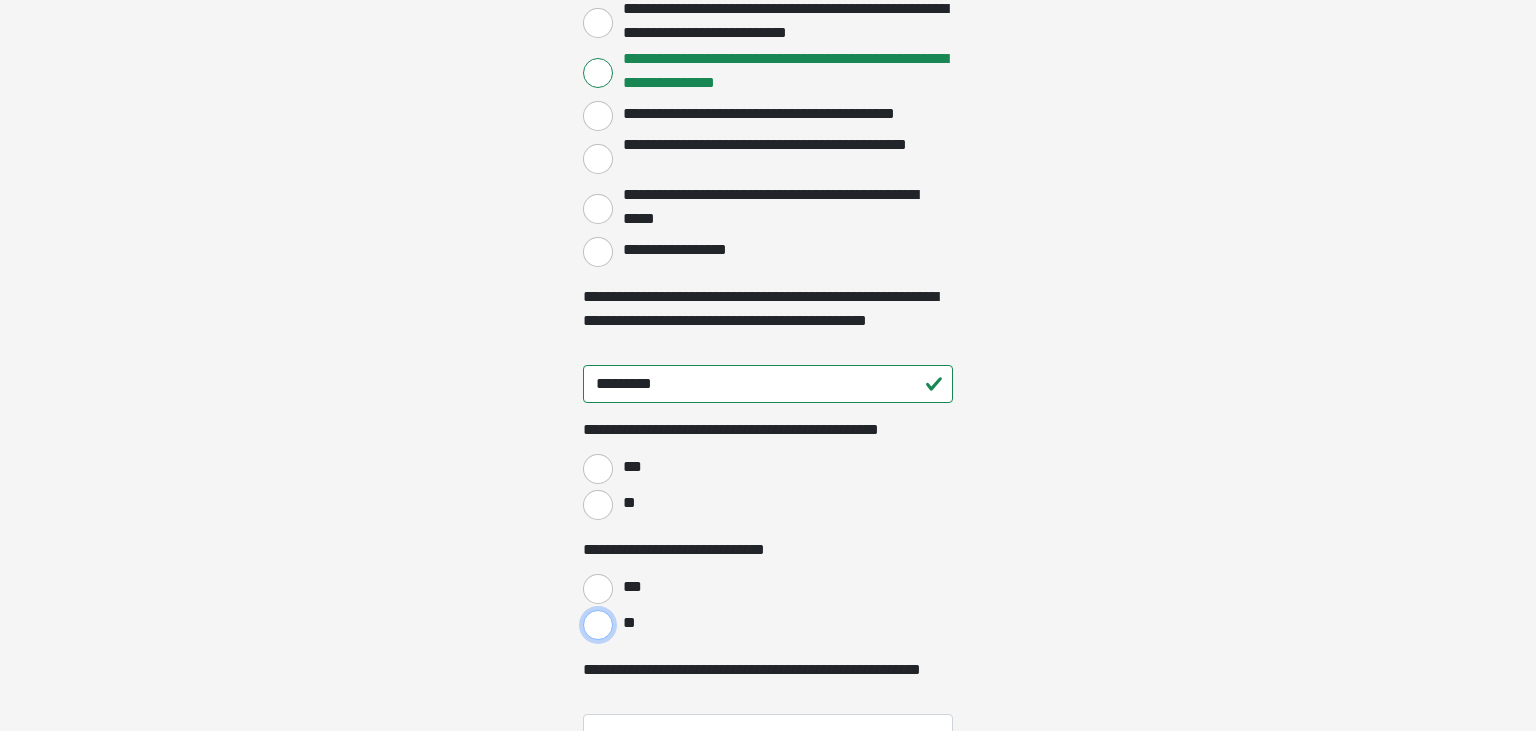 click on "**" at bounding box center [598, 625] 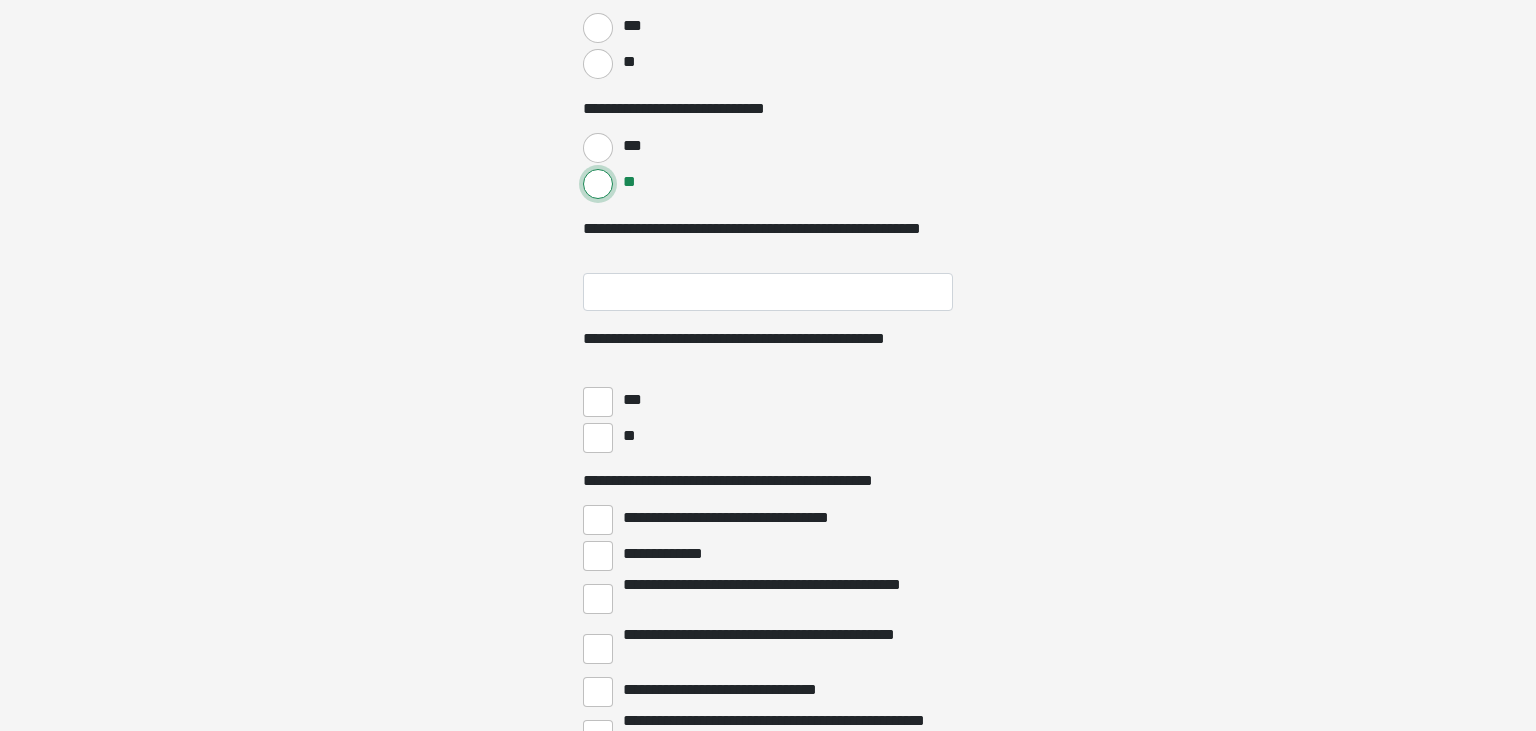 scroll, scrollTop: 3776, scrollLeft: 0, axis: vertical 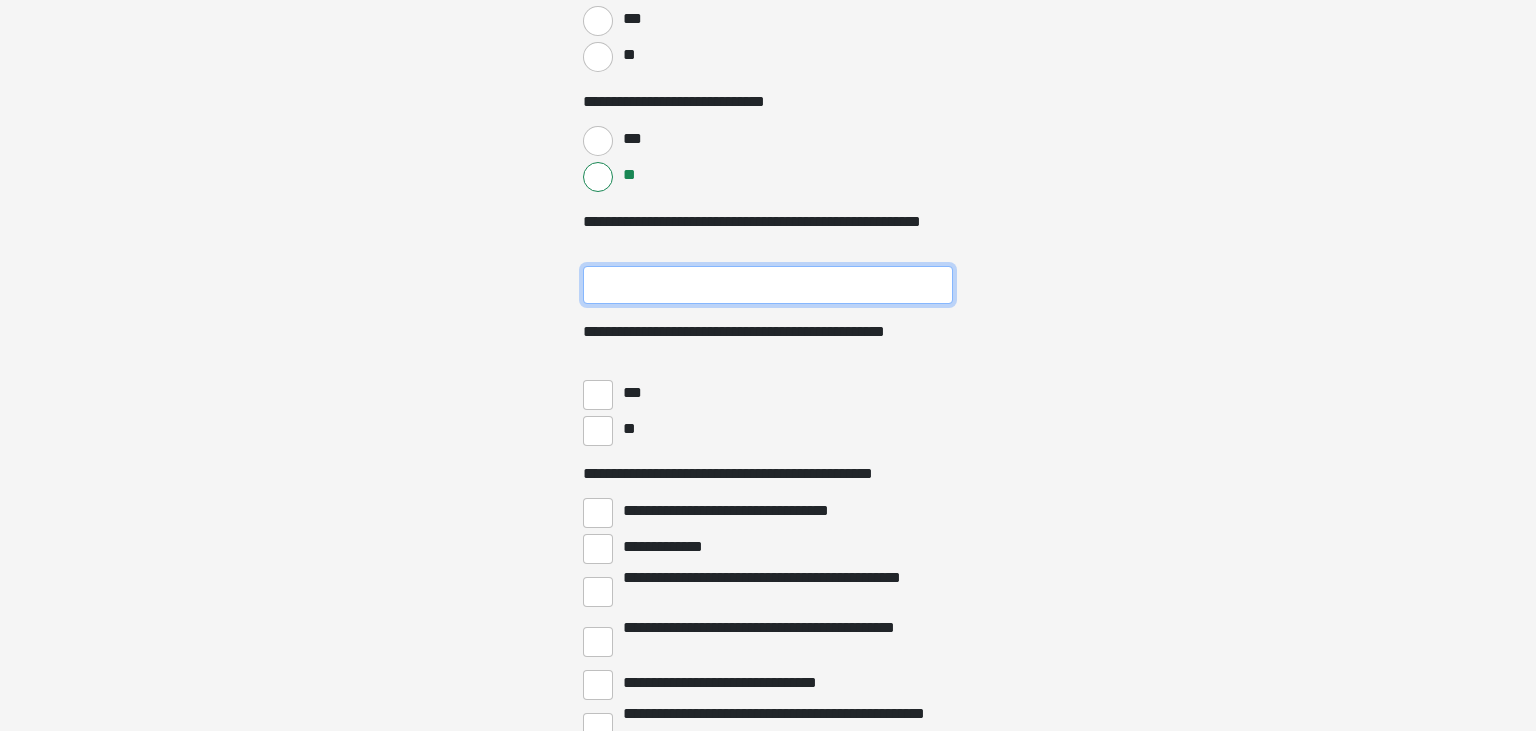 click on "**********" at bounding box center (768, 285) 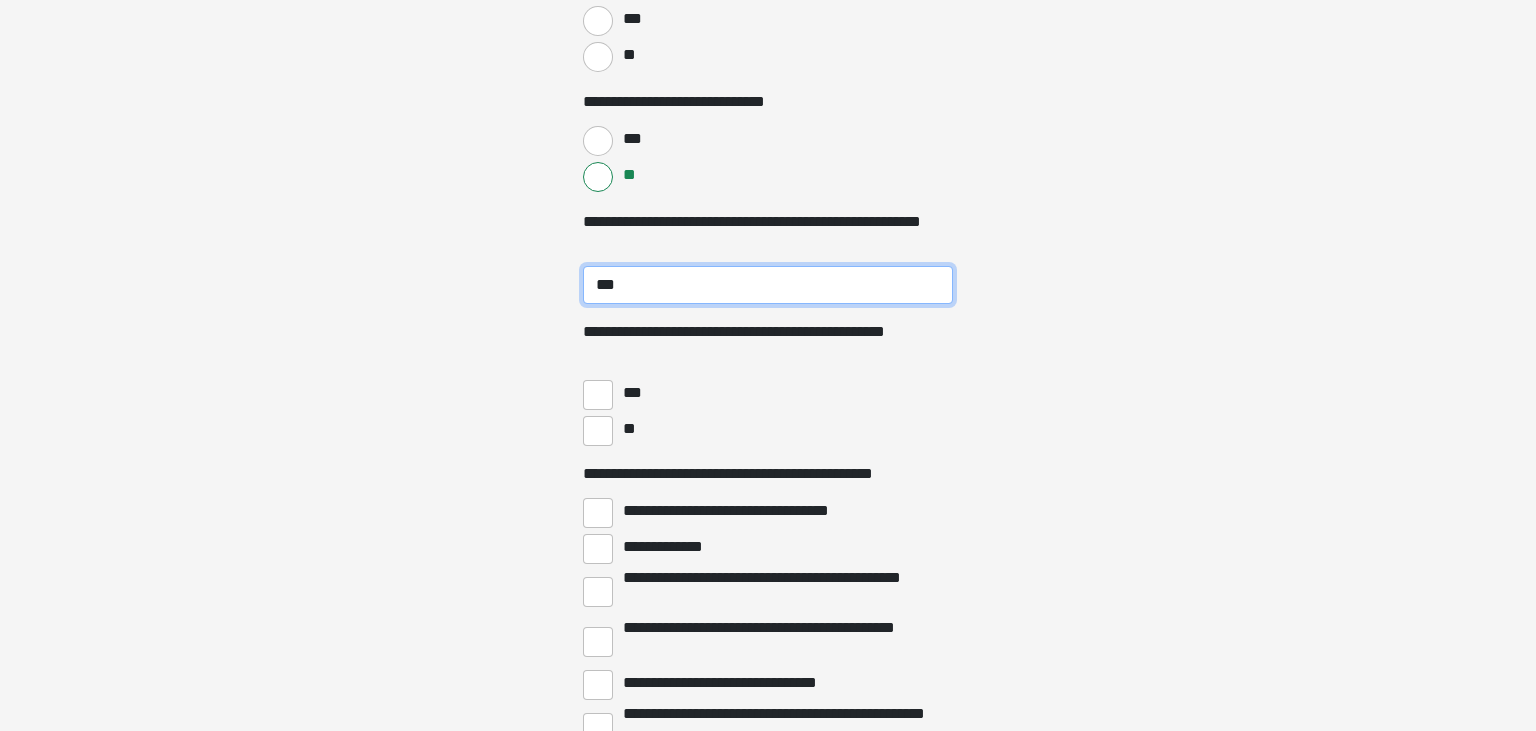 type on "***" 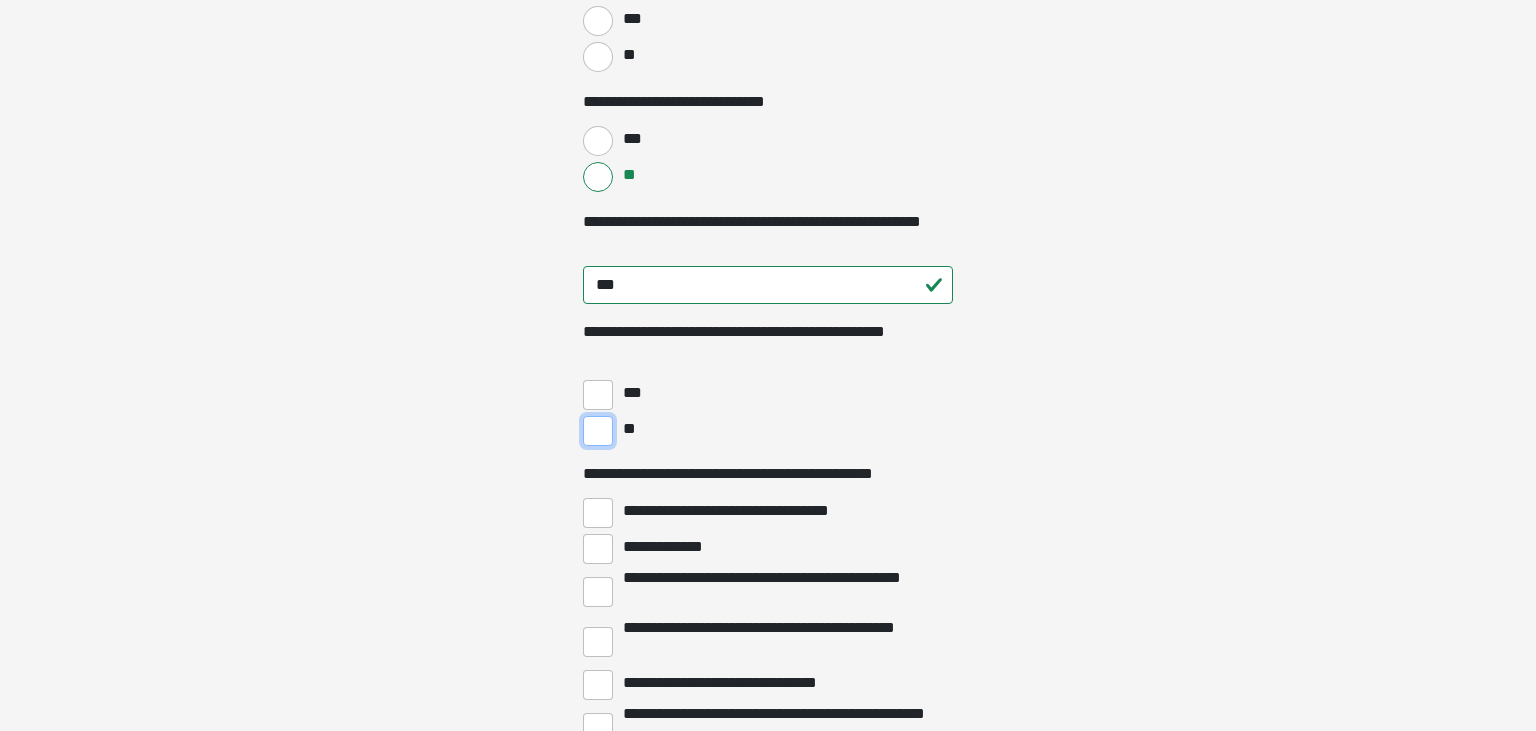 click on "**" at bounding box center (598, 431) 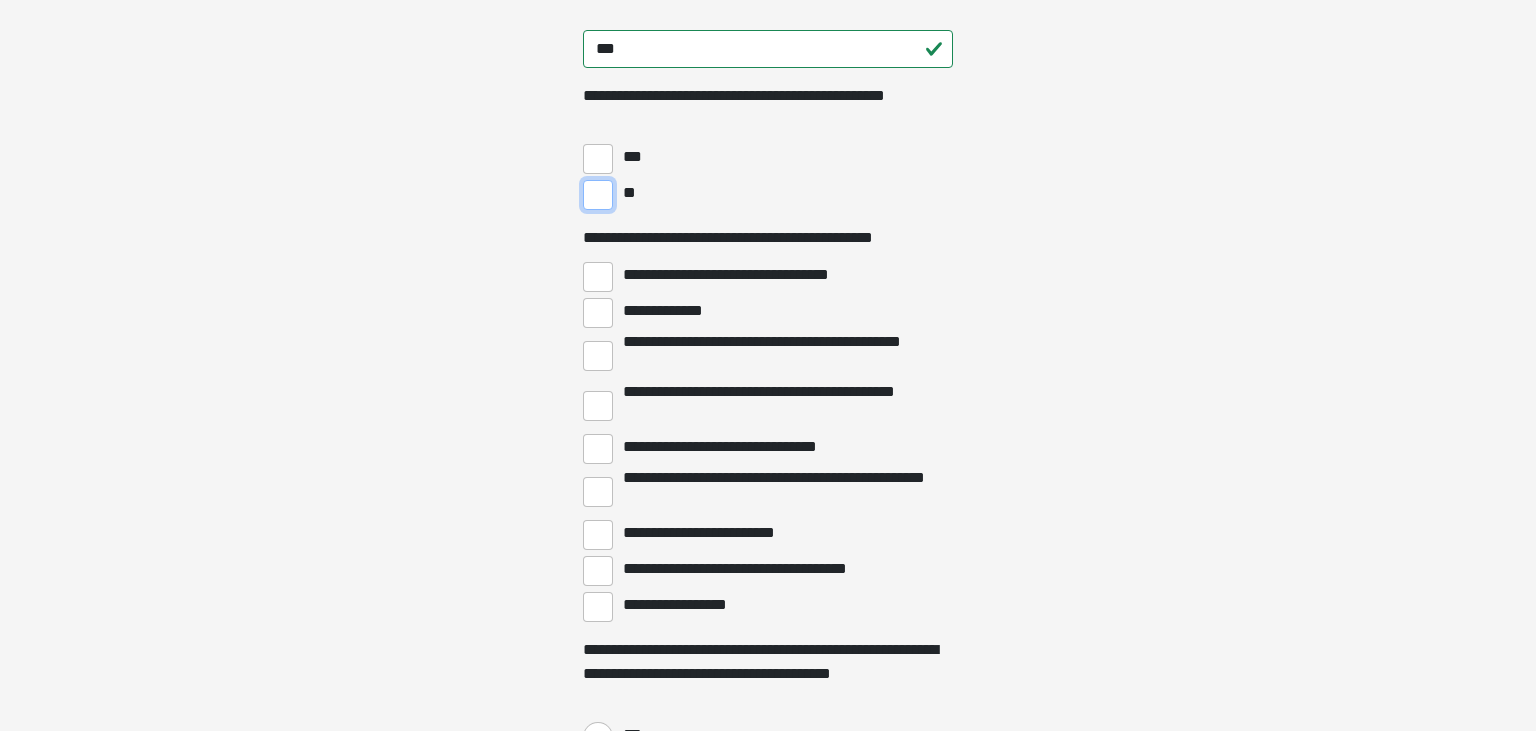 scroll, scrollTop: 4018, scrollLeft: 0, axis: vertical 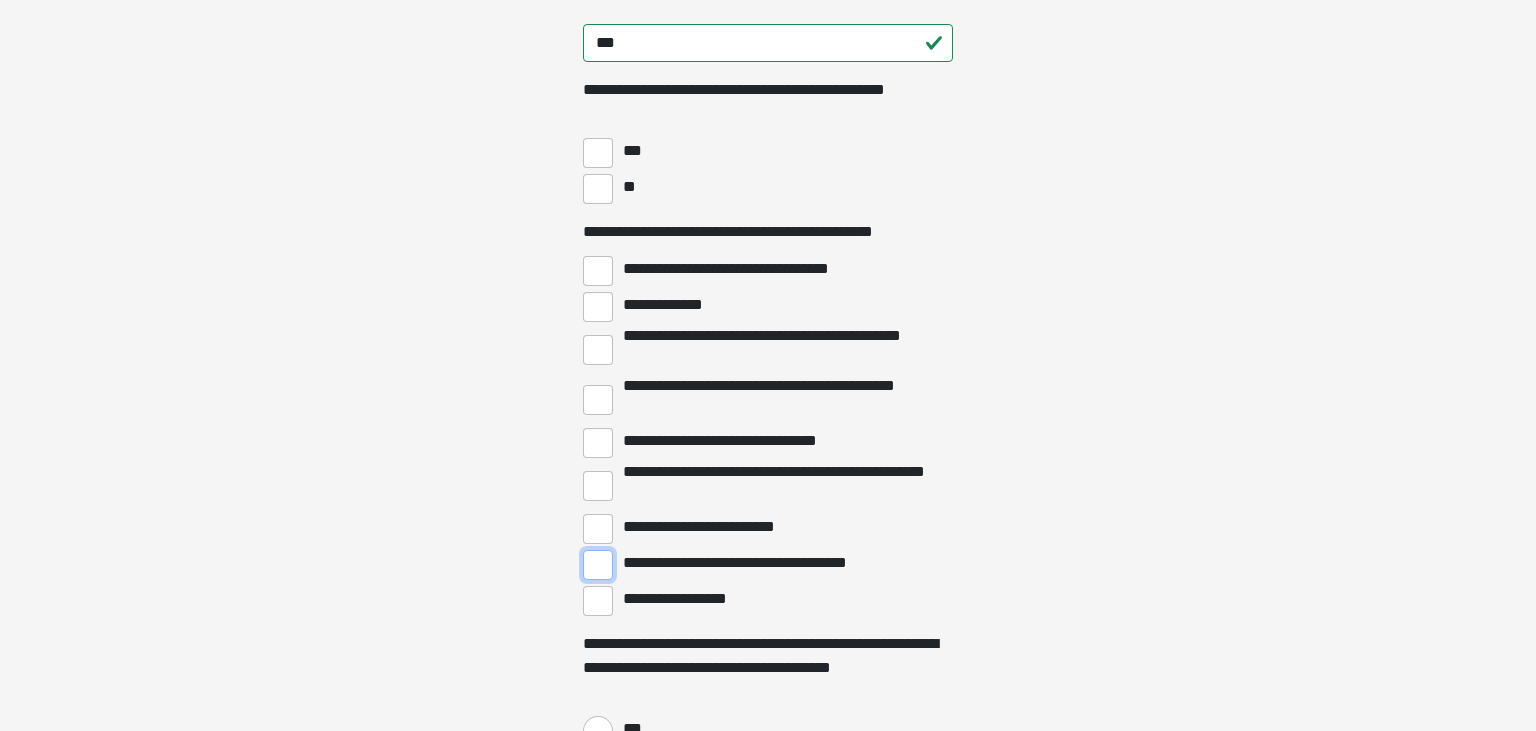 click on "**********" at bounding box center [598, 565] 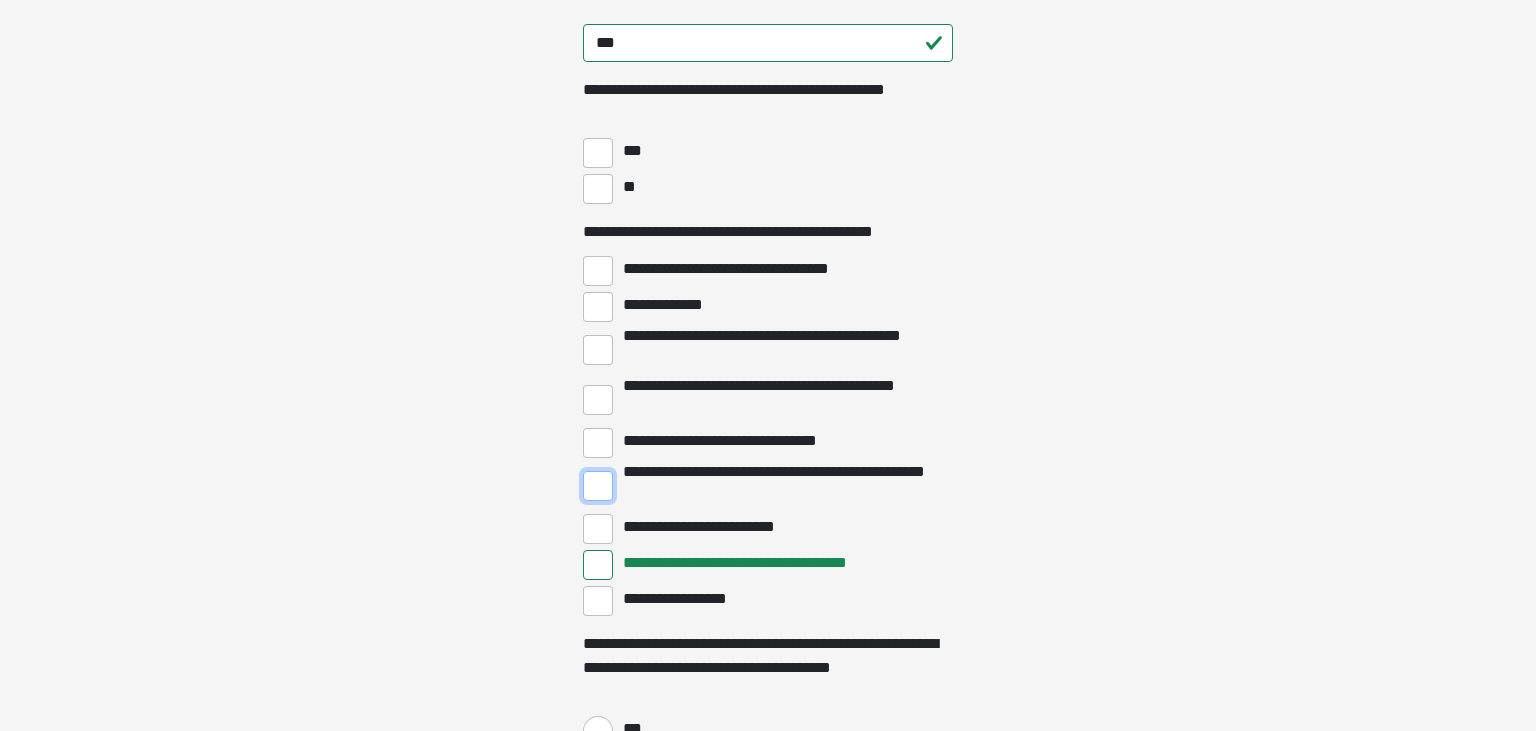 click on "**********" at bounding box center [598, 486] 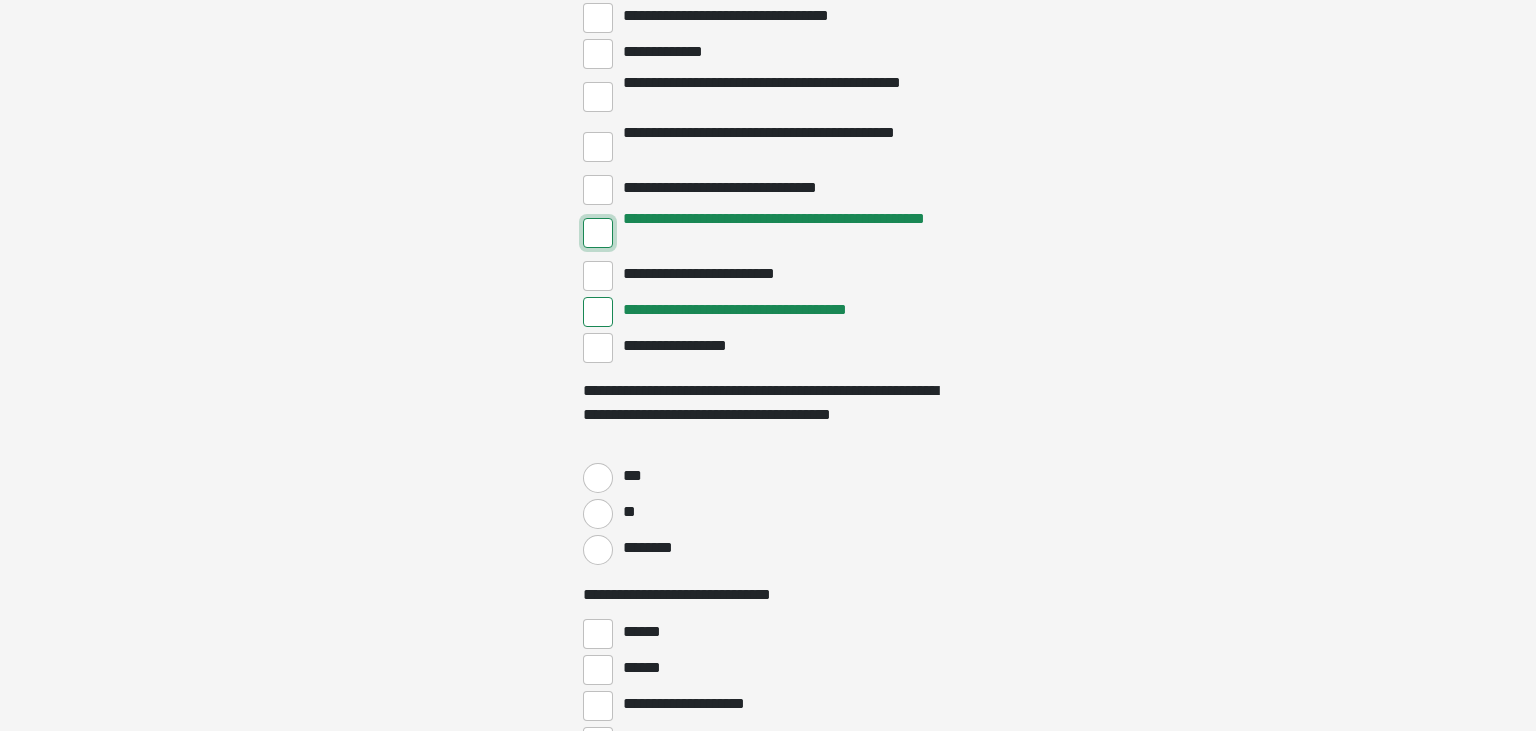 scroll, scrollTop: 4249, scrollLeft: 0, axis: vertical 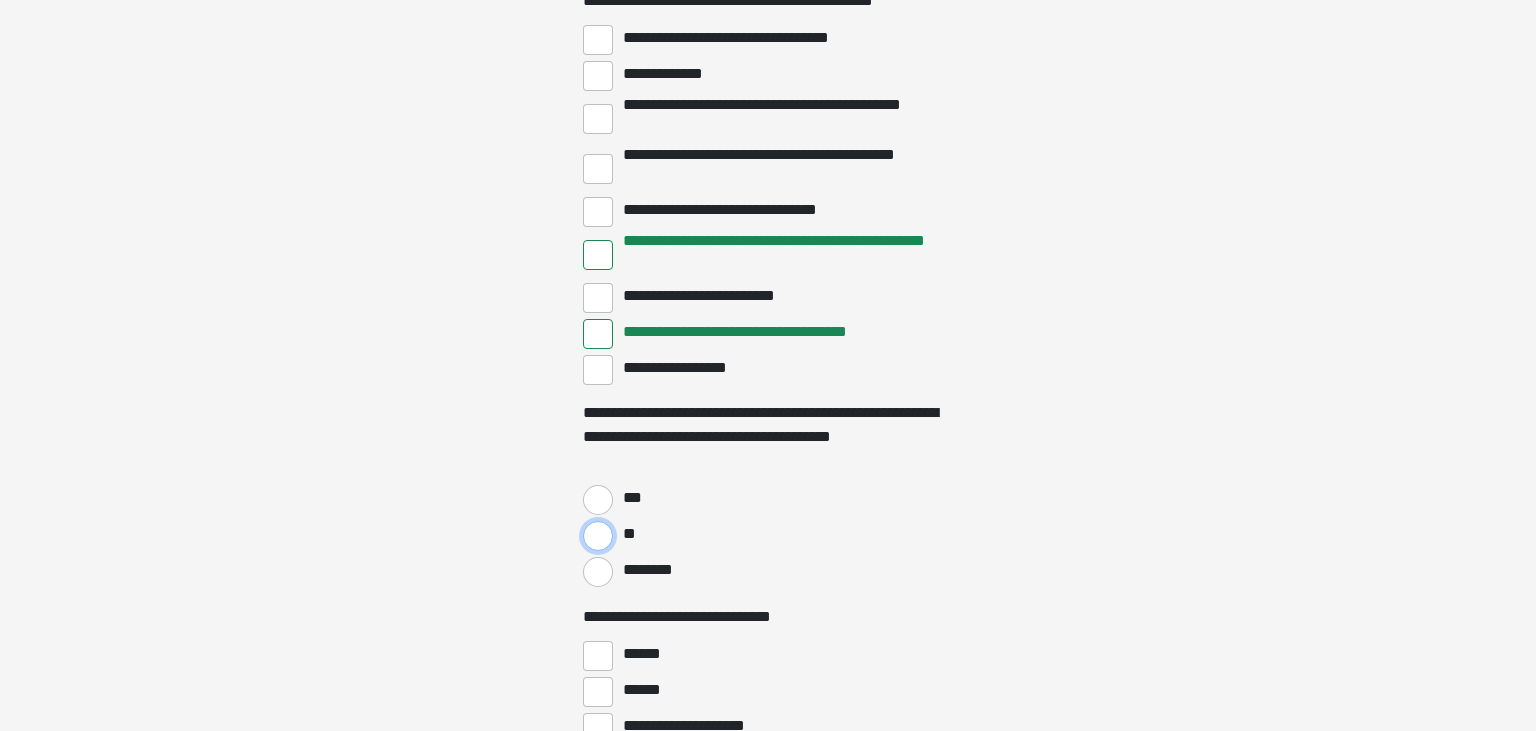 click on "**" at bounding box center (598, 536) 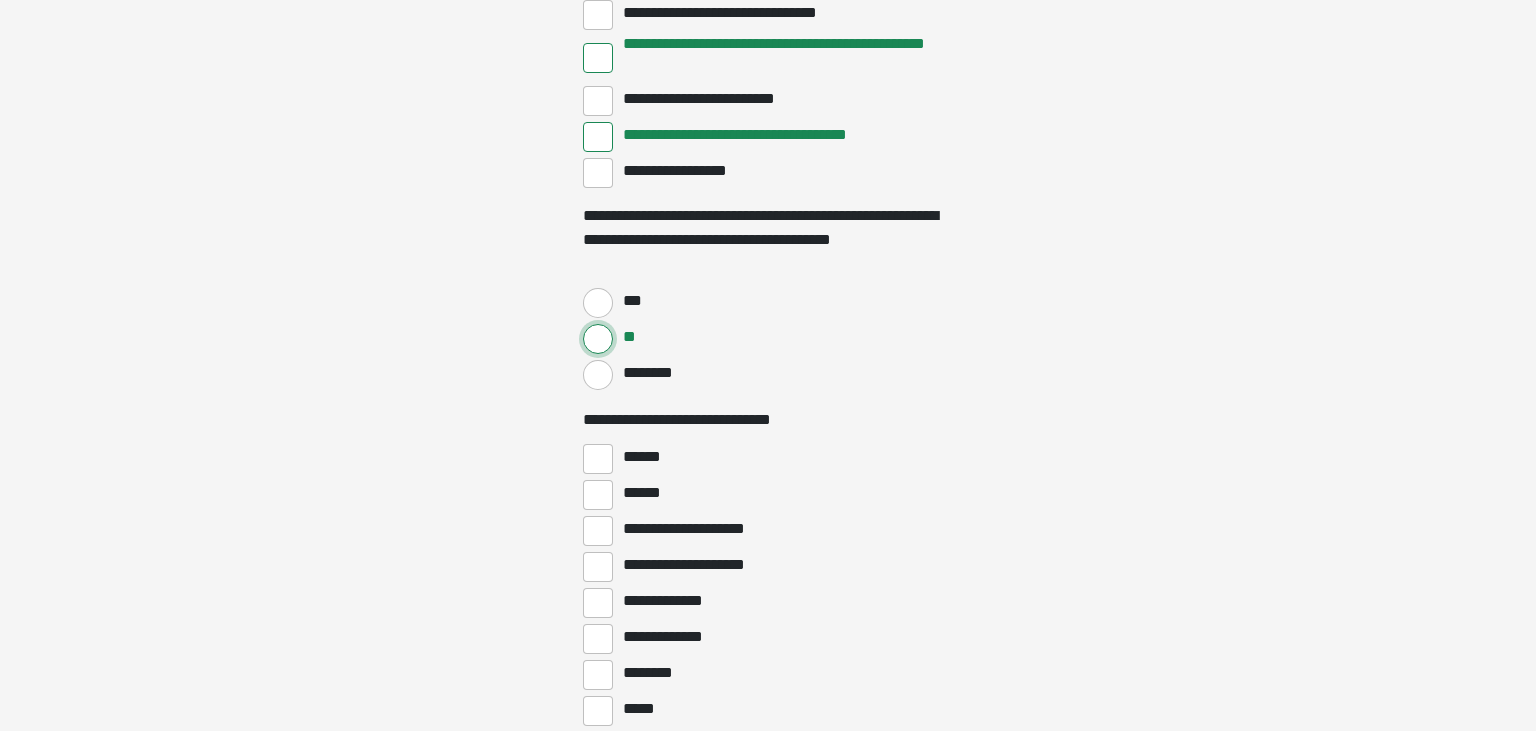 scroll, scrollTop: 4489, scrollLeft: 0, axis: vertical 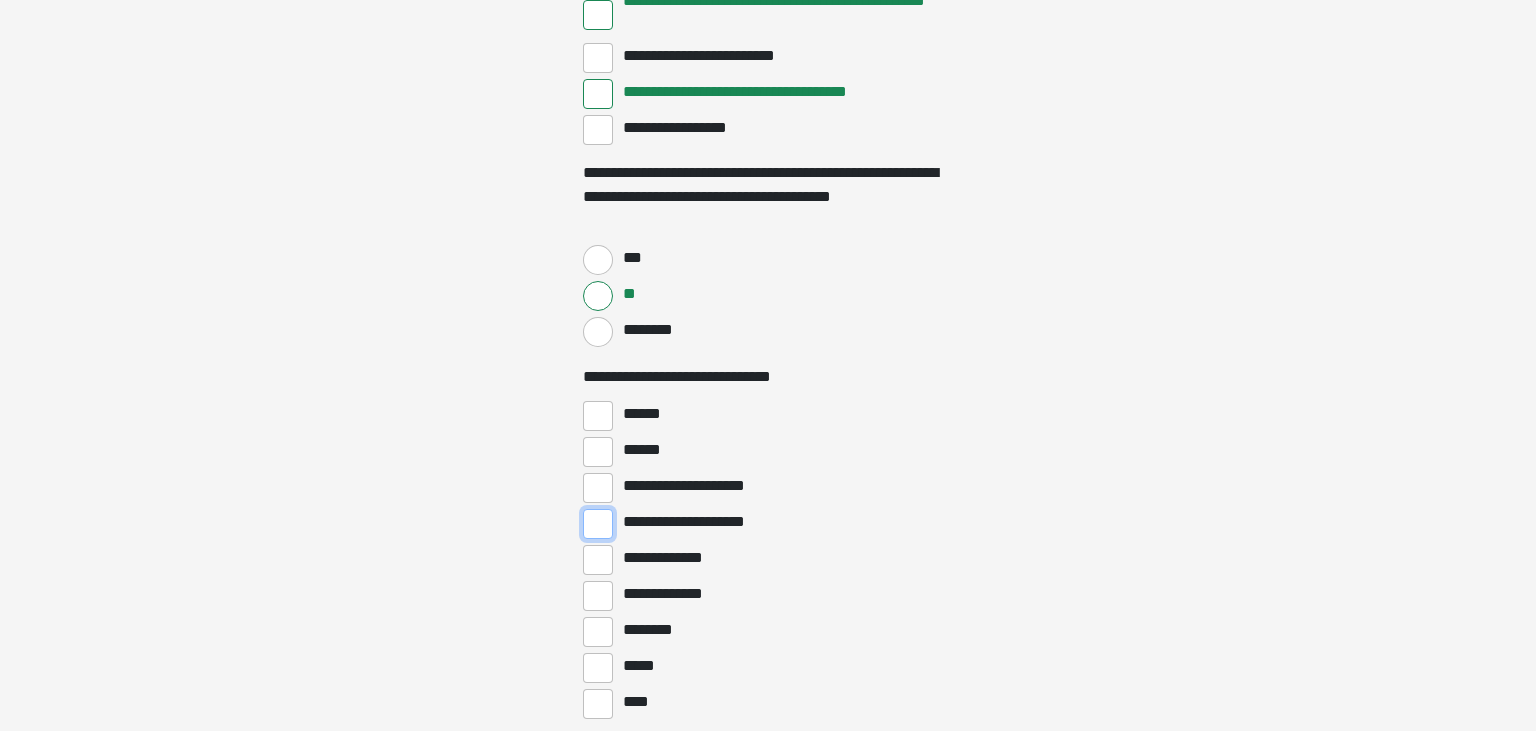 click on "**********" at bounding box center (598, 524) 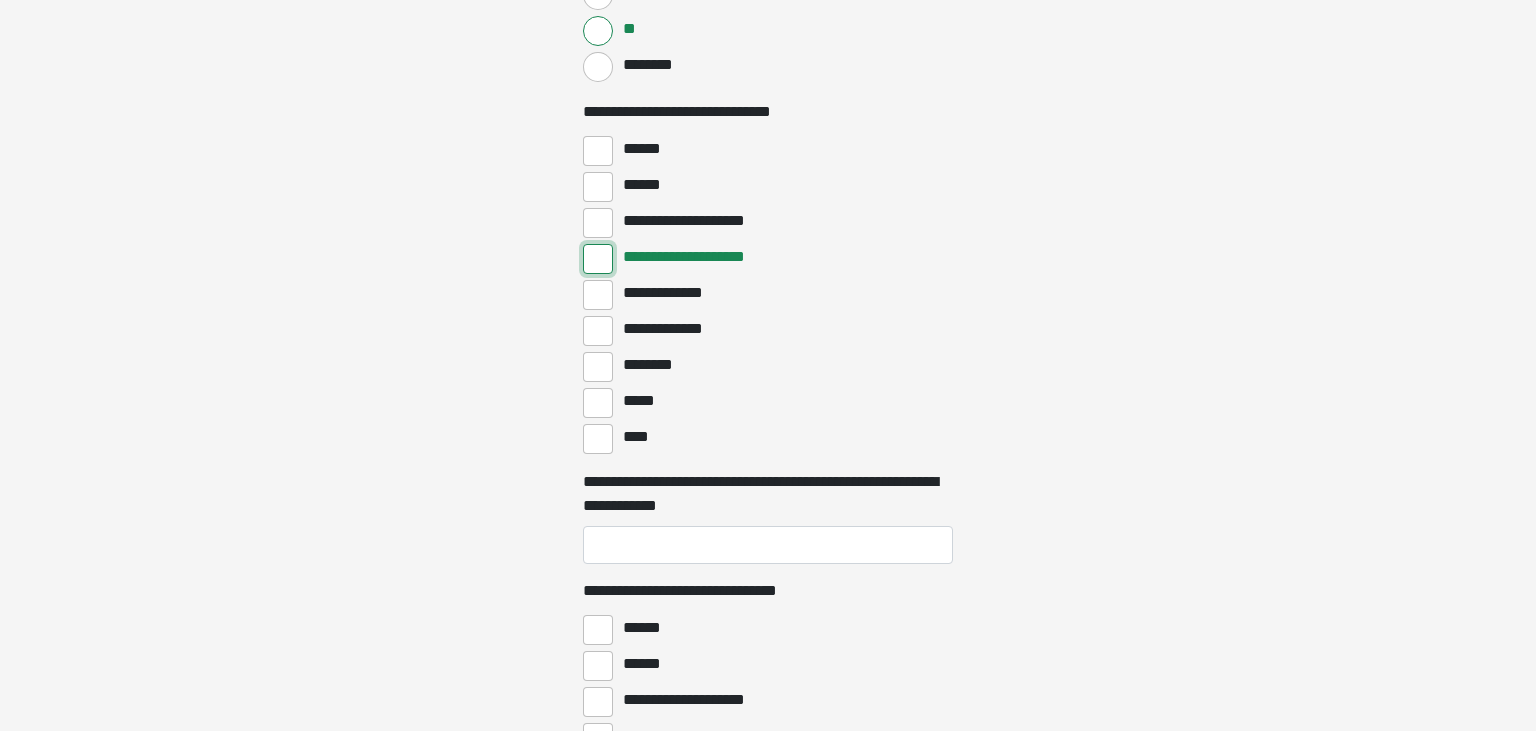 scroll, scrollTop: 4769, scrollLeft: 0, axis: vertical 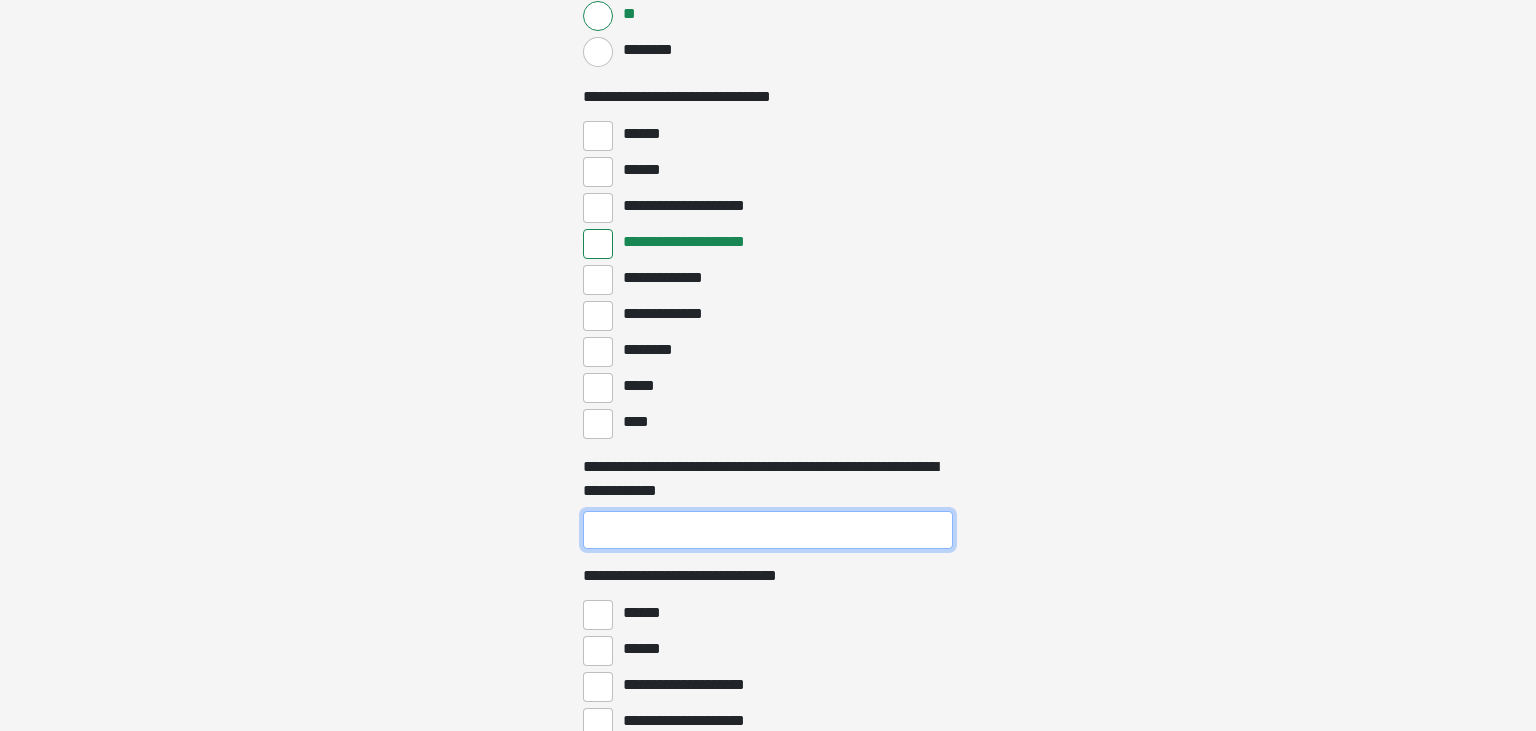 click on "**********" at bounding box center [768, 530] 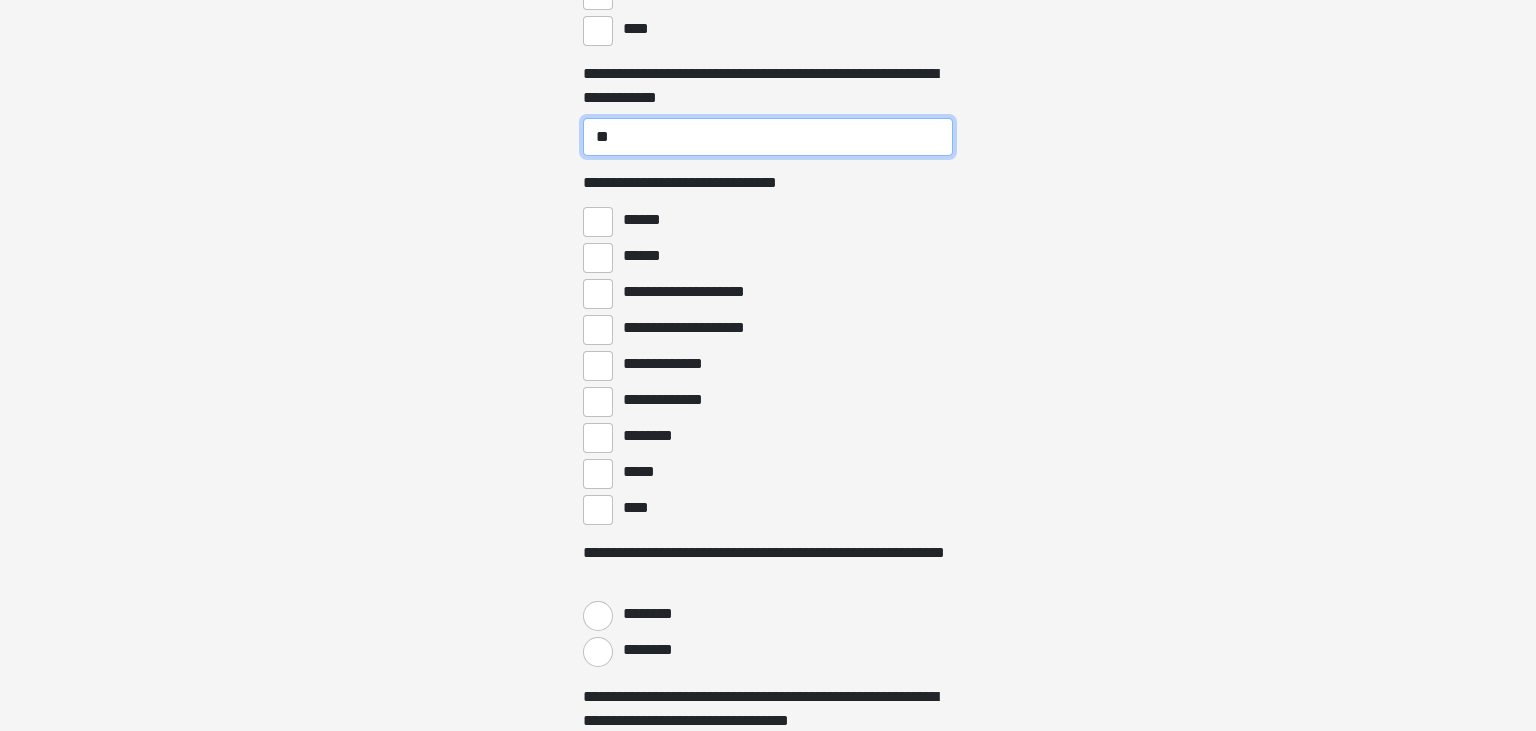 scroll, scrollTop: 5169, scrollLeft: 0, axis: vertical 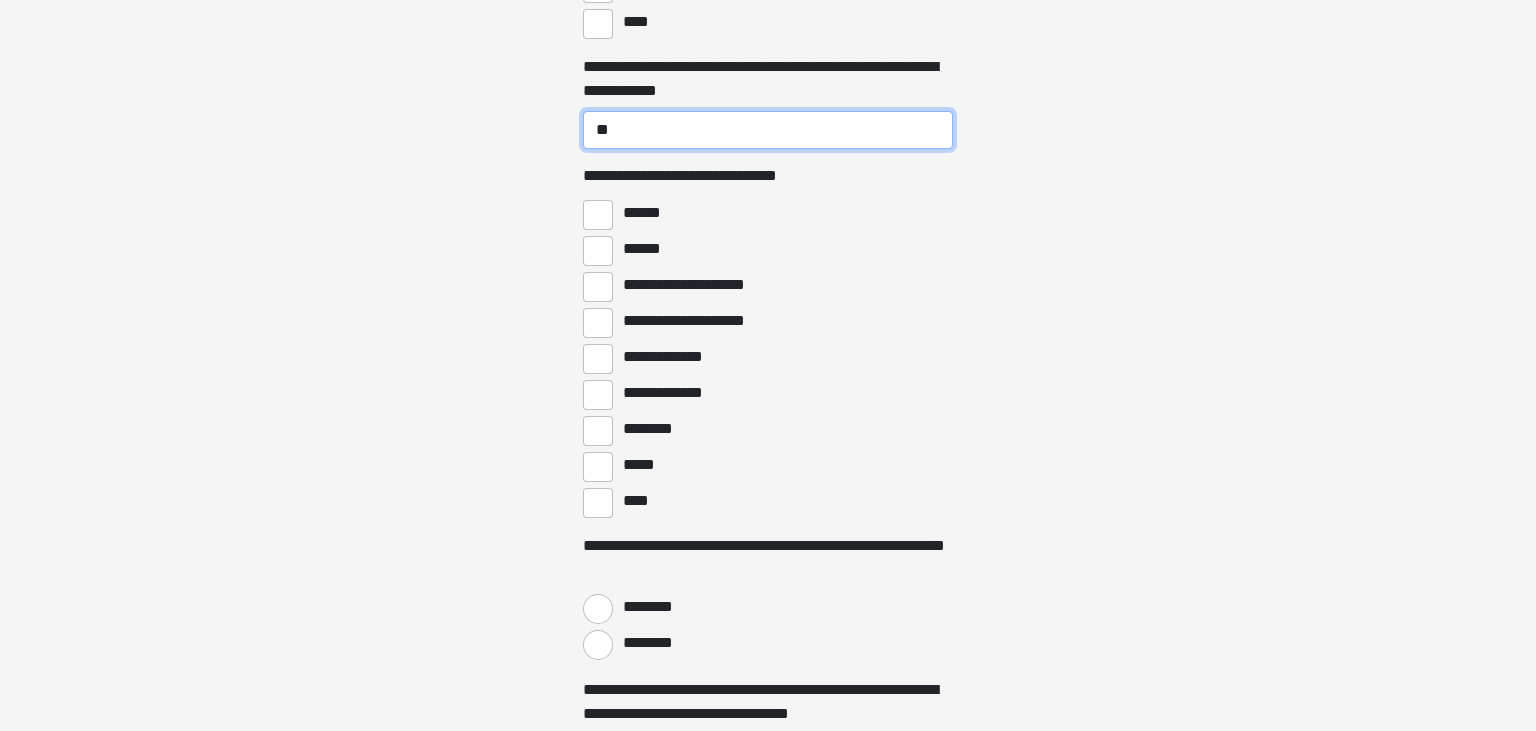 type on "**" 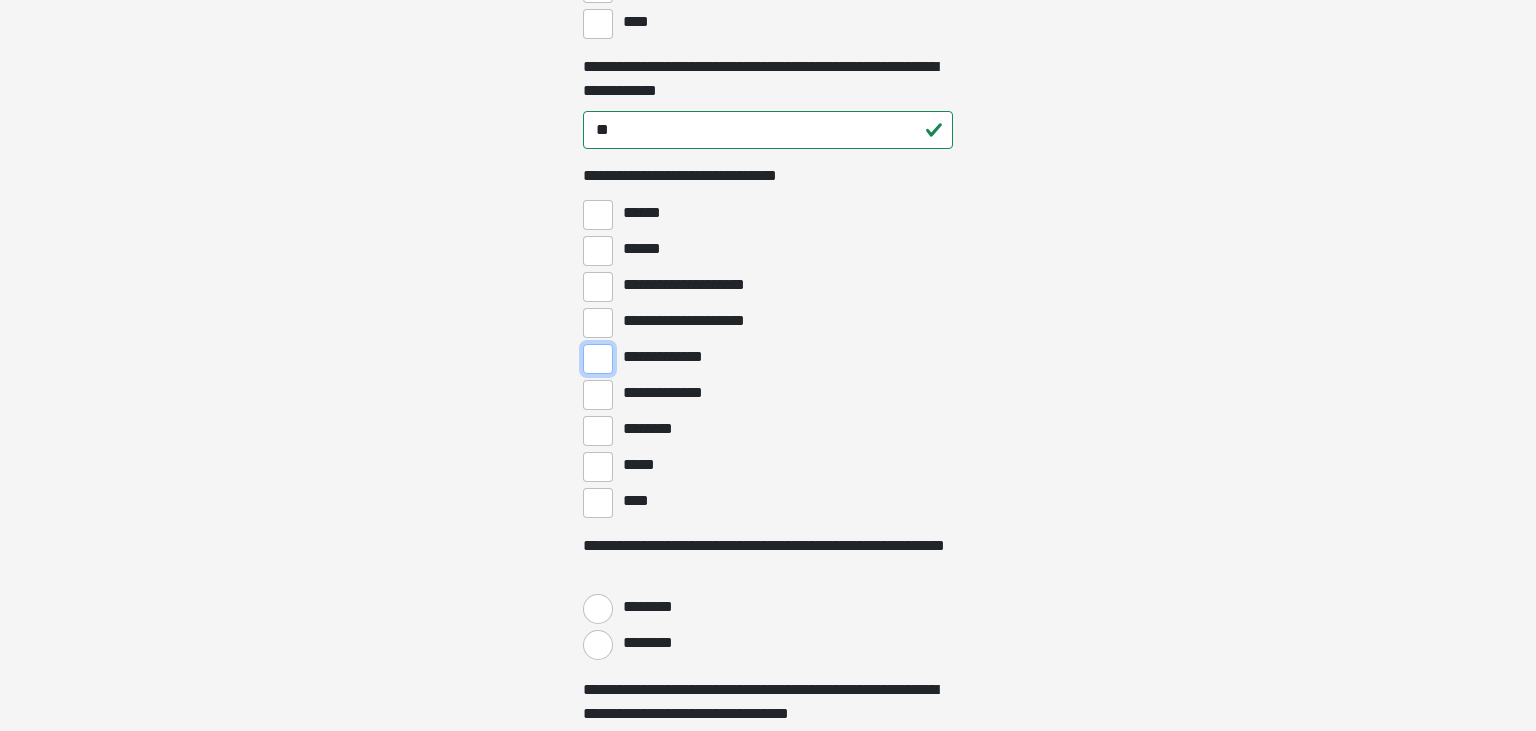 click on "**********" at bounding box center [598, 359] 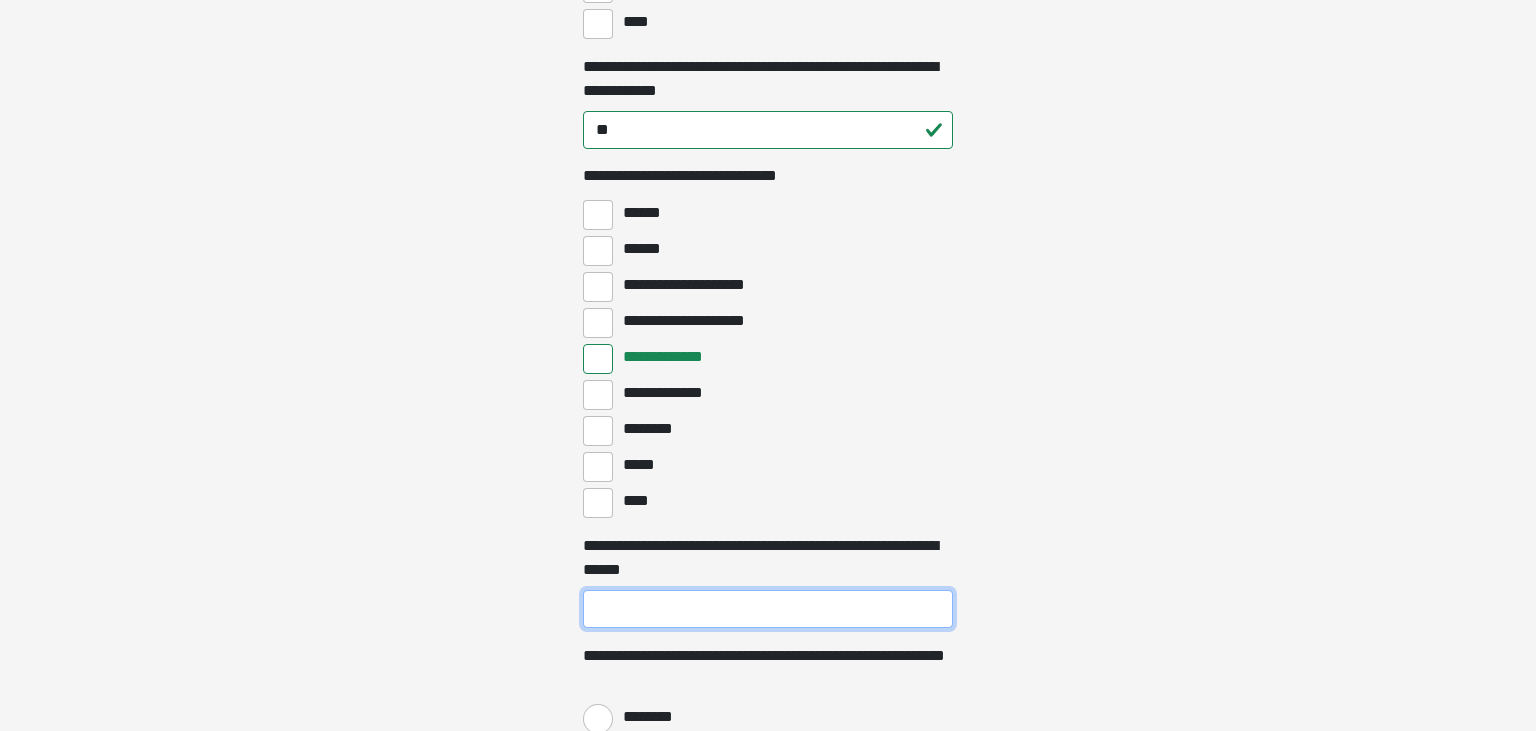 click on "**********" at bounding box center (768, 609) 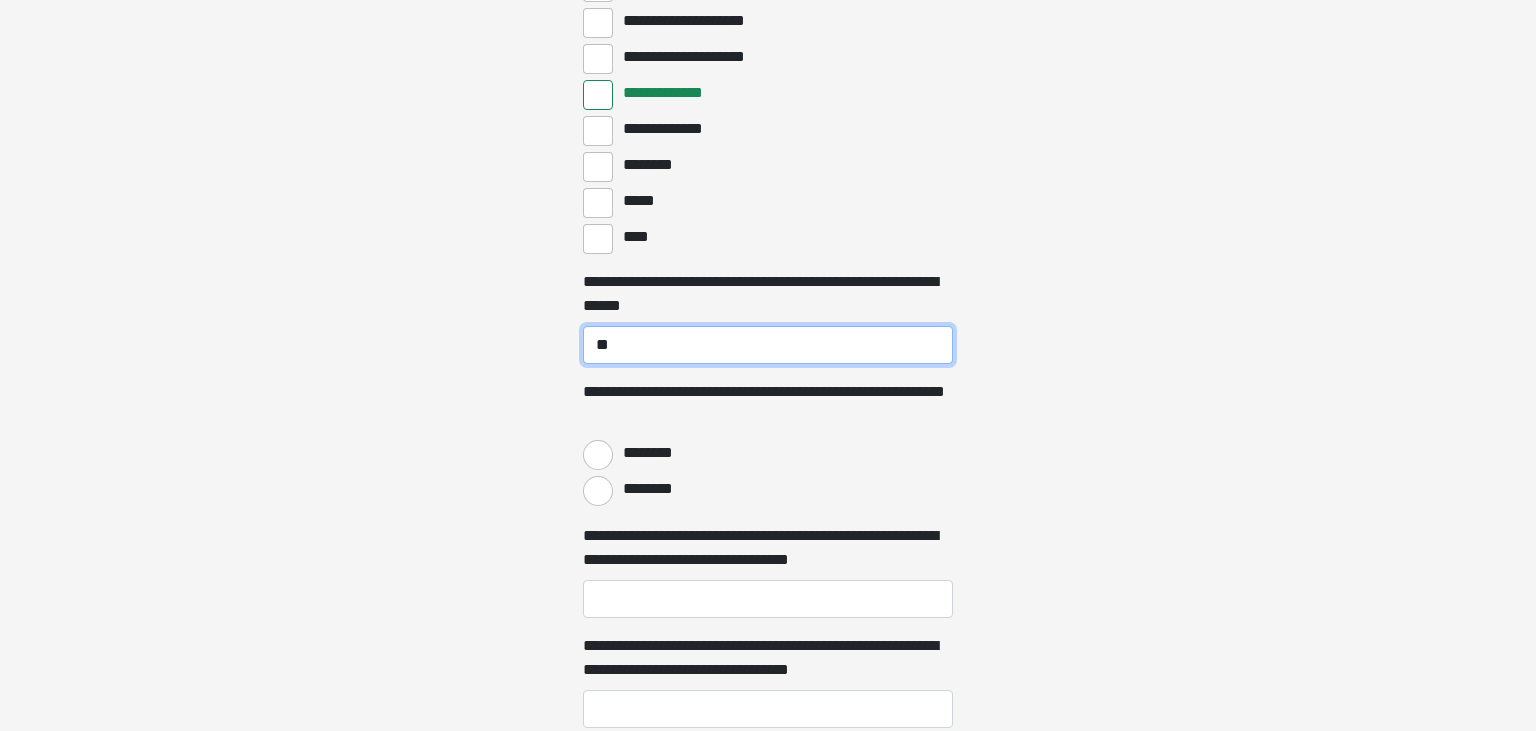 scroll, scrollTop: 5440, scrollLeft: 0, axis: vertical 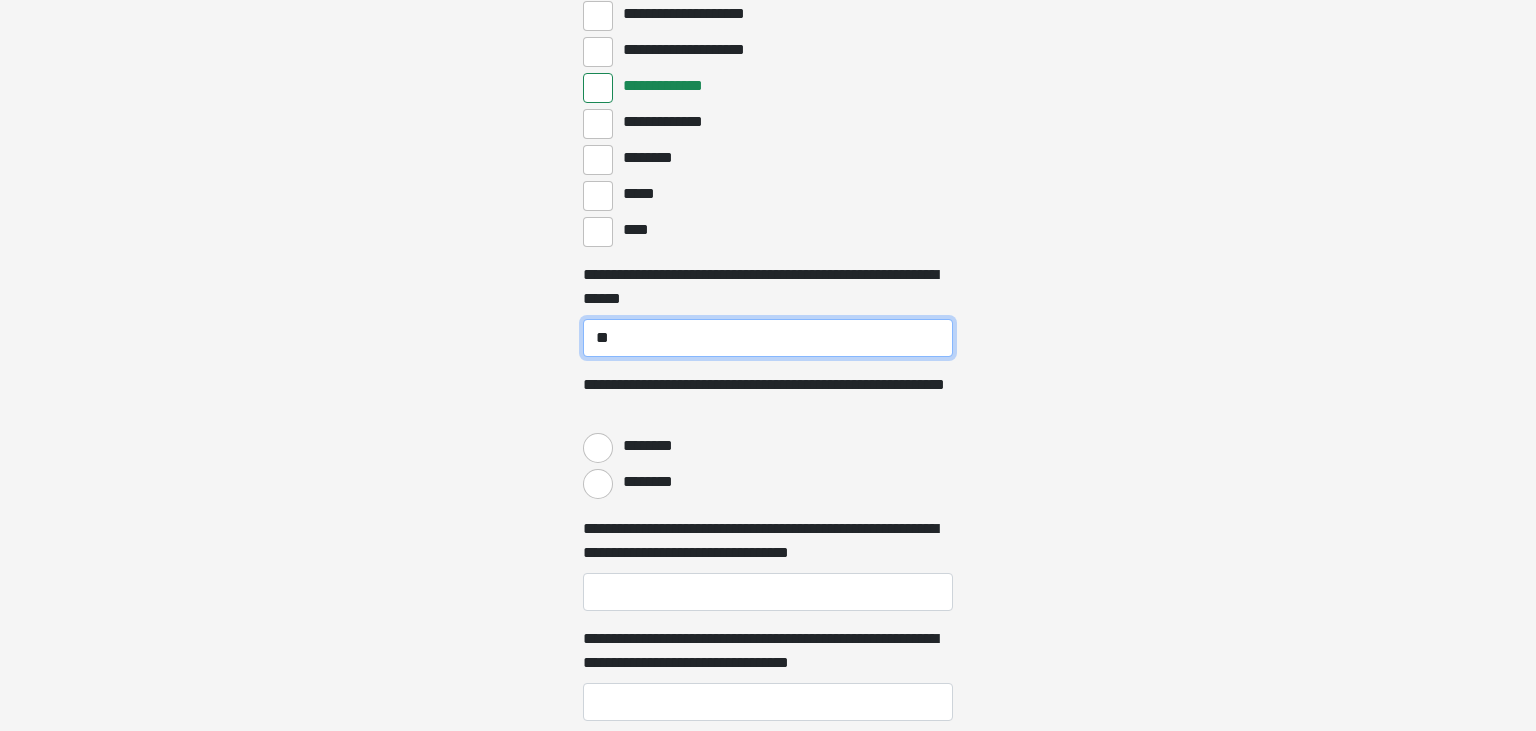 type on "**" 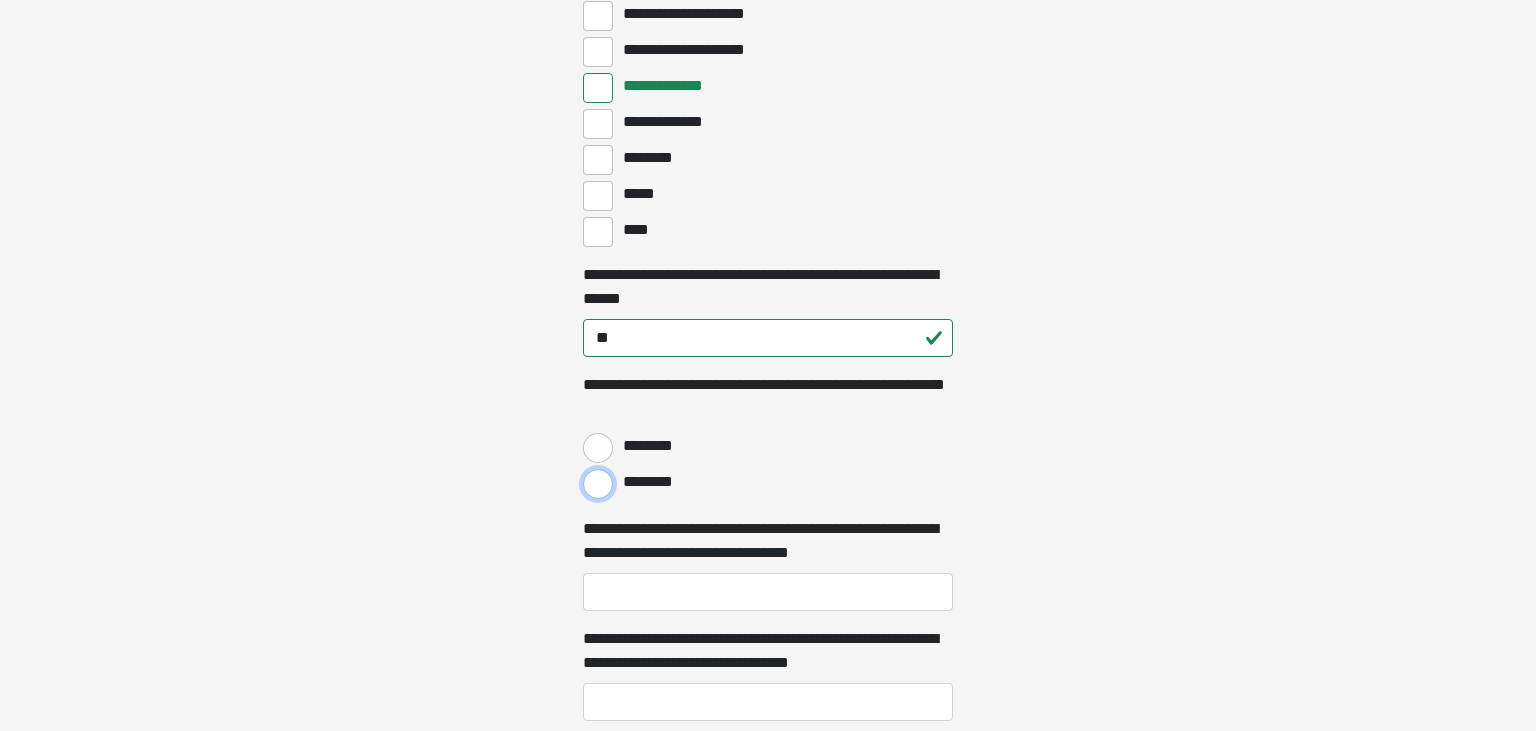 click on "********" at bounding box center [598, 484] 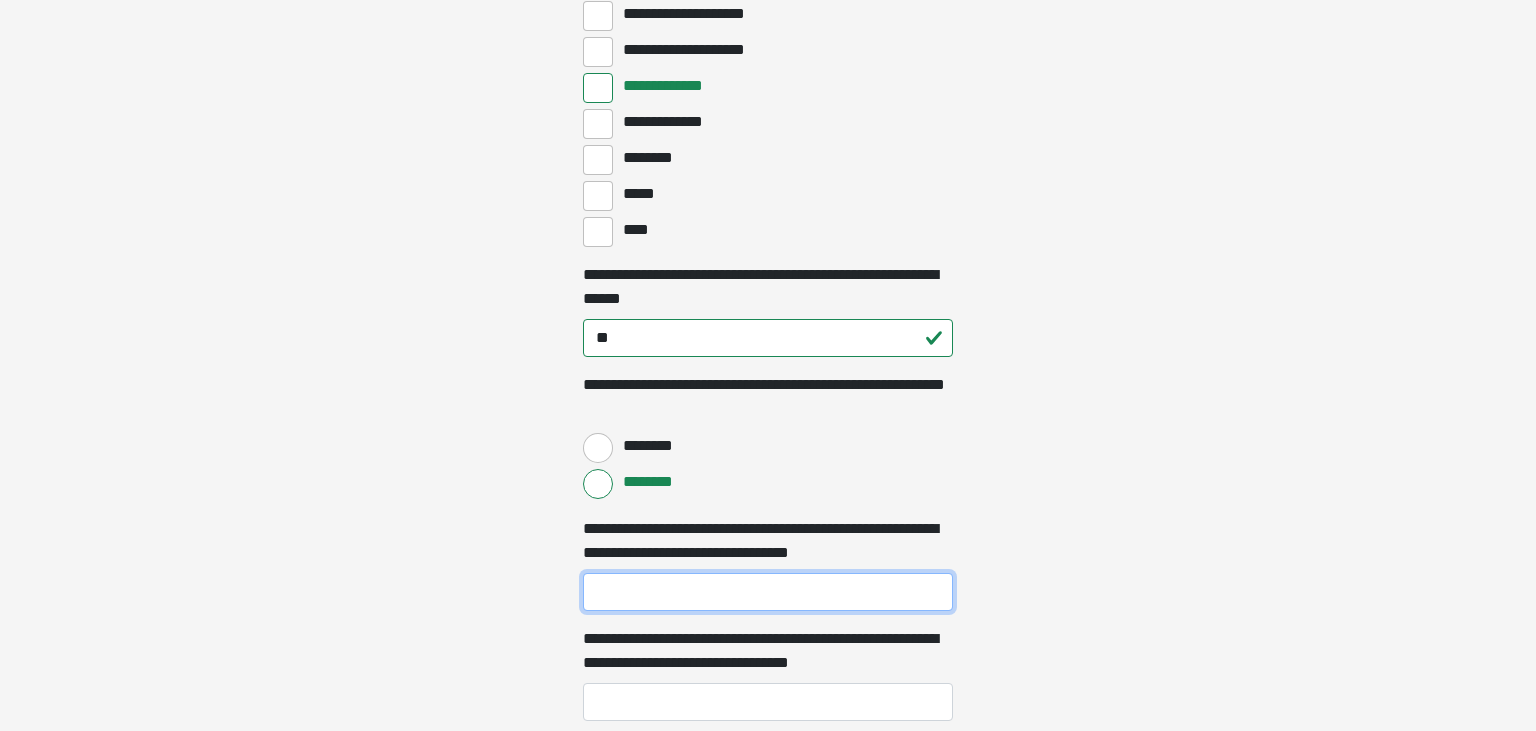 click on "**********" at bounding box center (768, 592) 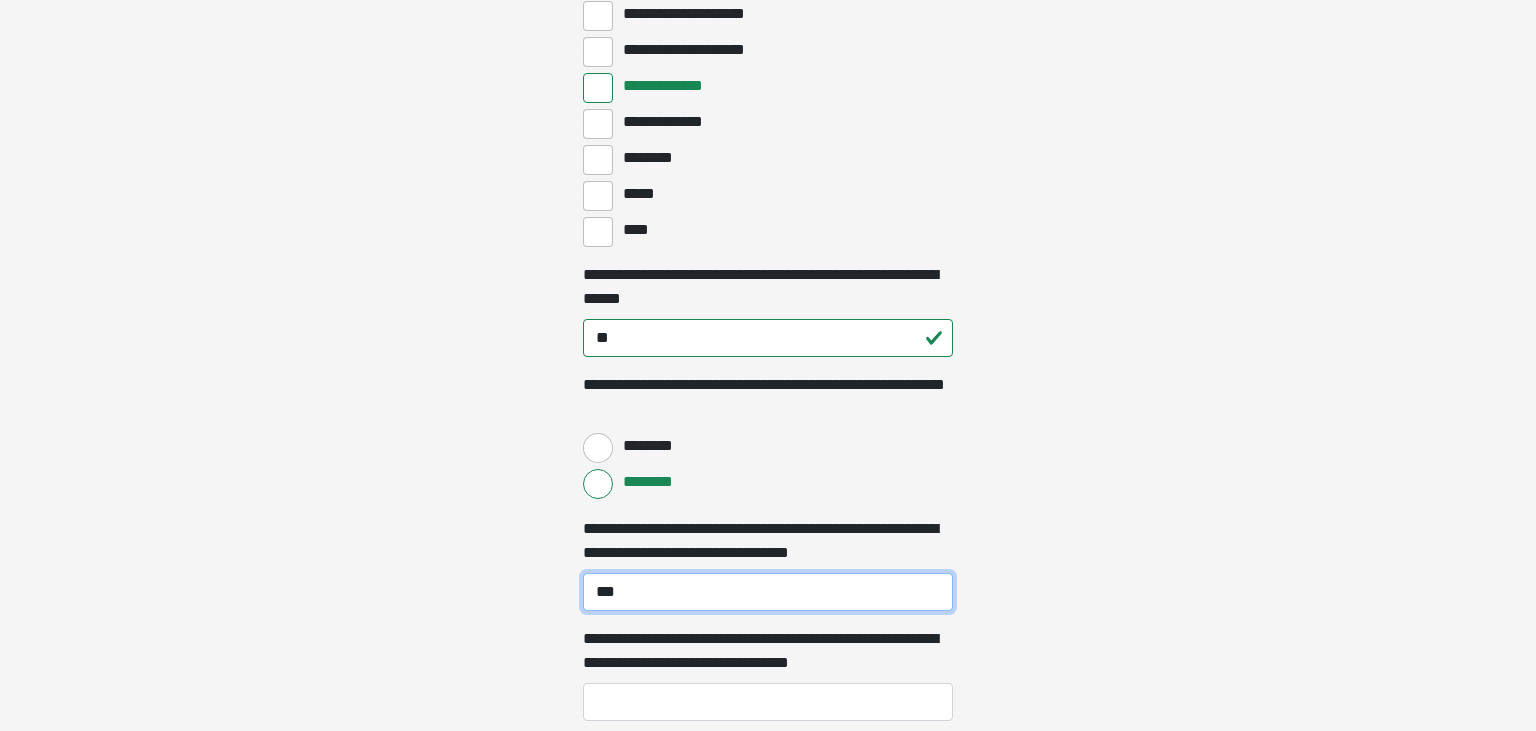 type on "***" 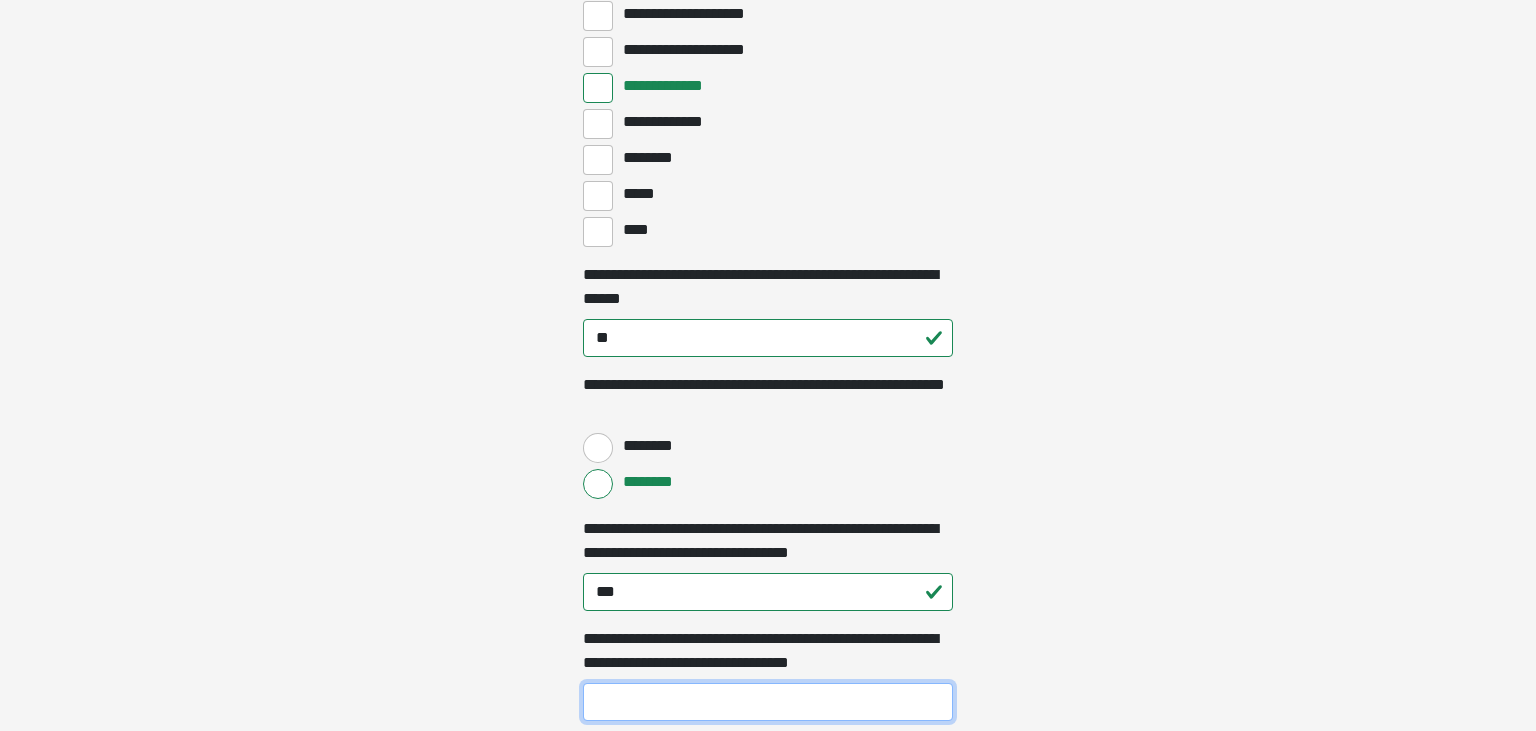 click on "**********" at bounding box center (768, 702) 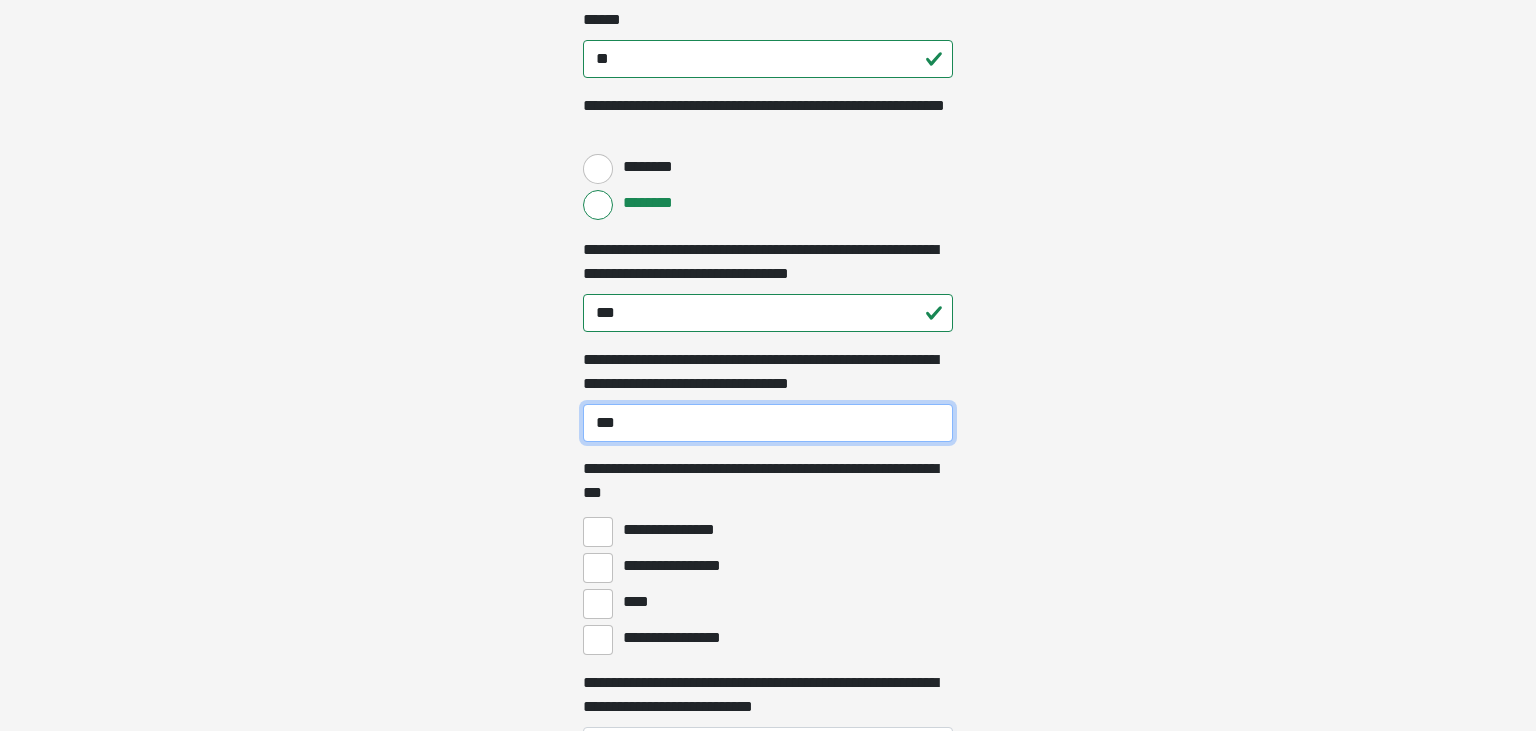 scroll, scrollTop: 5734, scrollLeft: 0, axis: vertical 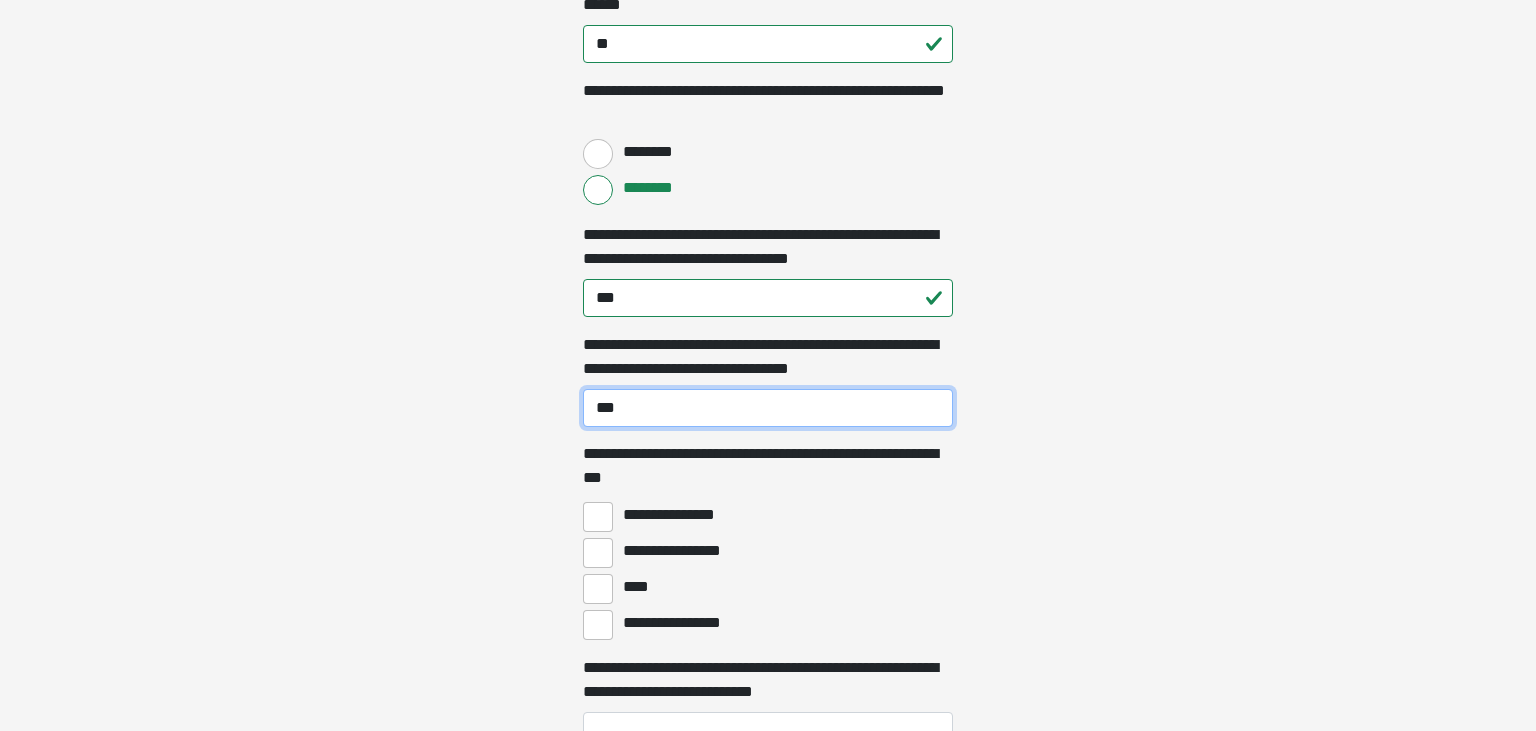 type on "***" 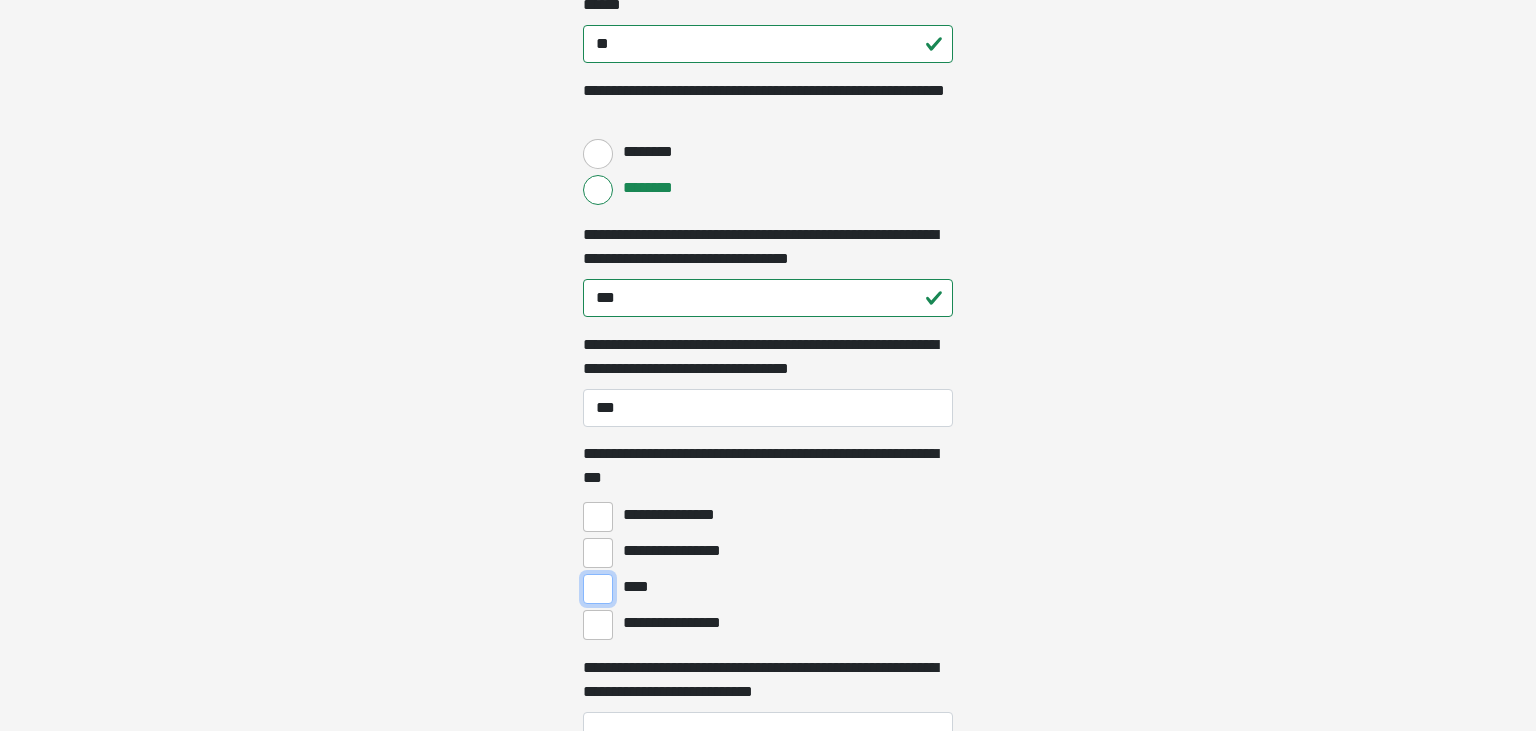 click on "****" at bounding box center (598, 589) 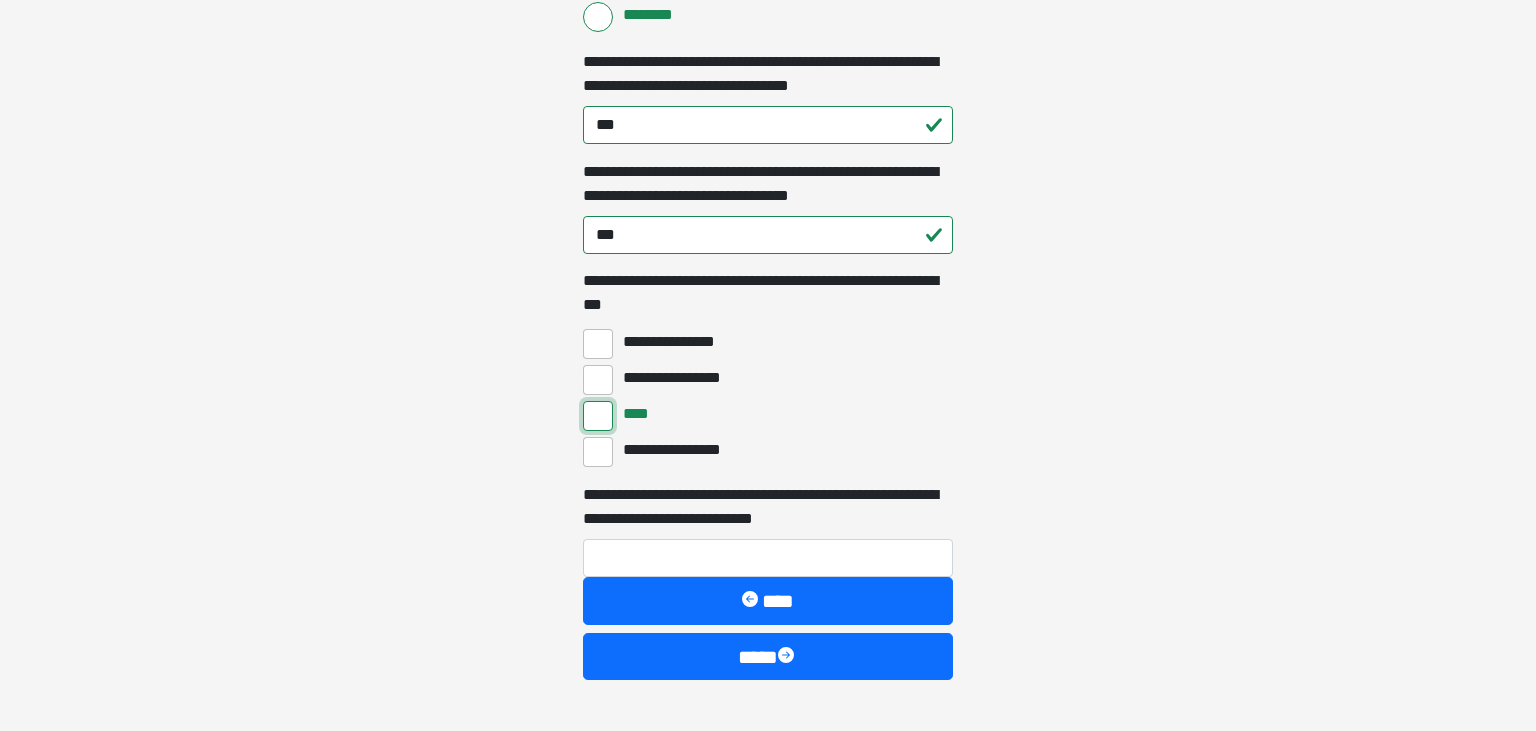 scroll, scrollTop: 5915, scrollLeft: 0, axis: vertical 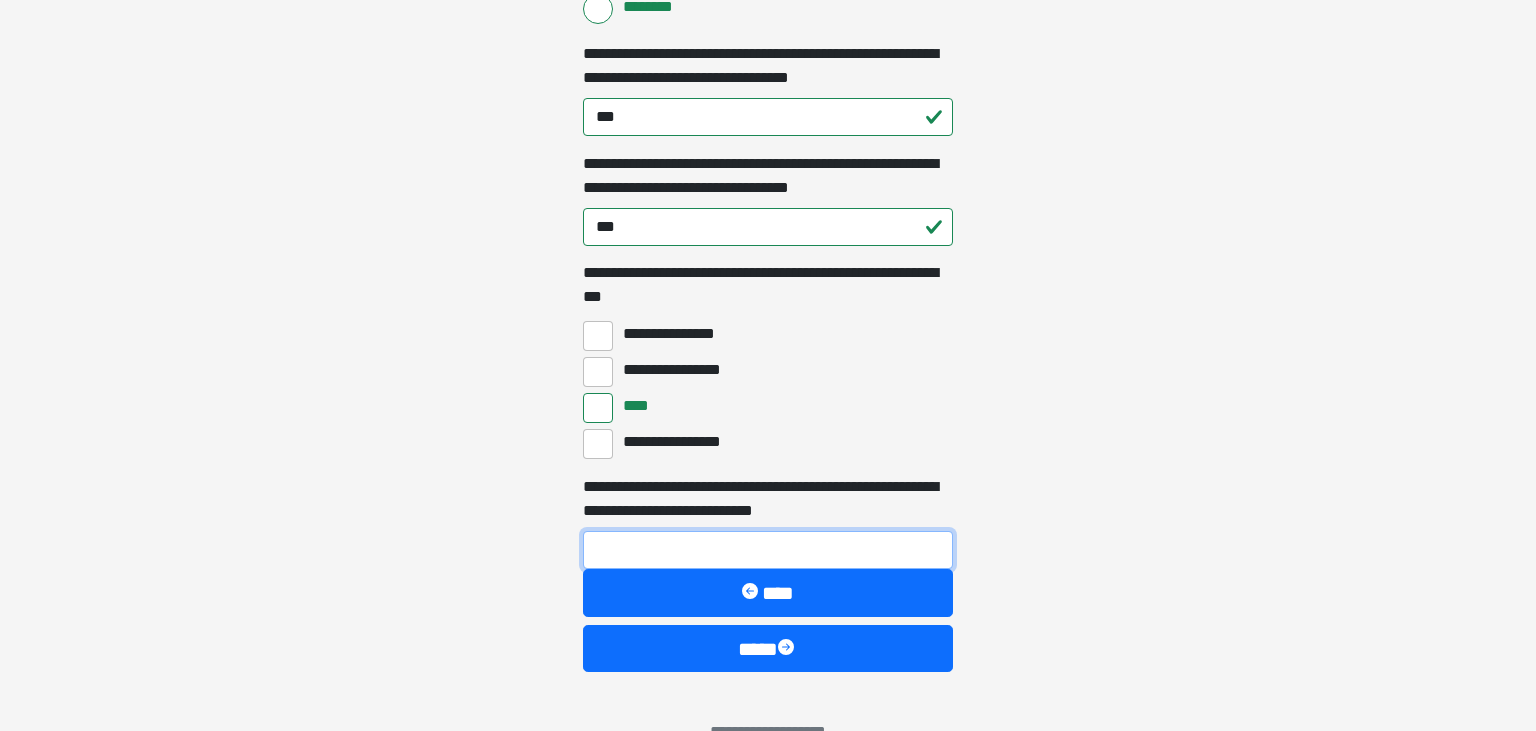 click on "**********" at bounding box center [768, 550] 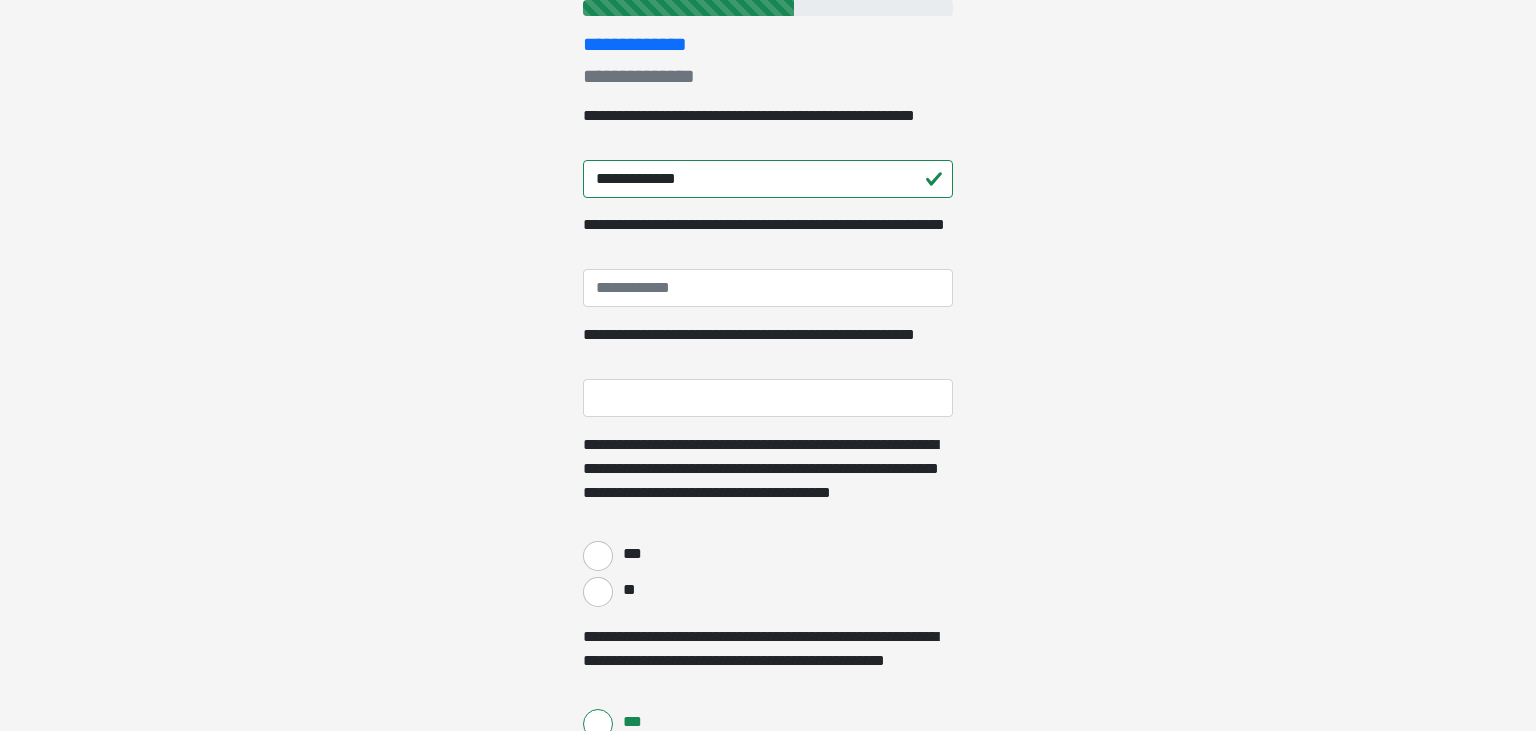 scroll, scrollTop: 308, scrollLeft: 0, axis: vertical 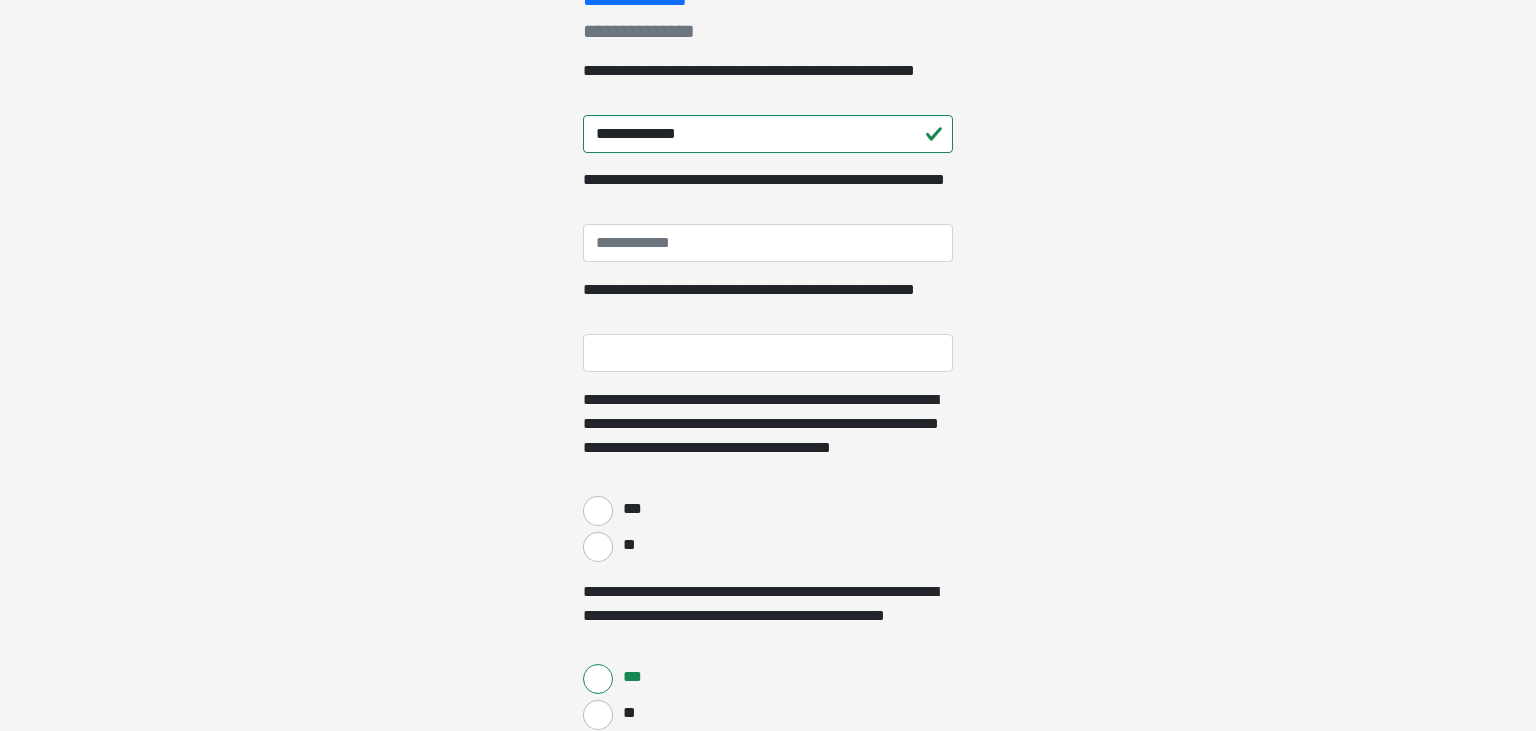 type on "**" 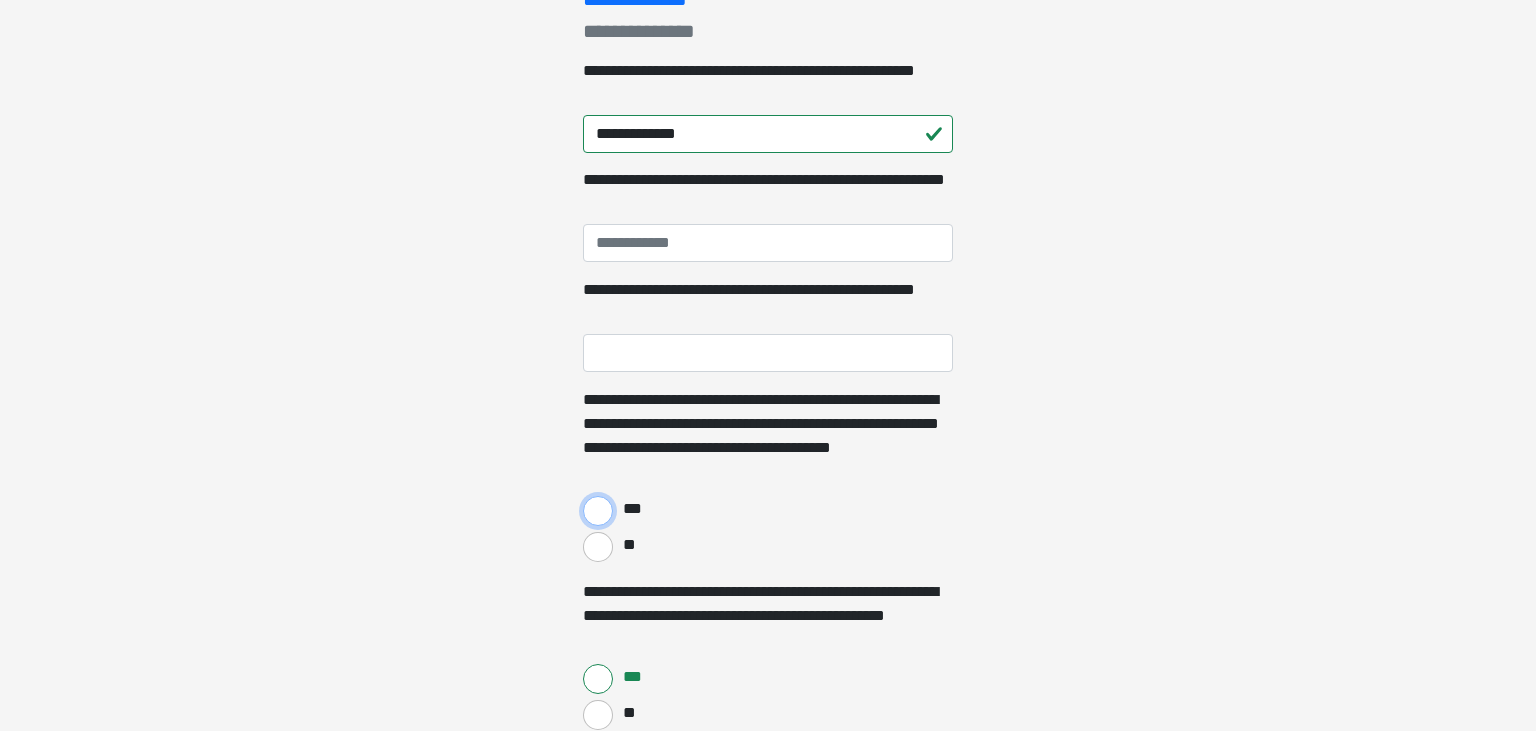 click on "***" at bounding box center (598, 511) 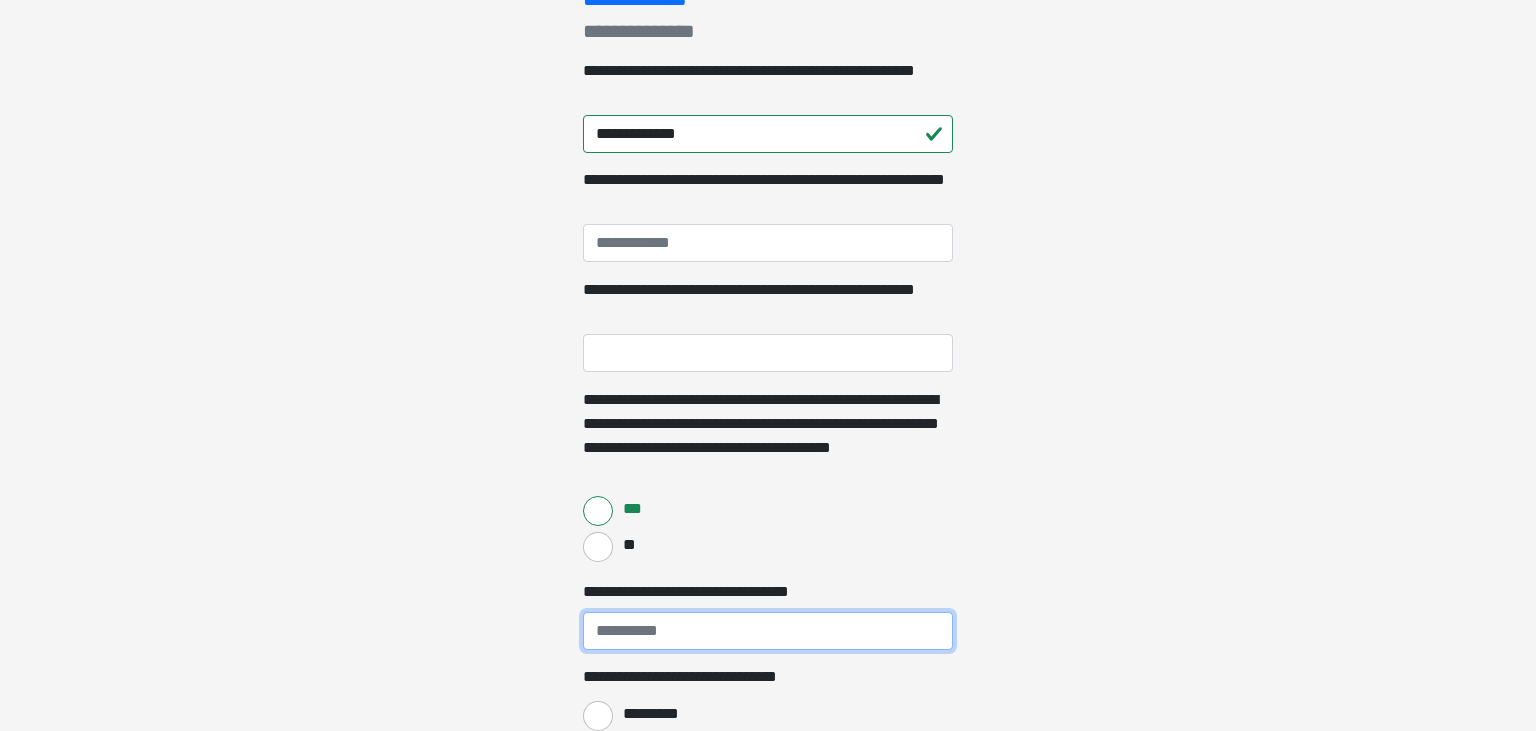 click on "**********" at bounding box center [768, 631] 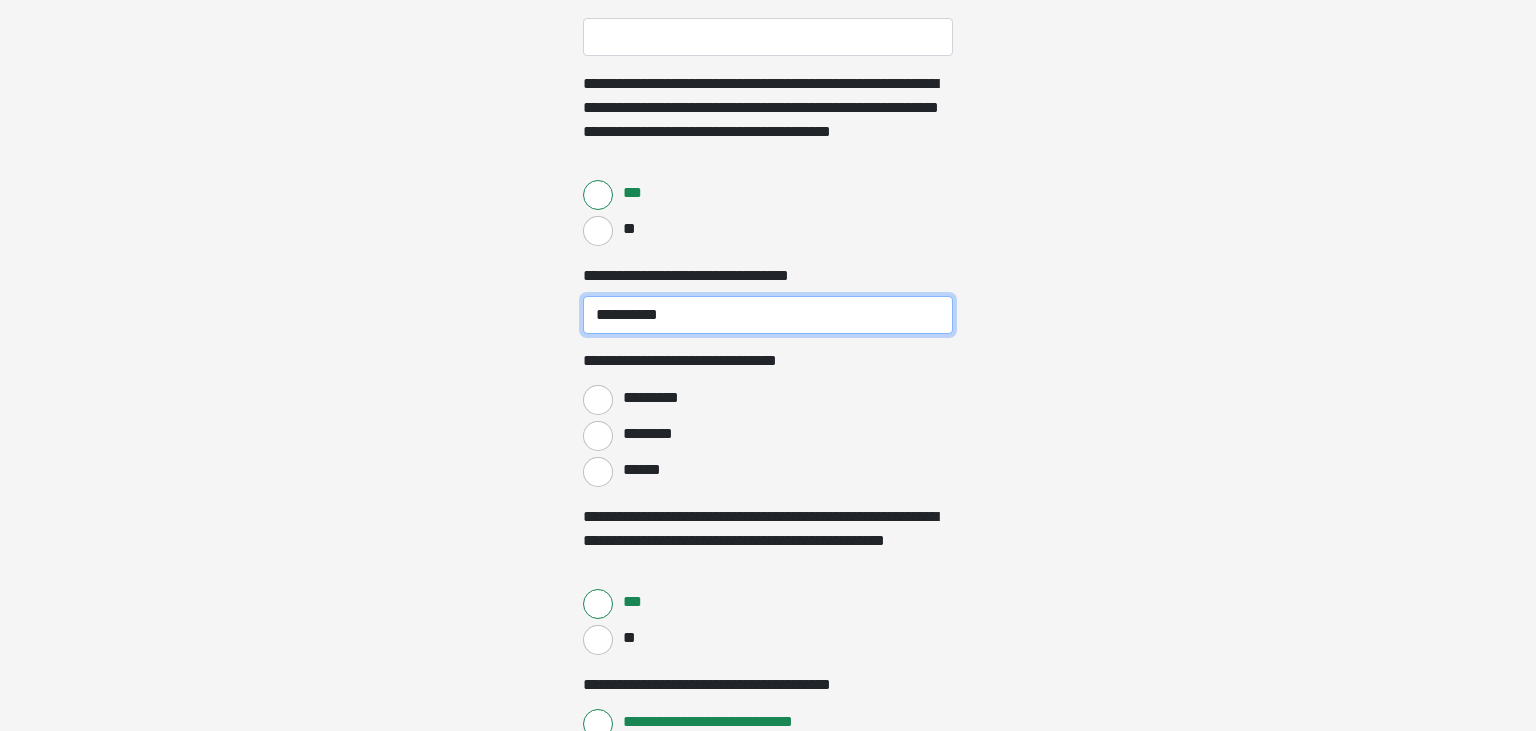 scroll, scrollTop: 608, scrollLeft: 0, axis: vertical 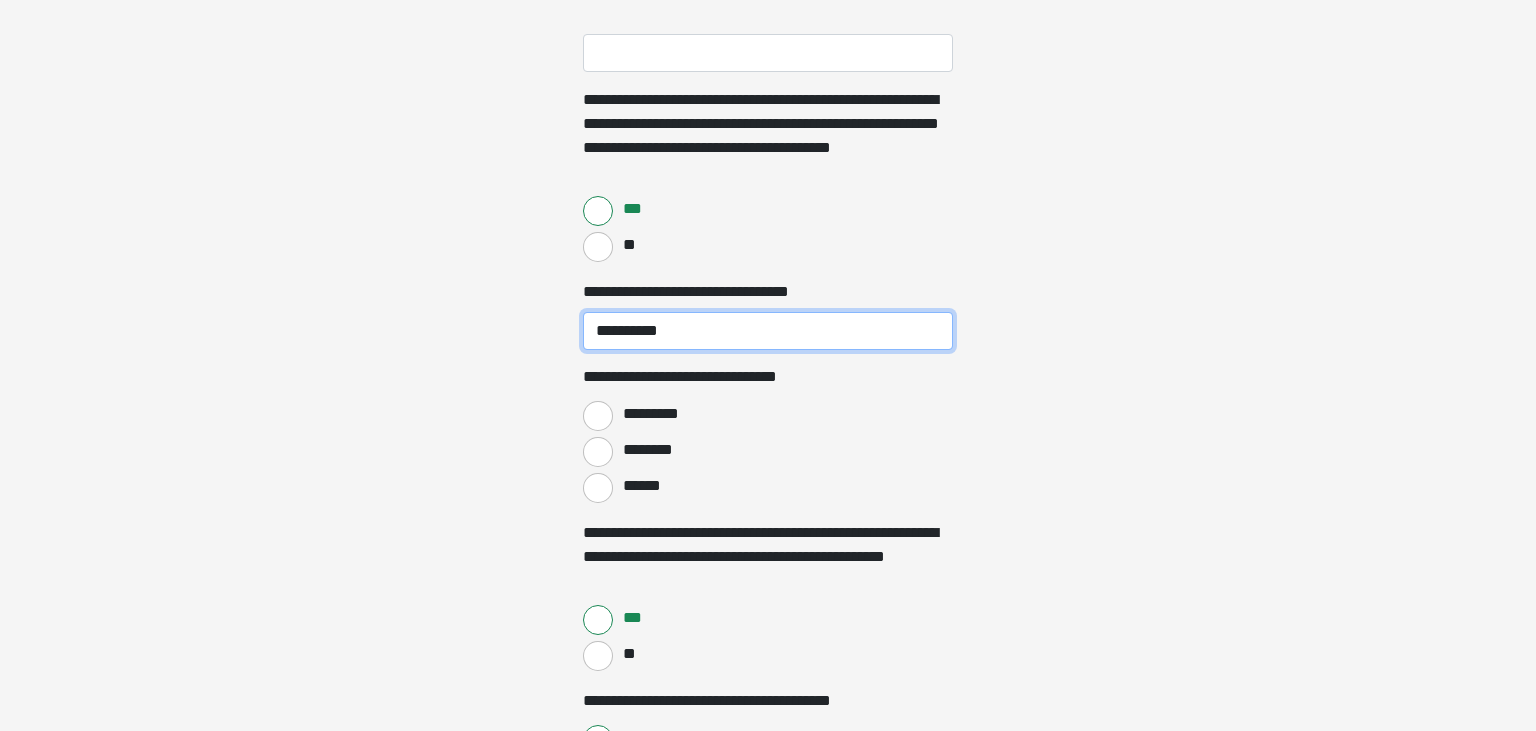 type on "**********" 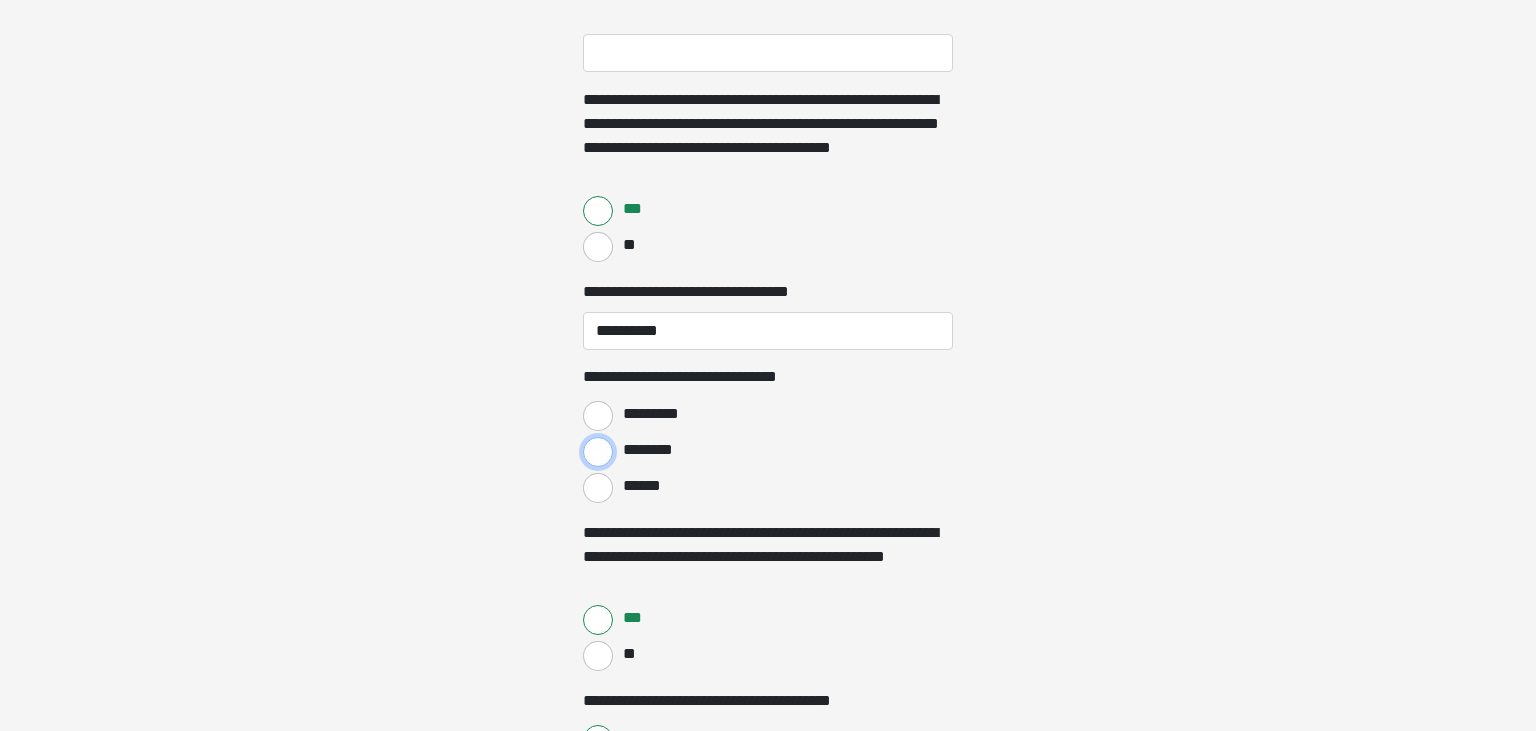click on "********" at bounding box center (598, 452) 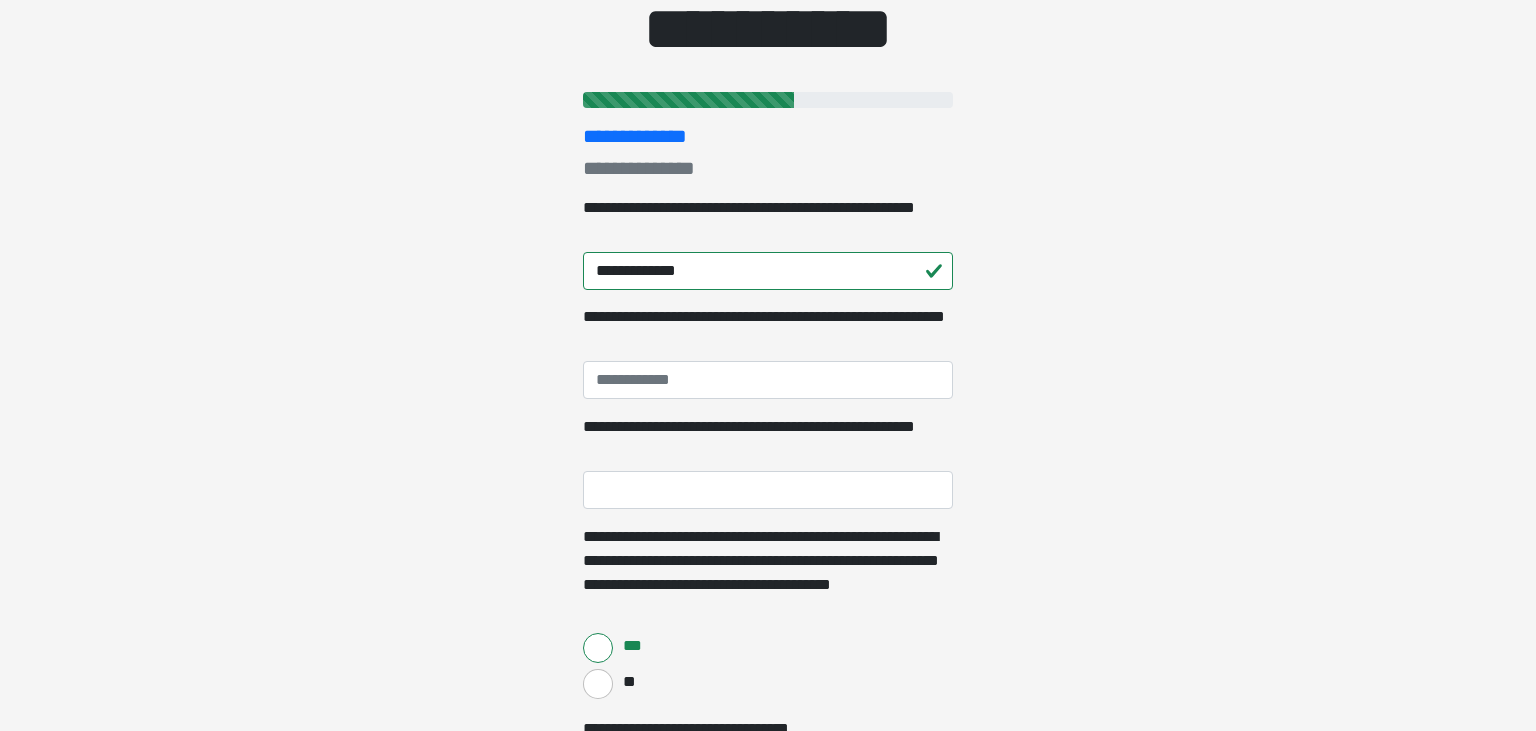 scroll, scrollTop: 164, scrollLeft: 0, axis: vertical 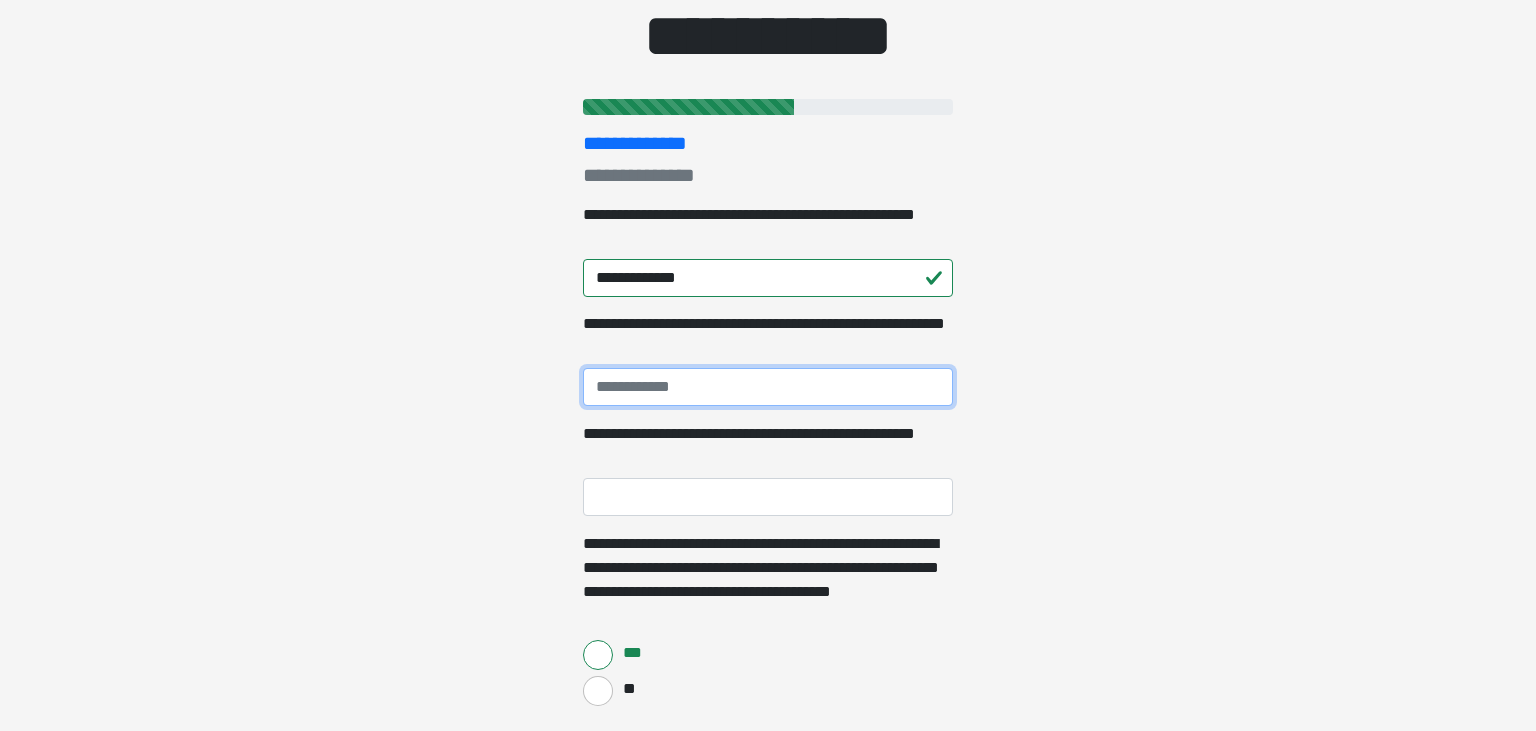 click on "**********" at bounding box center [768, 387] 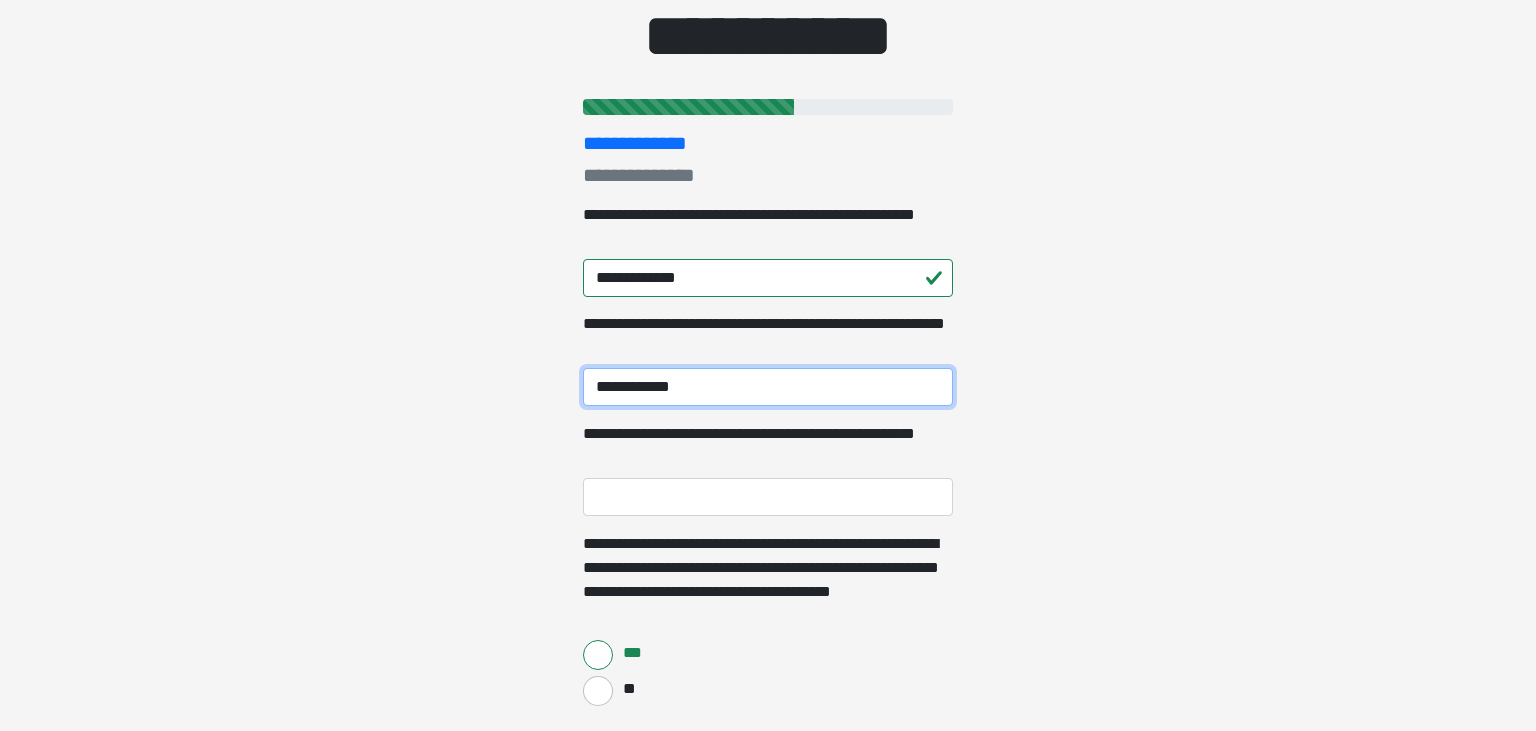 type on "**********" 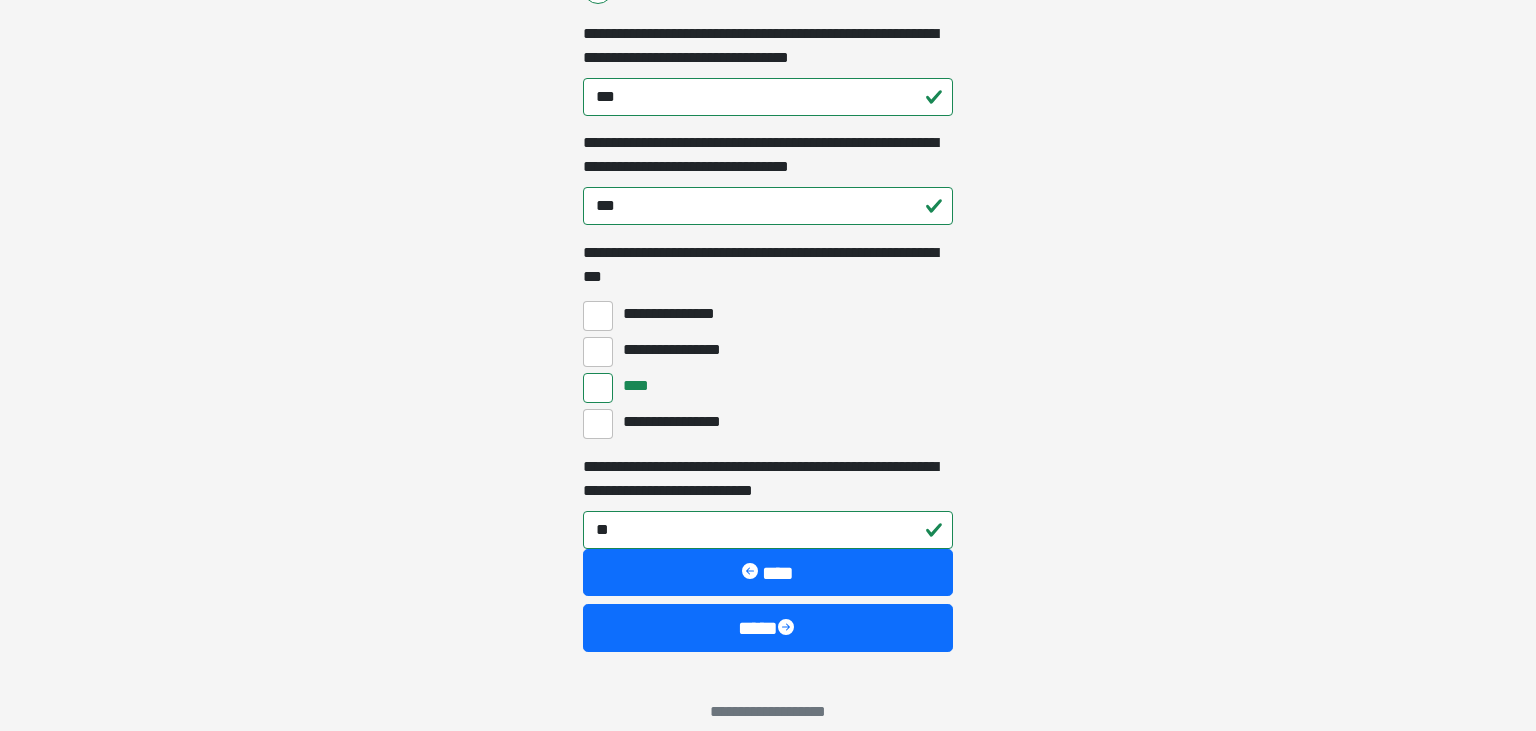 scroll, scrollTop: 6216, scrollLeft: 0, axis: vertical 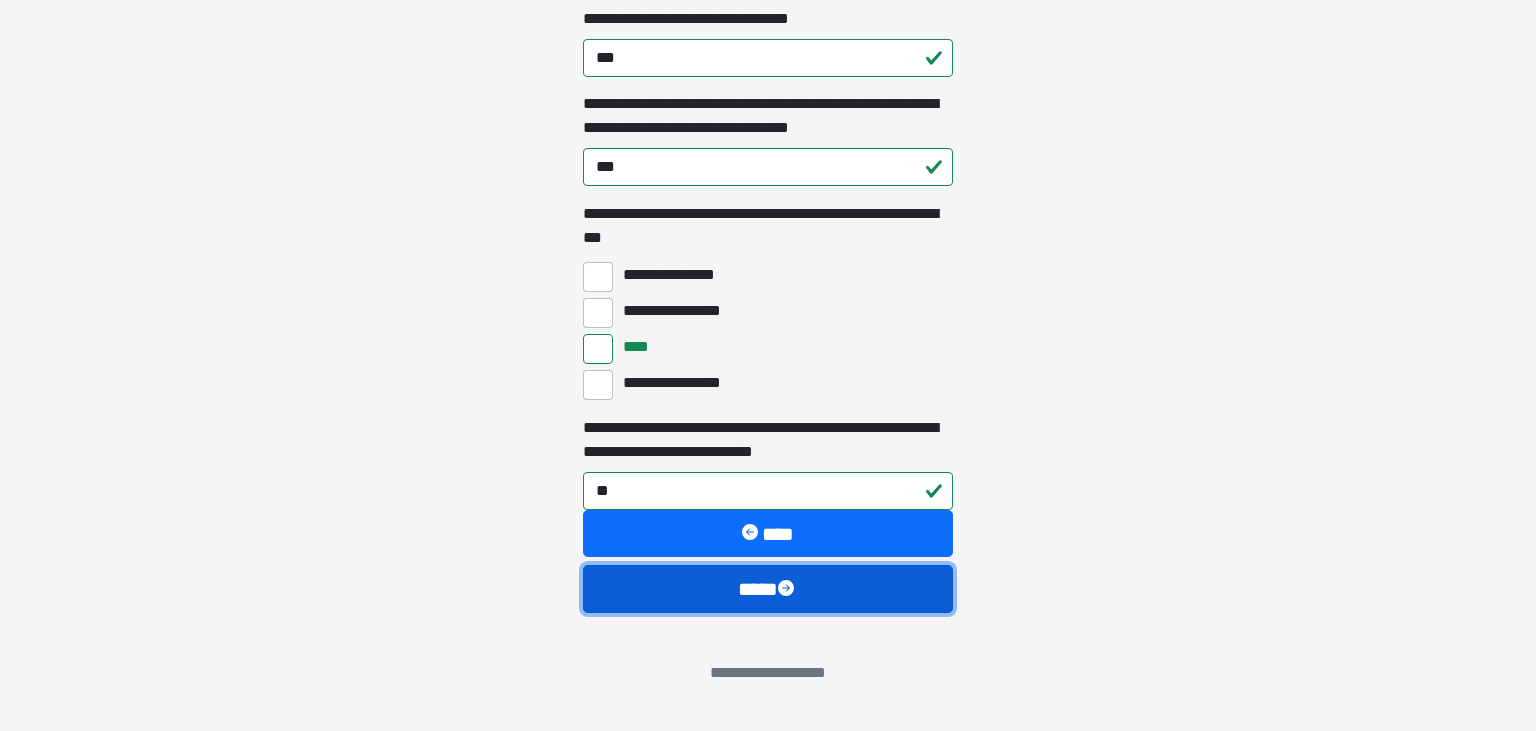 click on "****" at bounding box center (768, 589) 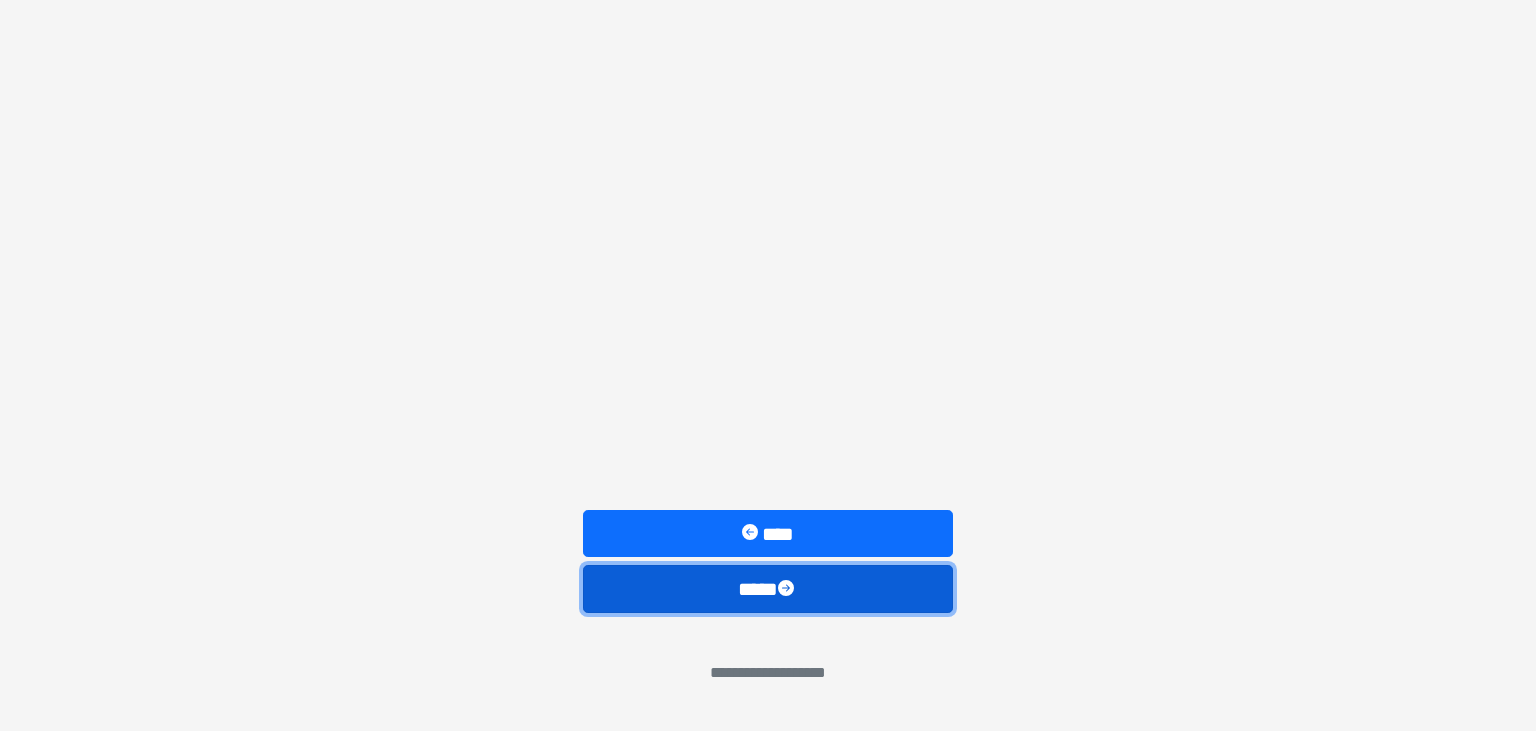 scroll, scrollTop: 325, scrollLeft: 0, axis: vertical 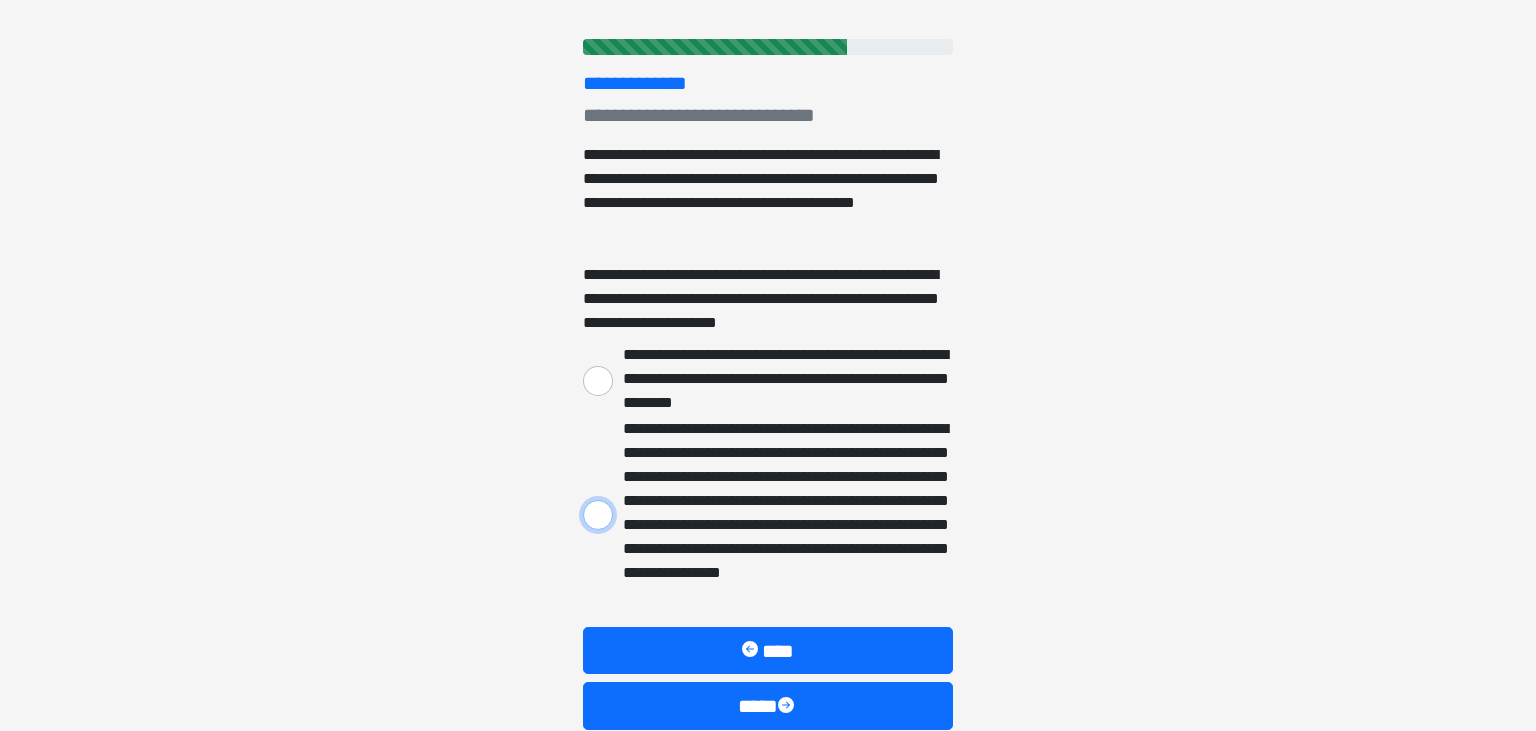 click on "**********" at bounding box center [598, 515] 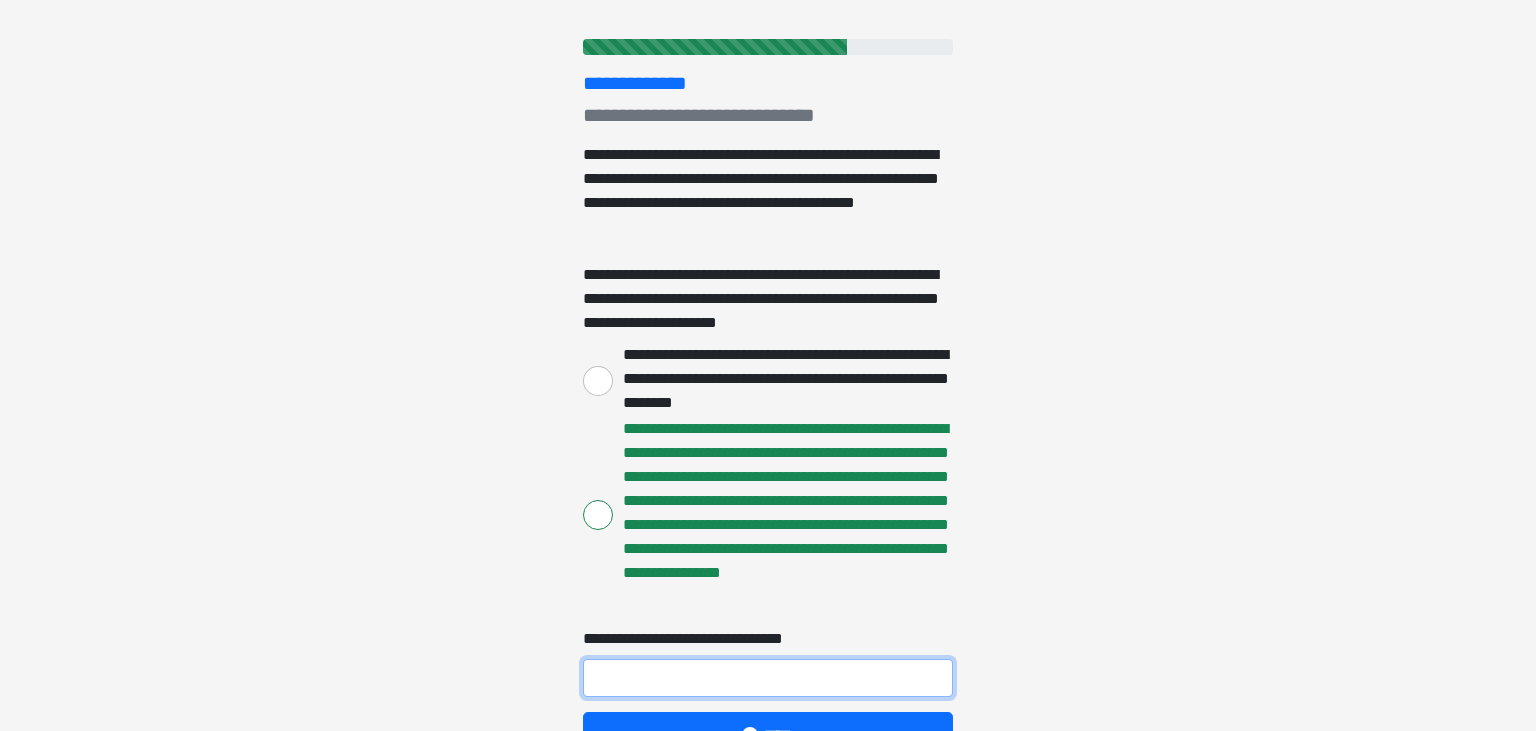 click on "**********" at bounding box center (768, 678) 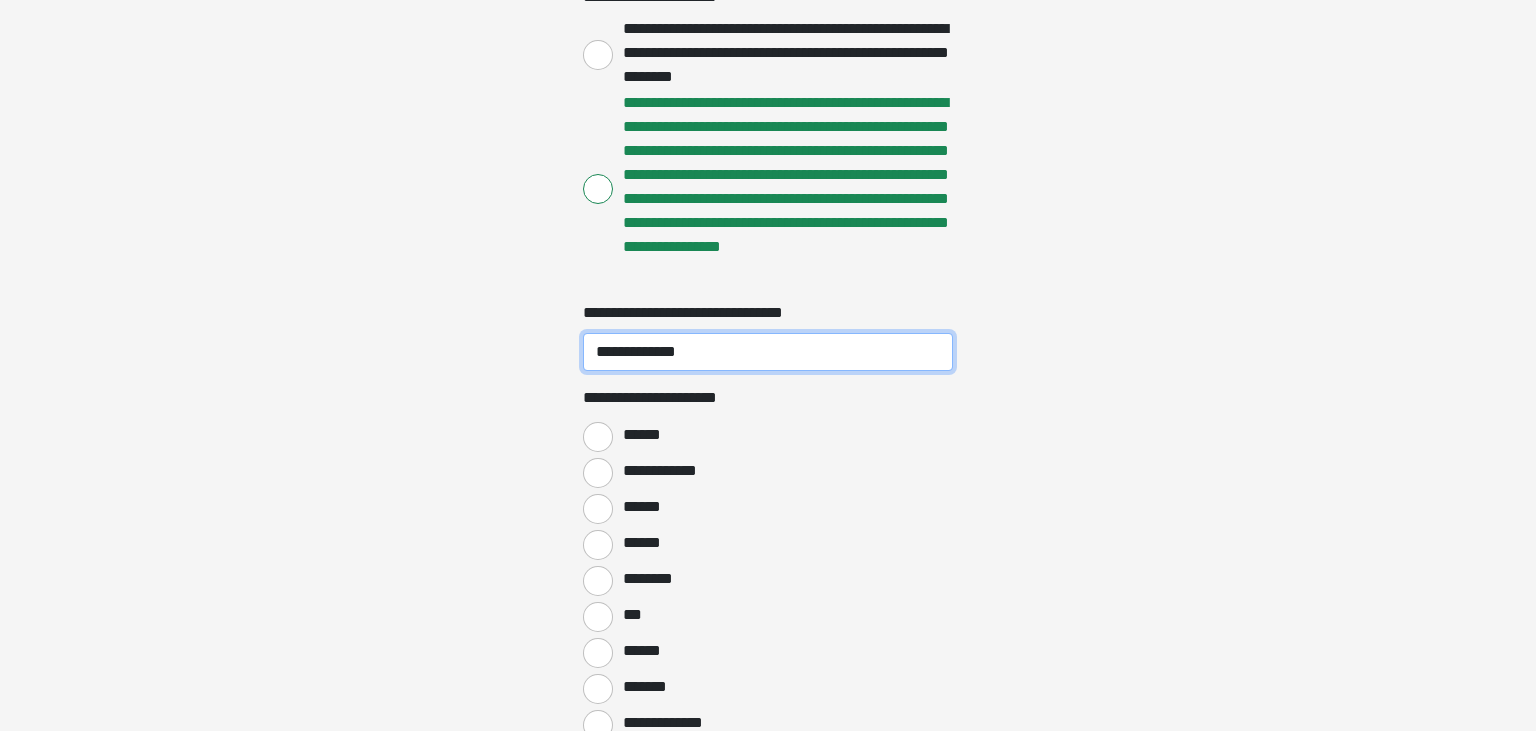 scroll, scrollTop: 604, scrollLeft: 0, axis: vertical 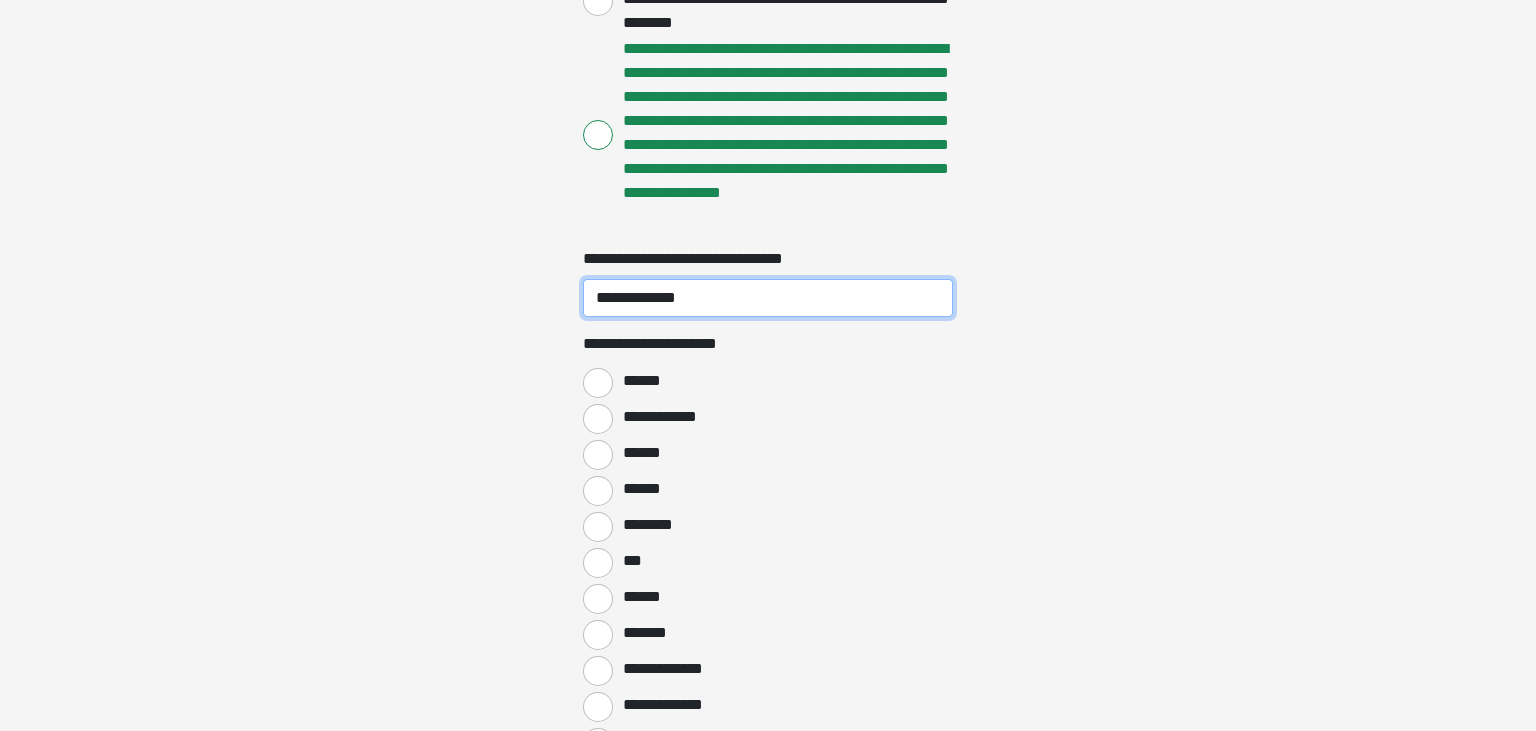 type on "**********" 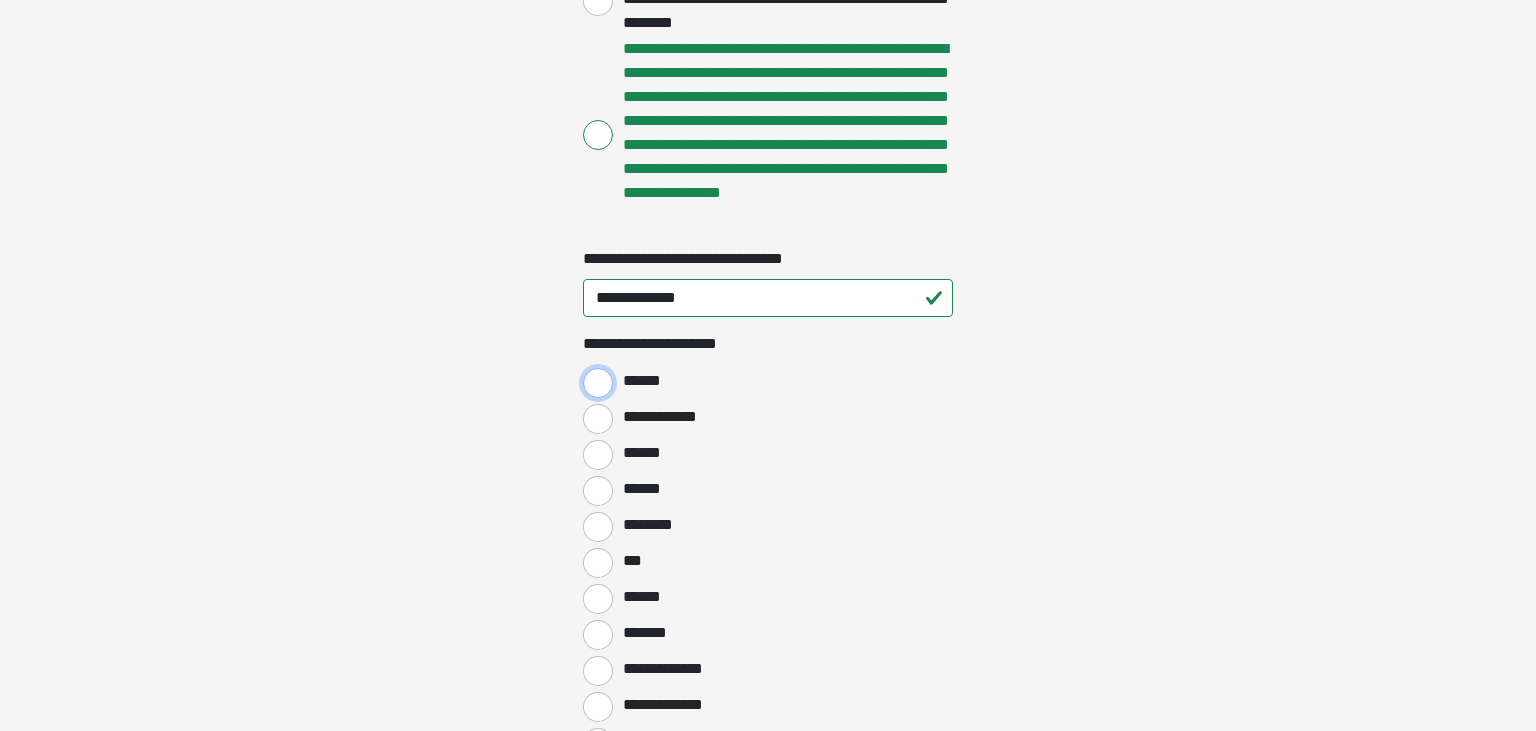 click on "******" at bounding box center [598, 383] 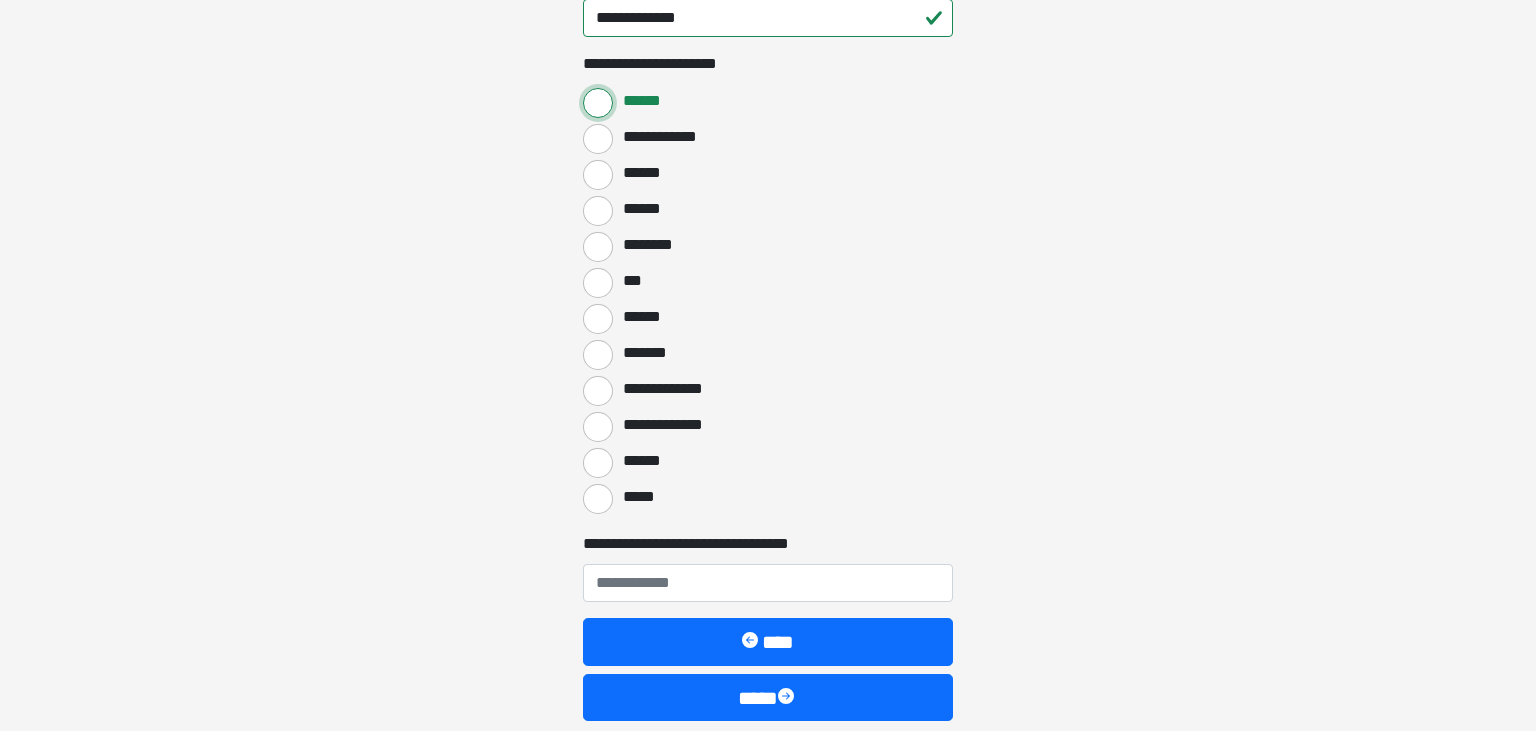 scroll, scrollTop: 898, scrollLeft: 0, axis: vertical 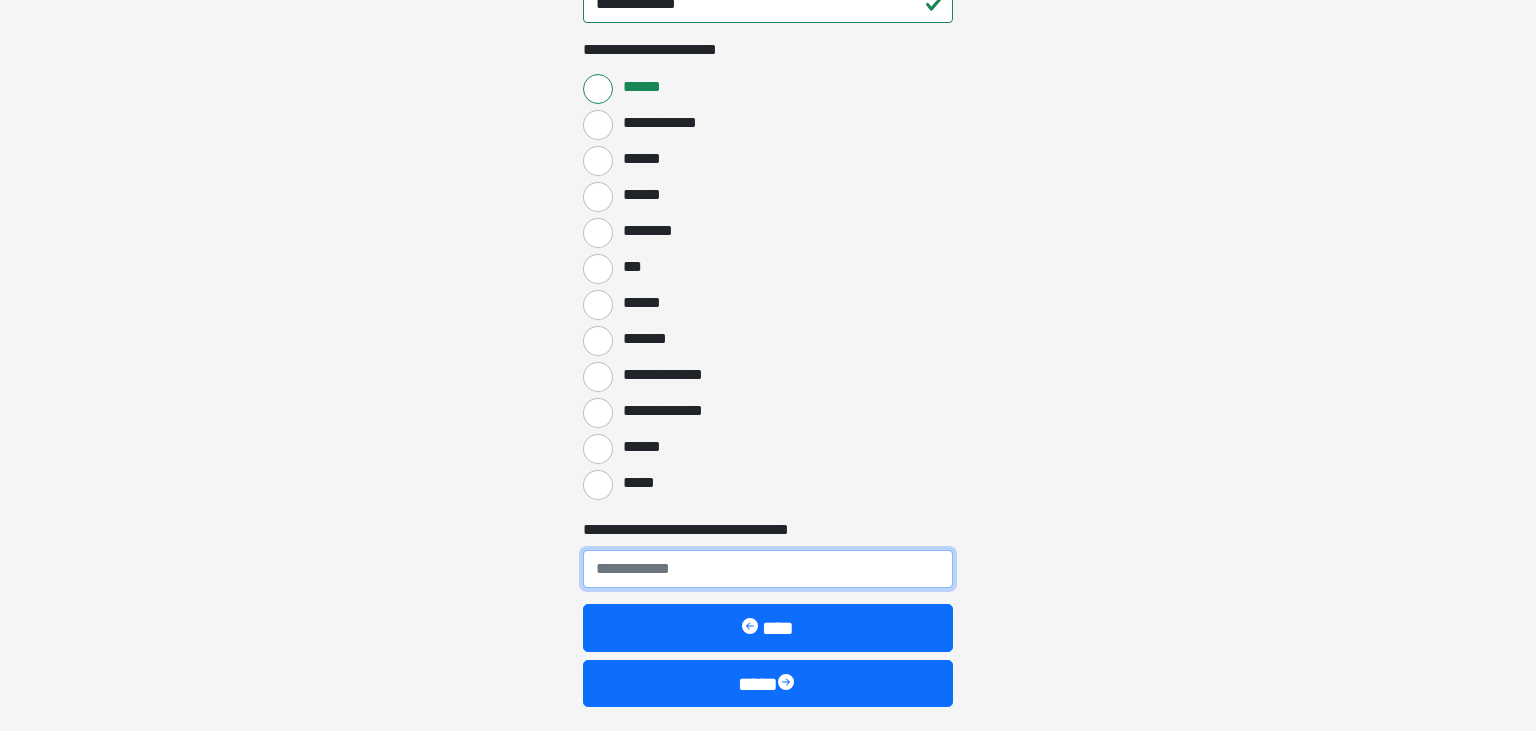 click on "**********" at bounding box center [768, 569] 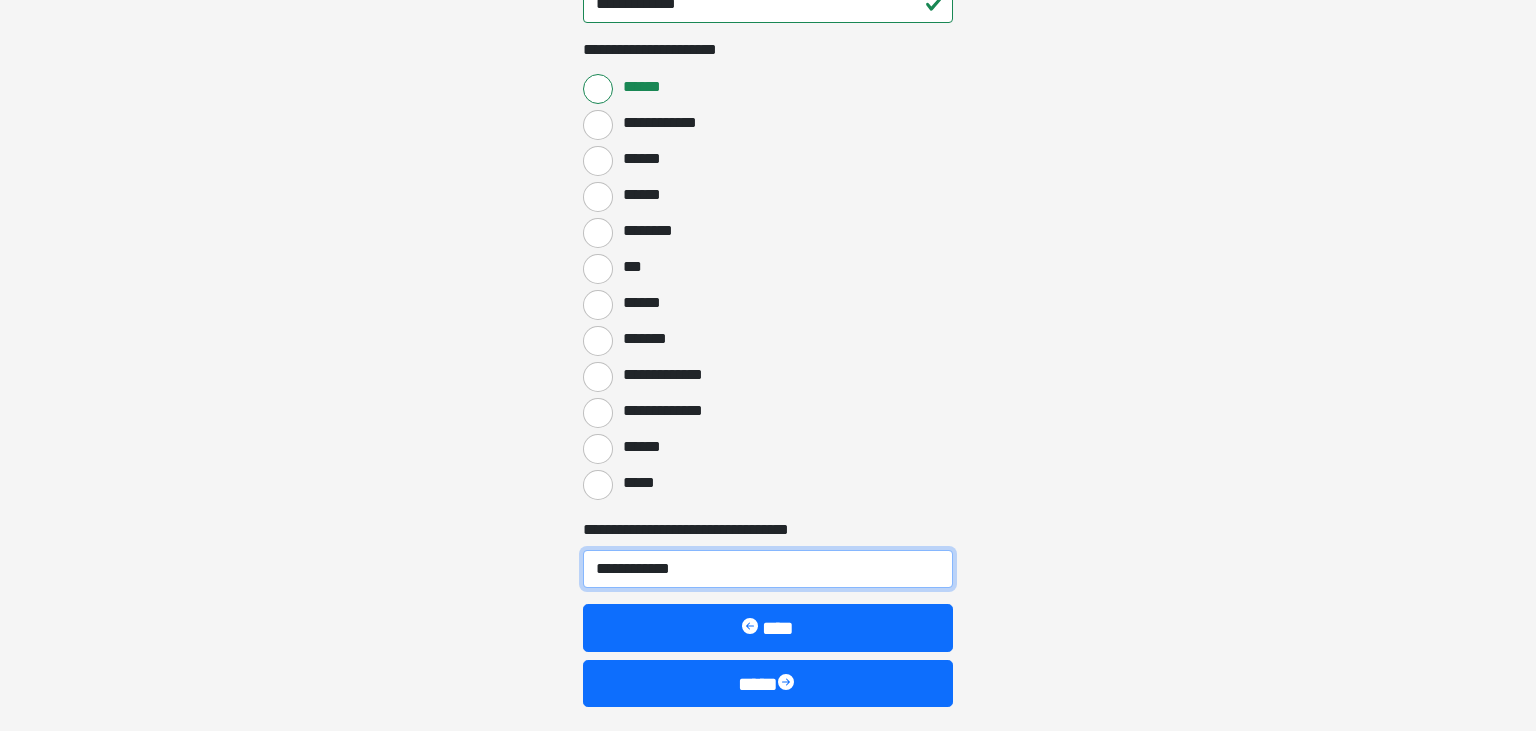 type on "**********" 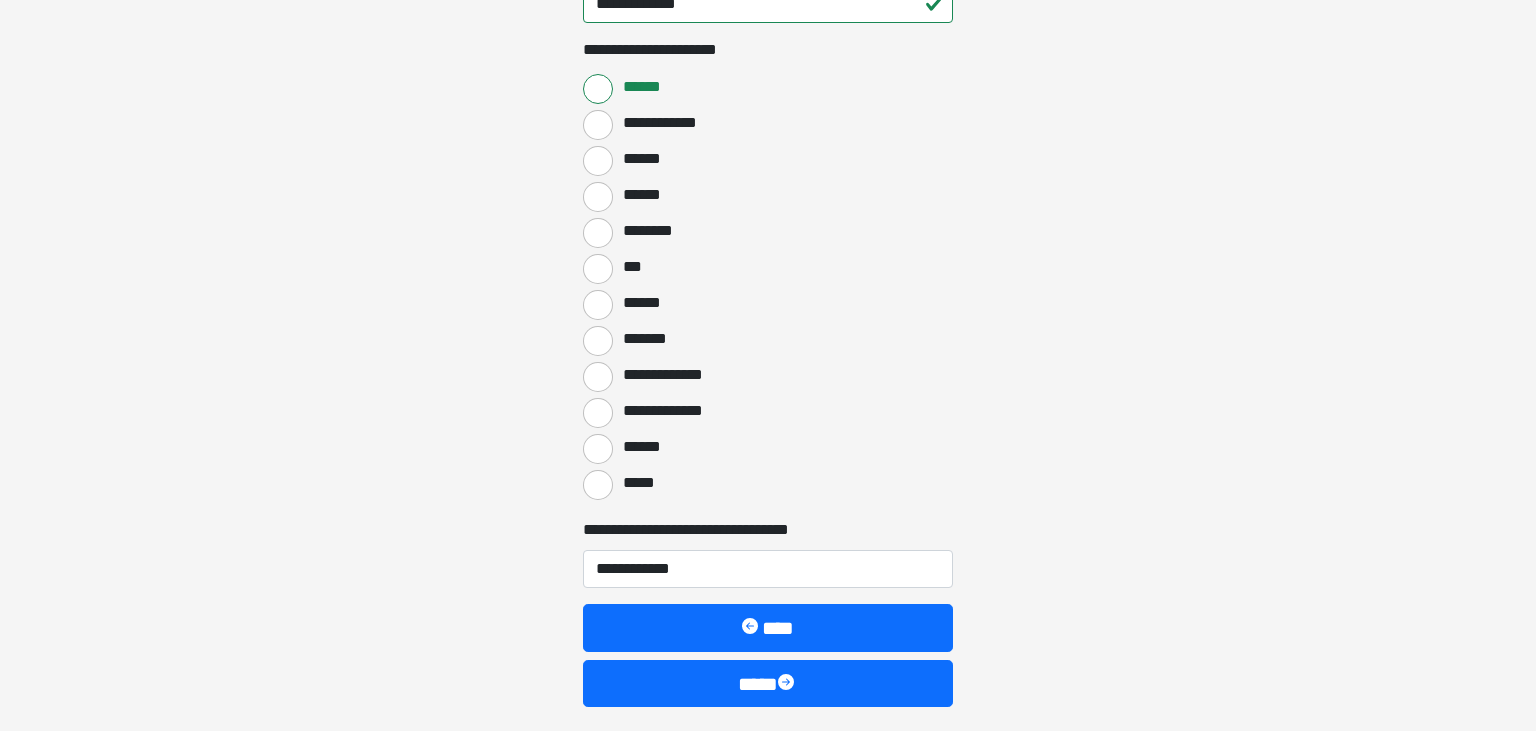 click on "**********" at bounding box center [768, -533] 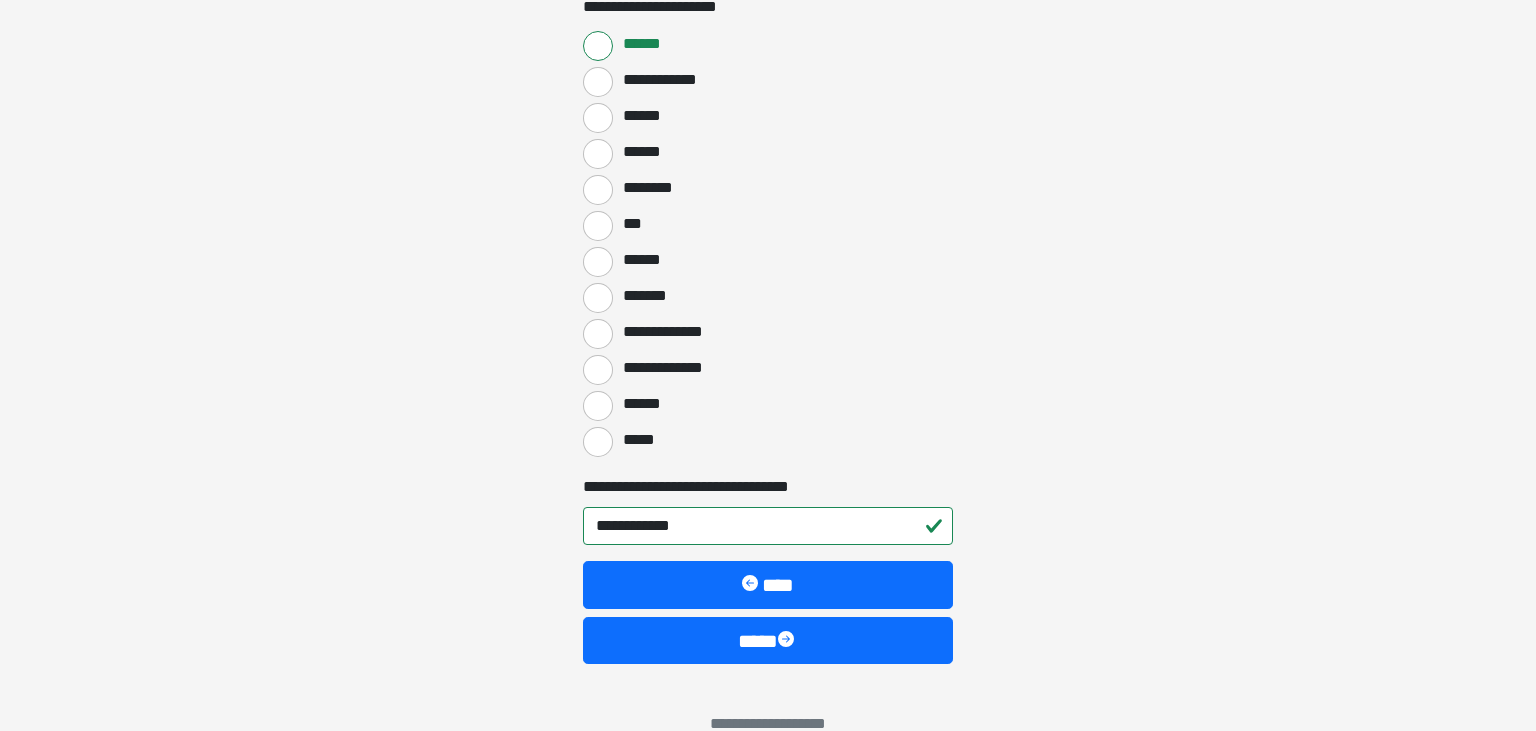scroll, scrollTop: 976, scrollLeft: 0, axis: vertical 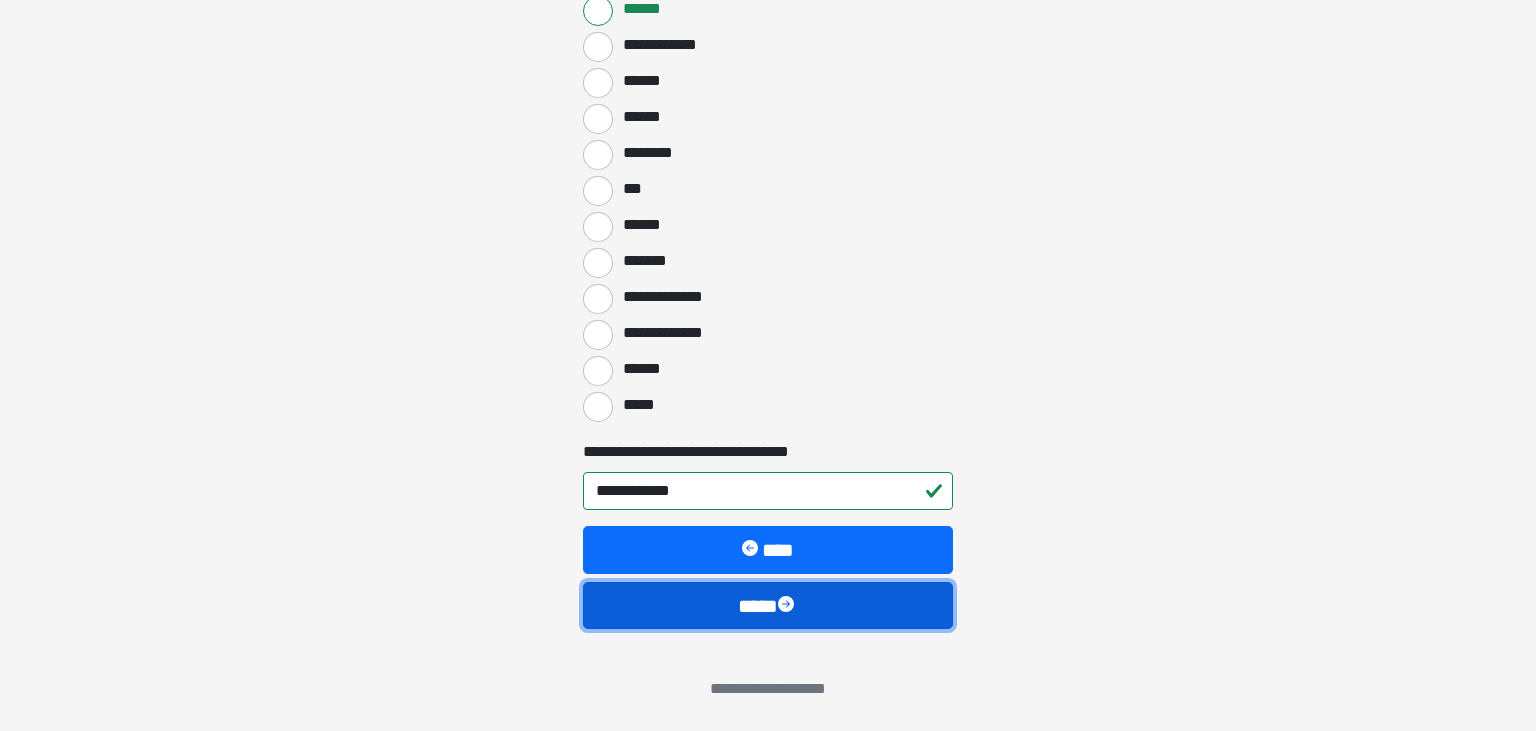 click on "****" at bounding box center (768, 606) 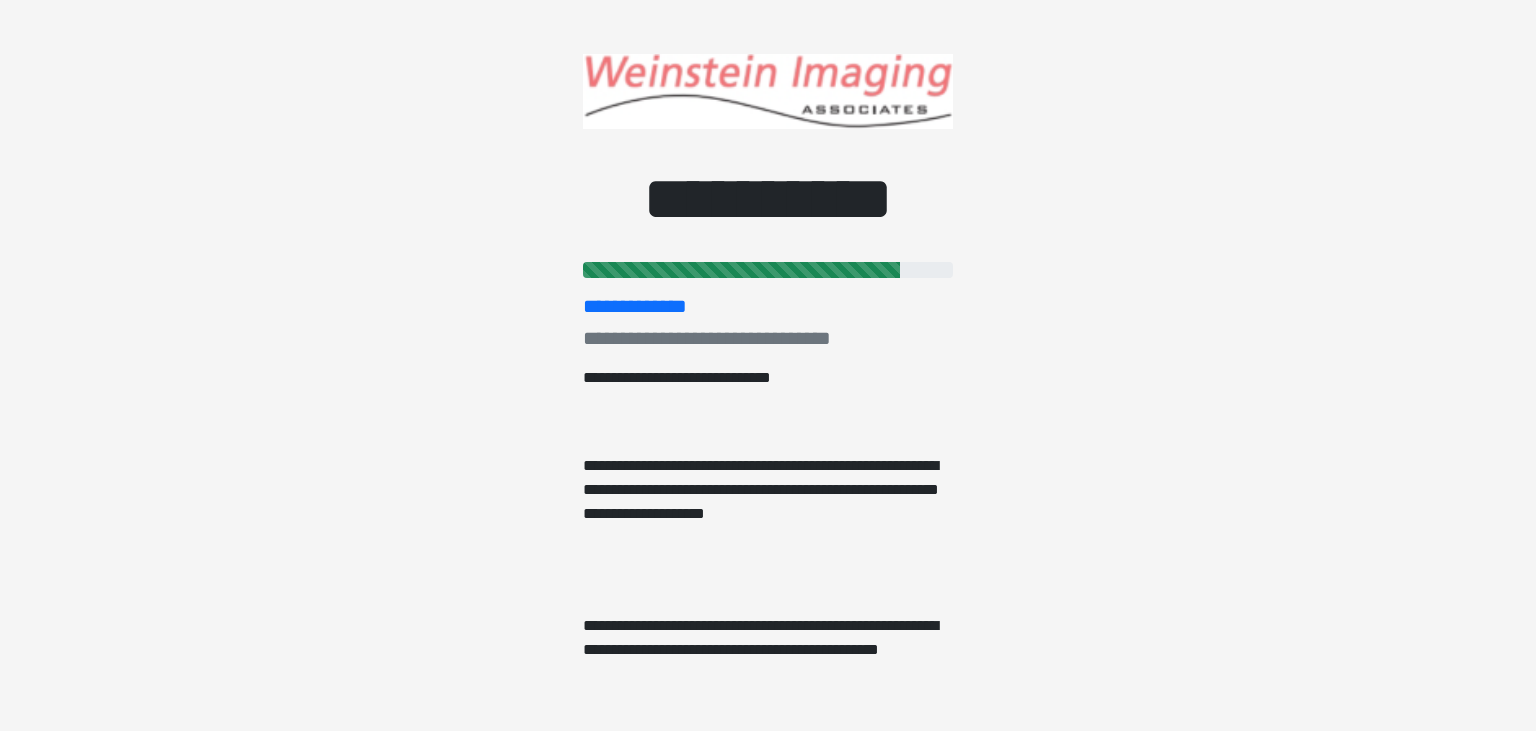 scroll, scrollTop: 0, scrollLeft: 0, axis: both 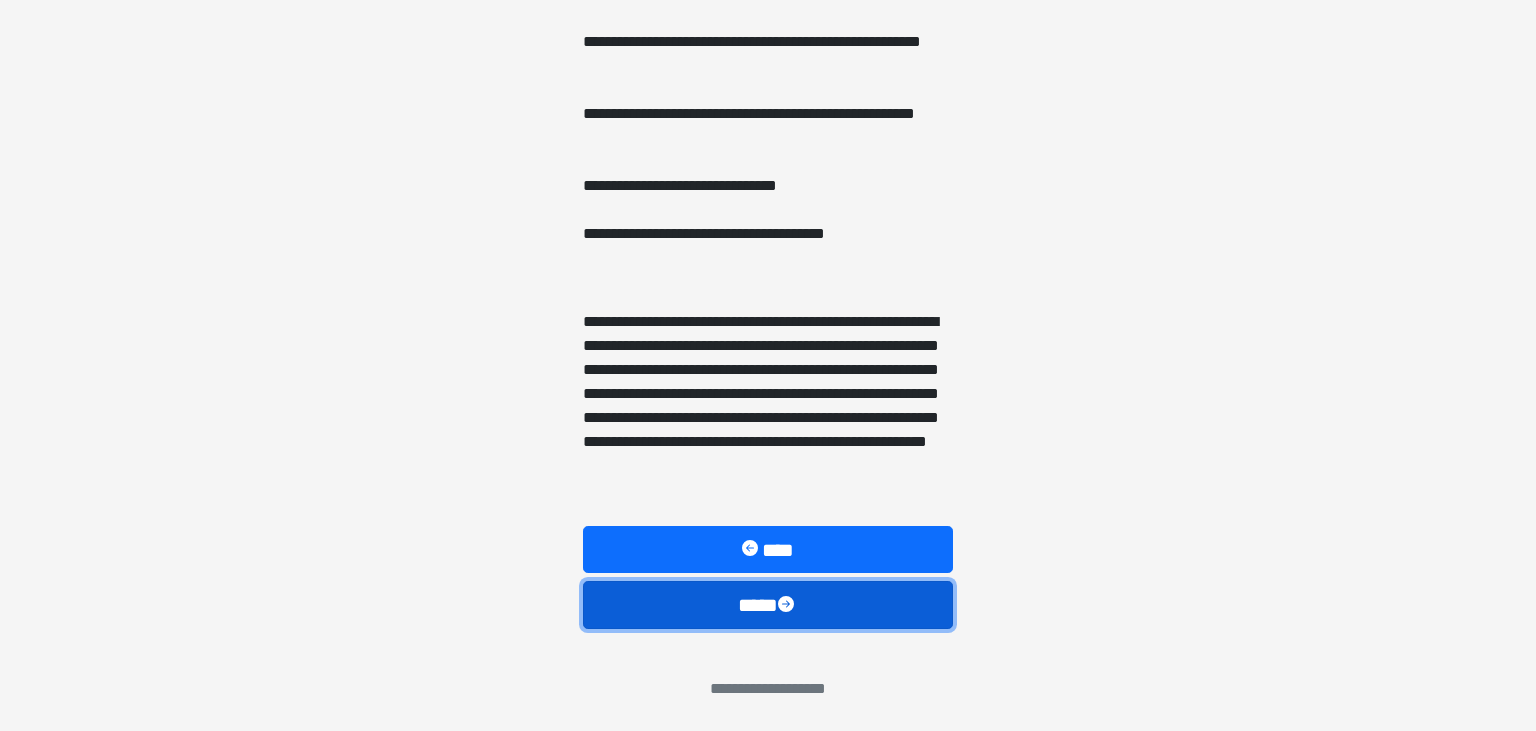 click at bounding box center [788, 606] 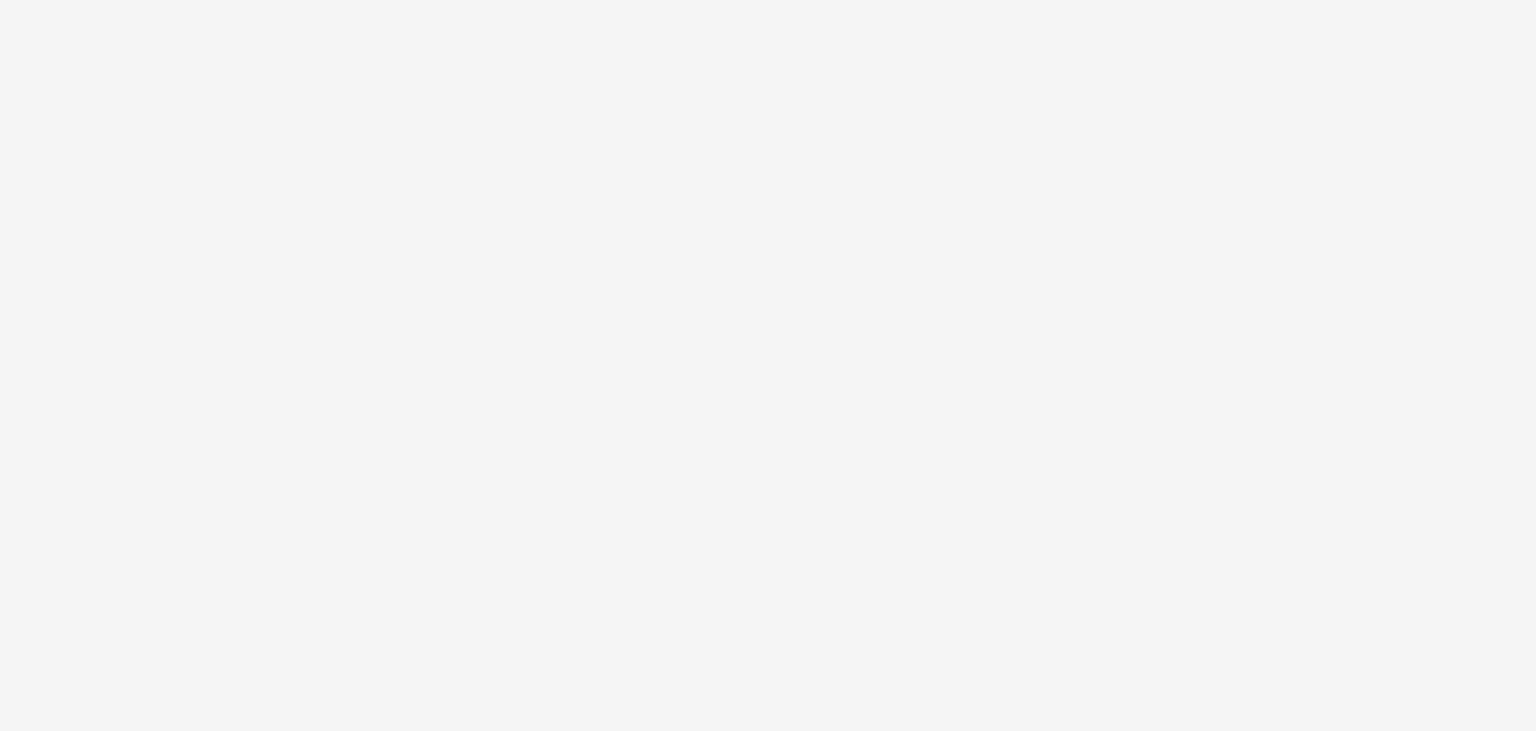 scroll, scrollTop: 30, scrollLeft: 0, axis: vertical 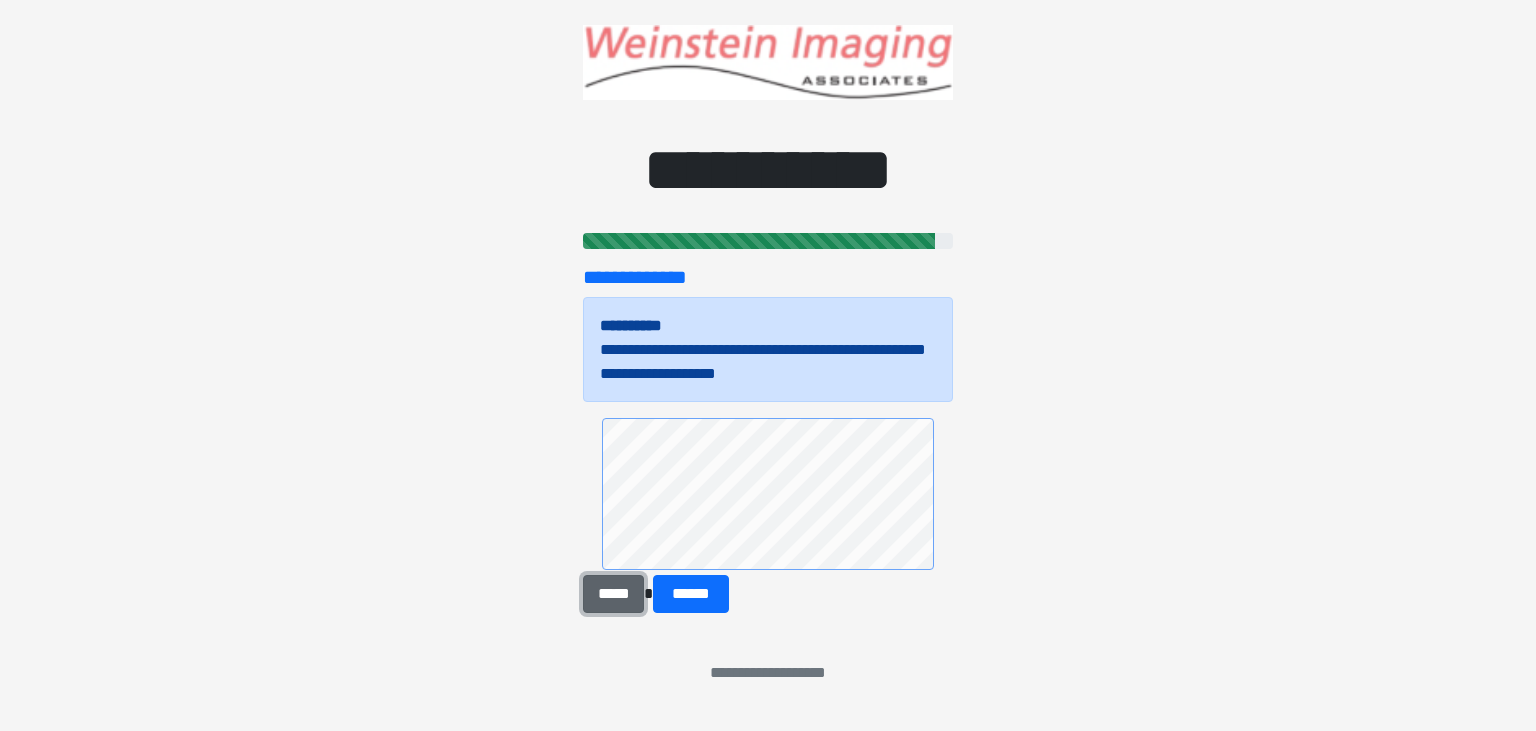 click on "*****" at bounding box center [613, 594] 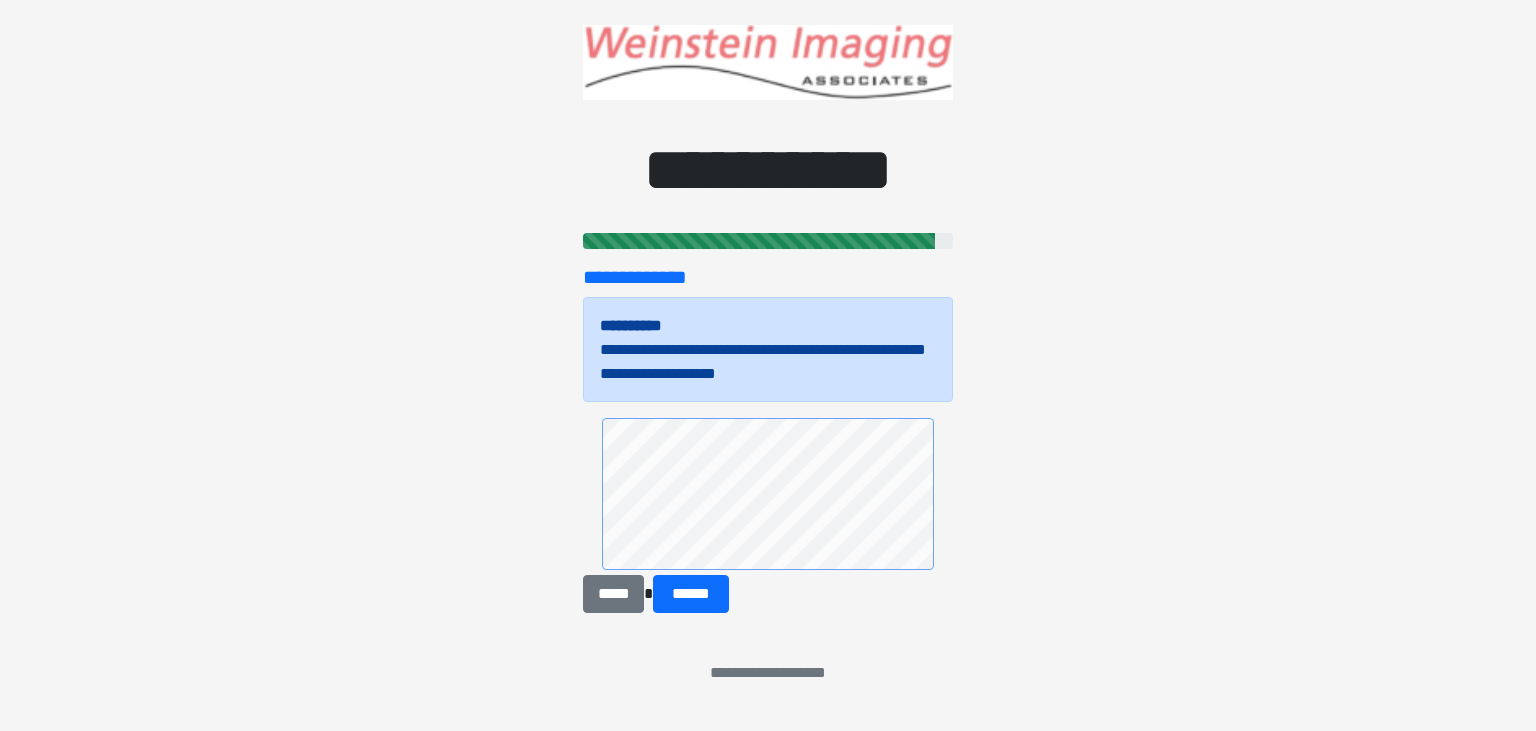 click on "**********" at bounding box center (768, 371) 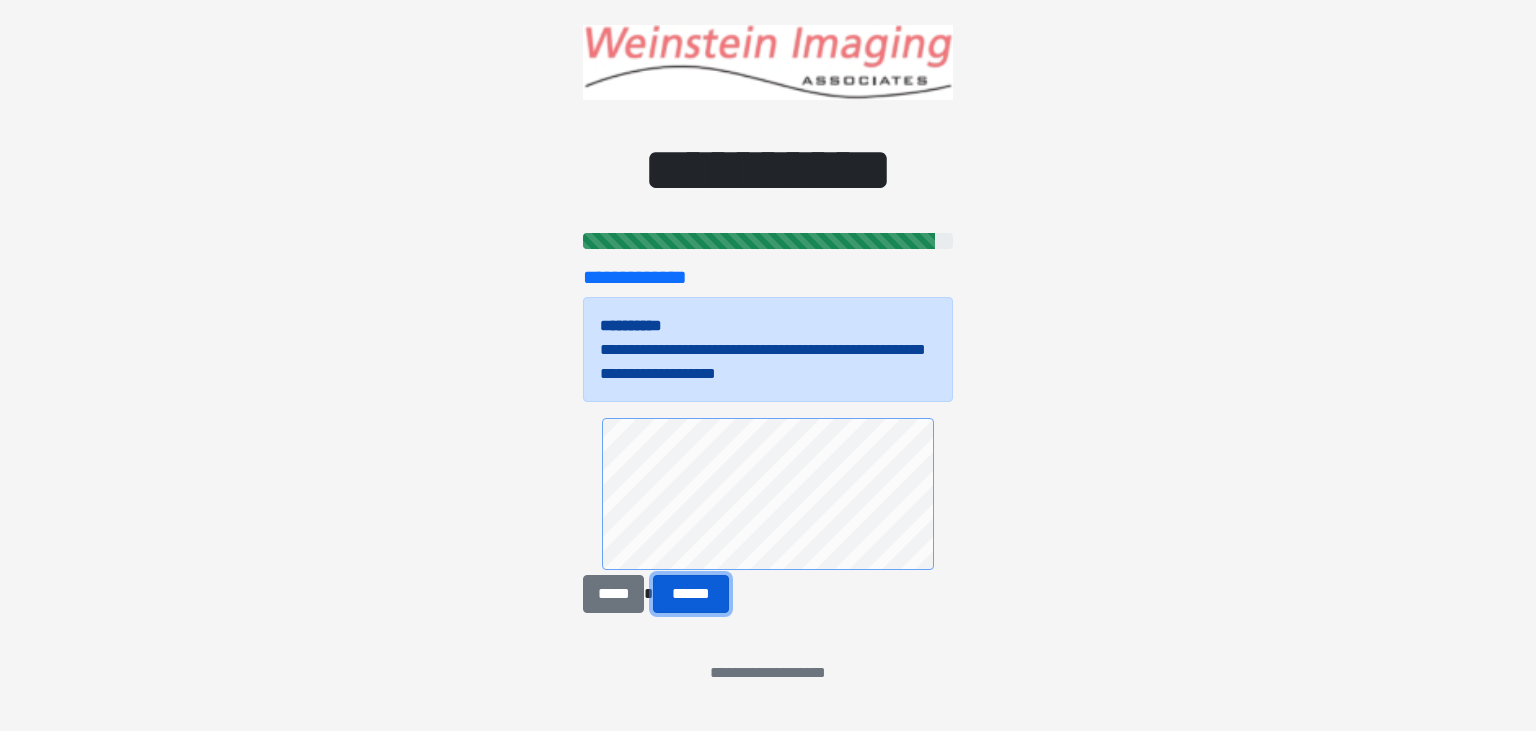 click on "******" at bounding box center (691, 594) 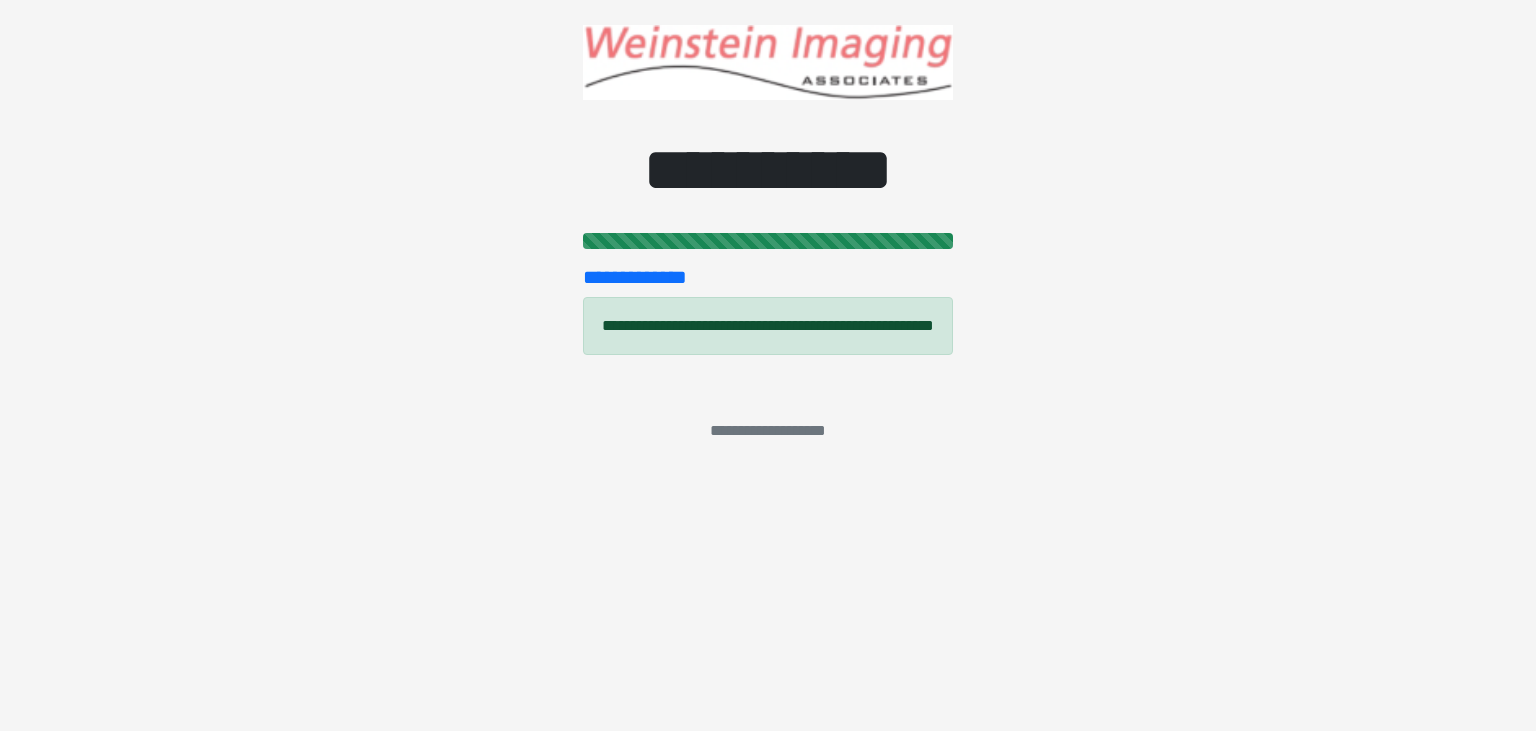 scroll, scrollTop: 0, scrollLeft: 0, axis: both 